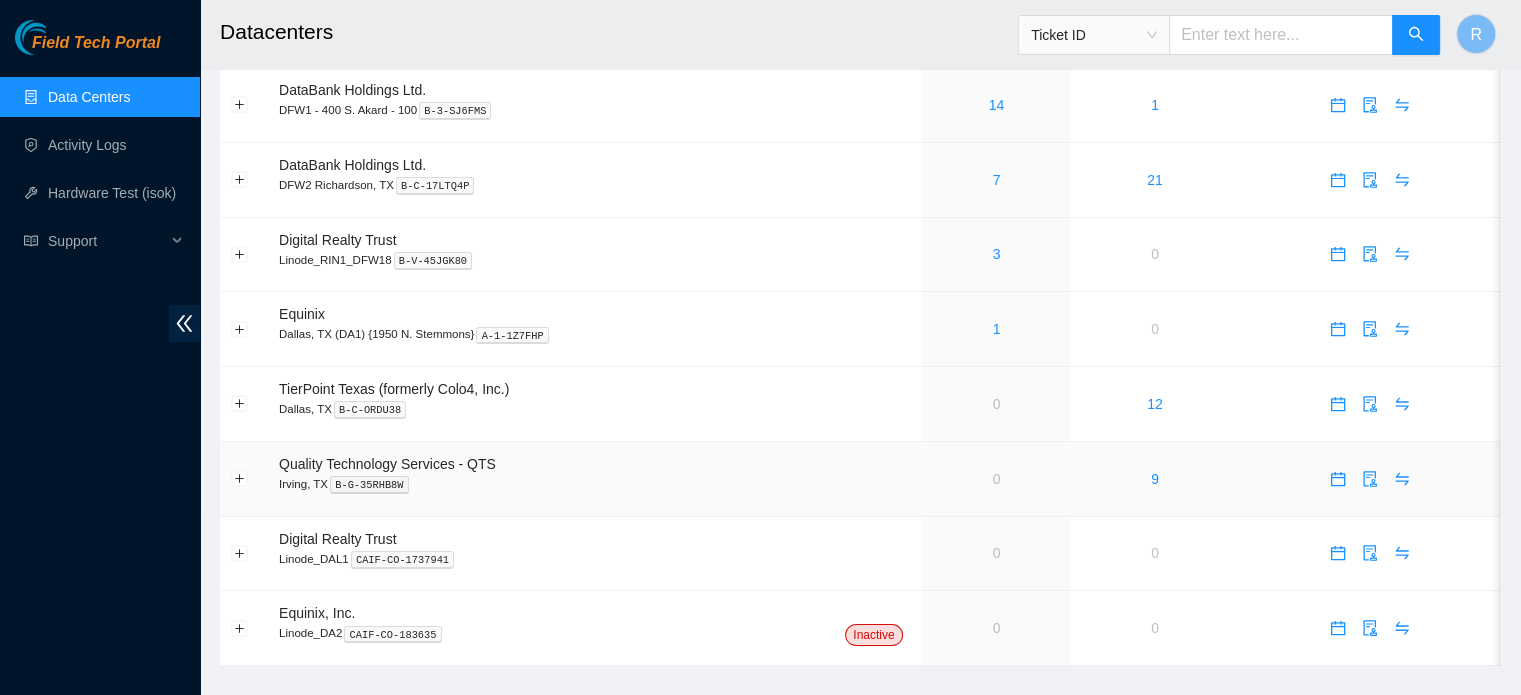 scroll, scrollTop: 100, scrollLeft: 0, axis: vertical 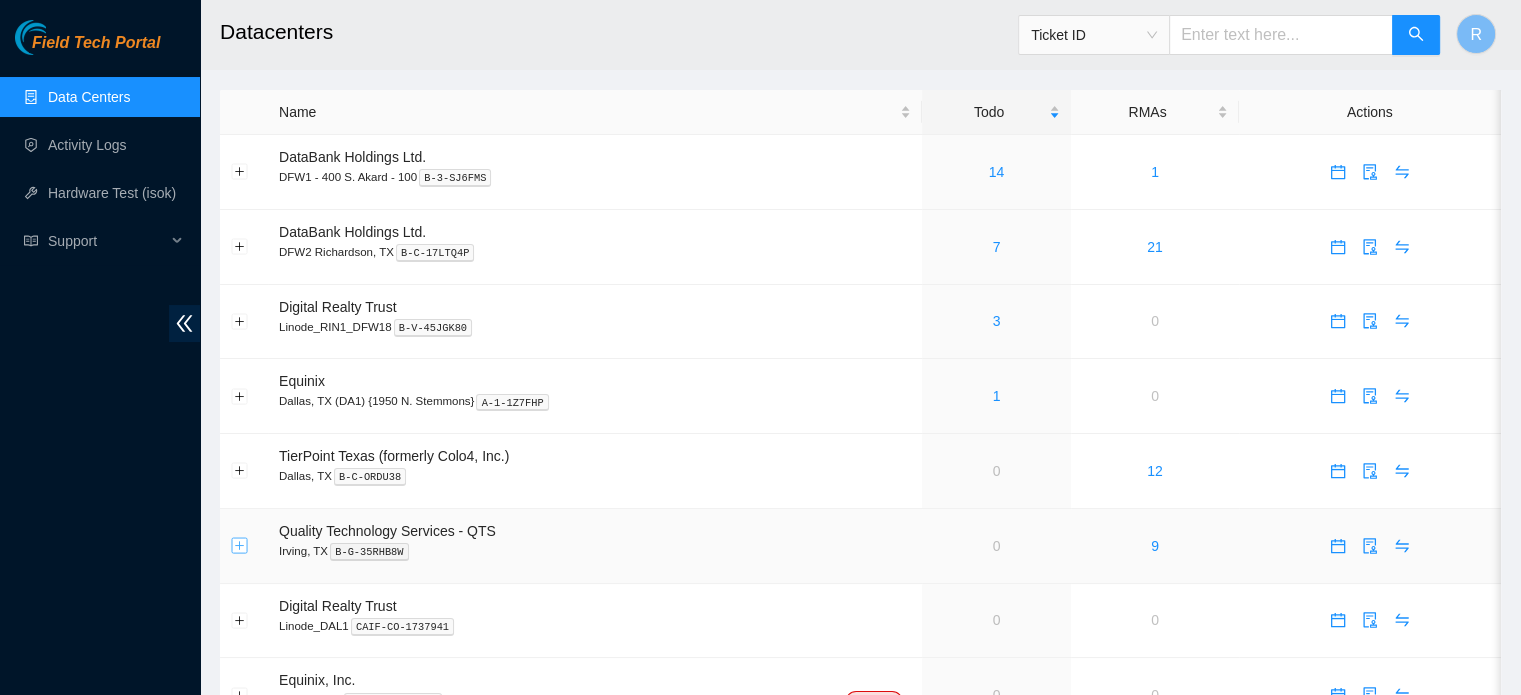 click at bounding box center [240, 546] 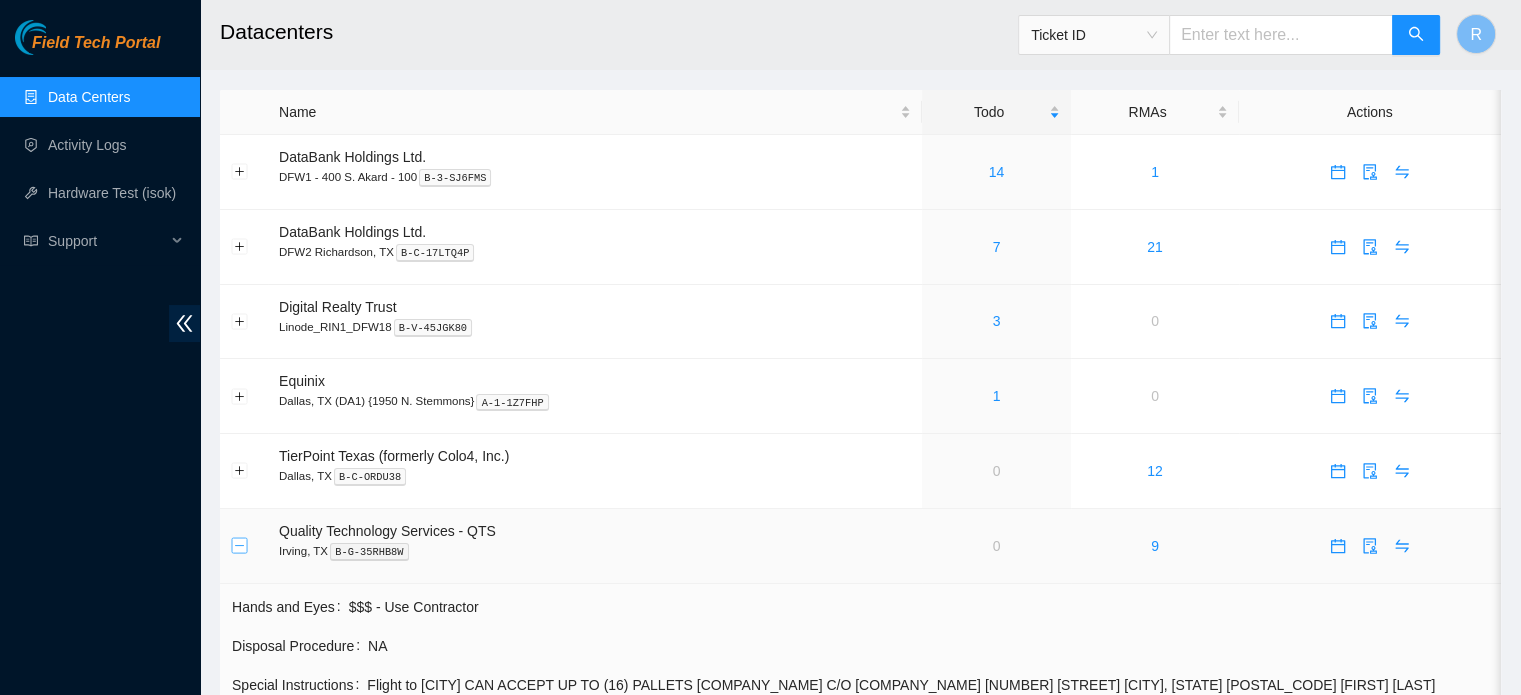 click at bounding box center (240, 546) 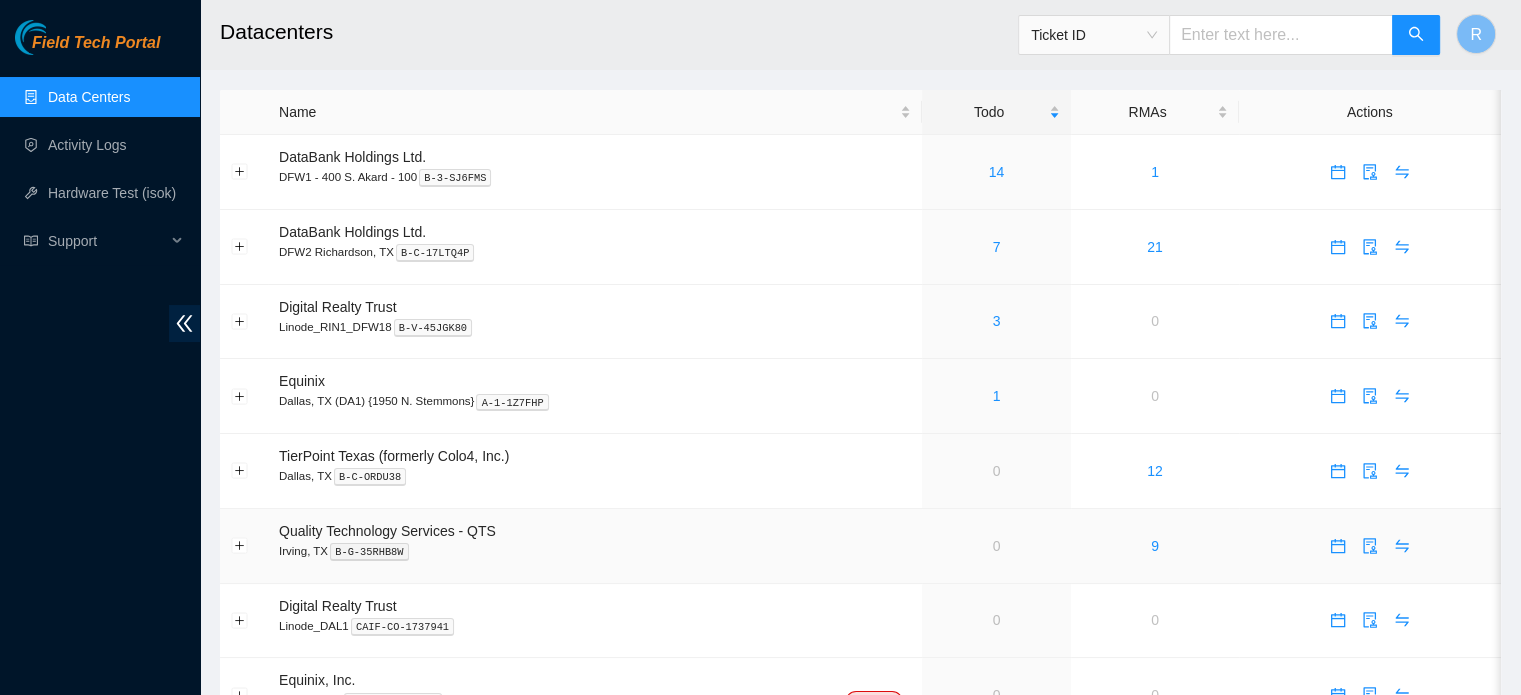 click on "Quality Technology Services - QTS" at bounding box center (387, 531) 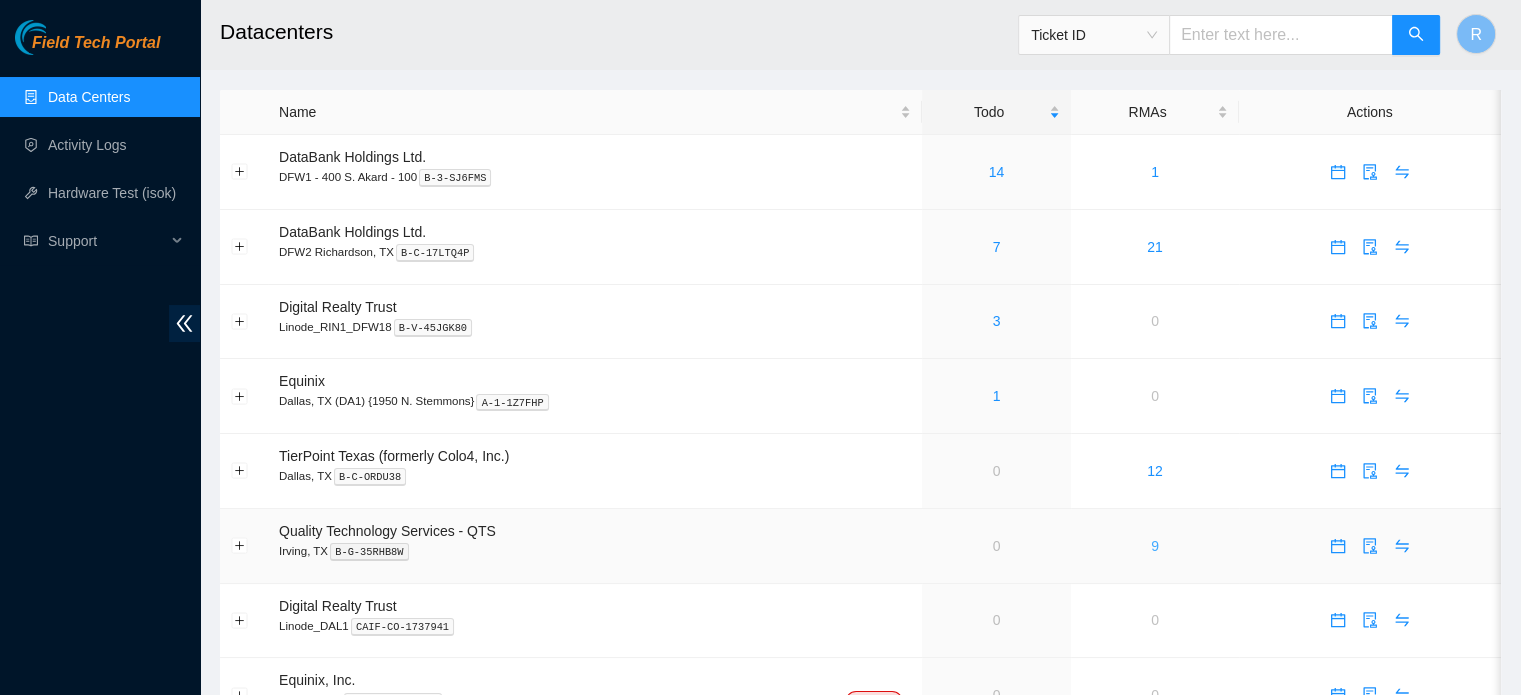 click on "9" at bounding box center (1155, 546) 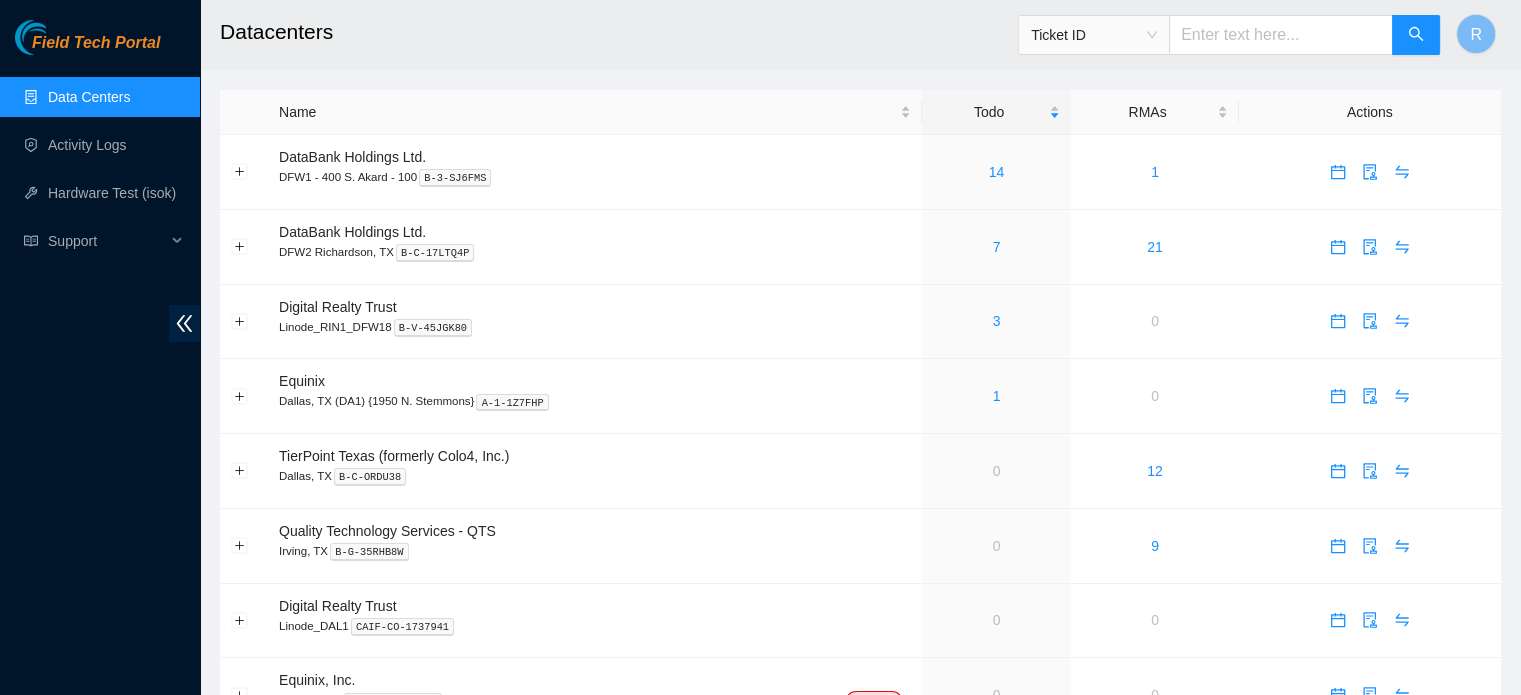 scroll, scrollTop: 100, scrollLeft: 0, axis: vertical 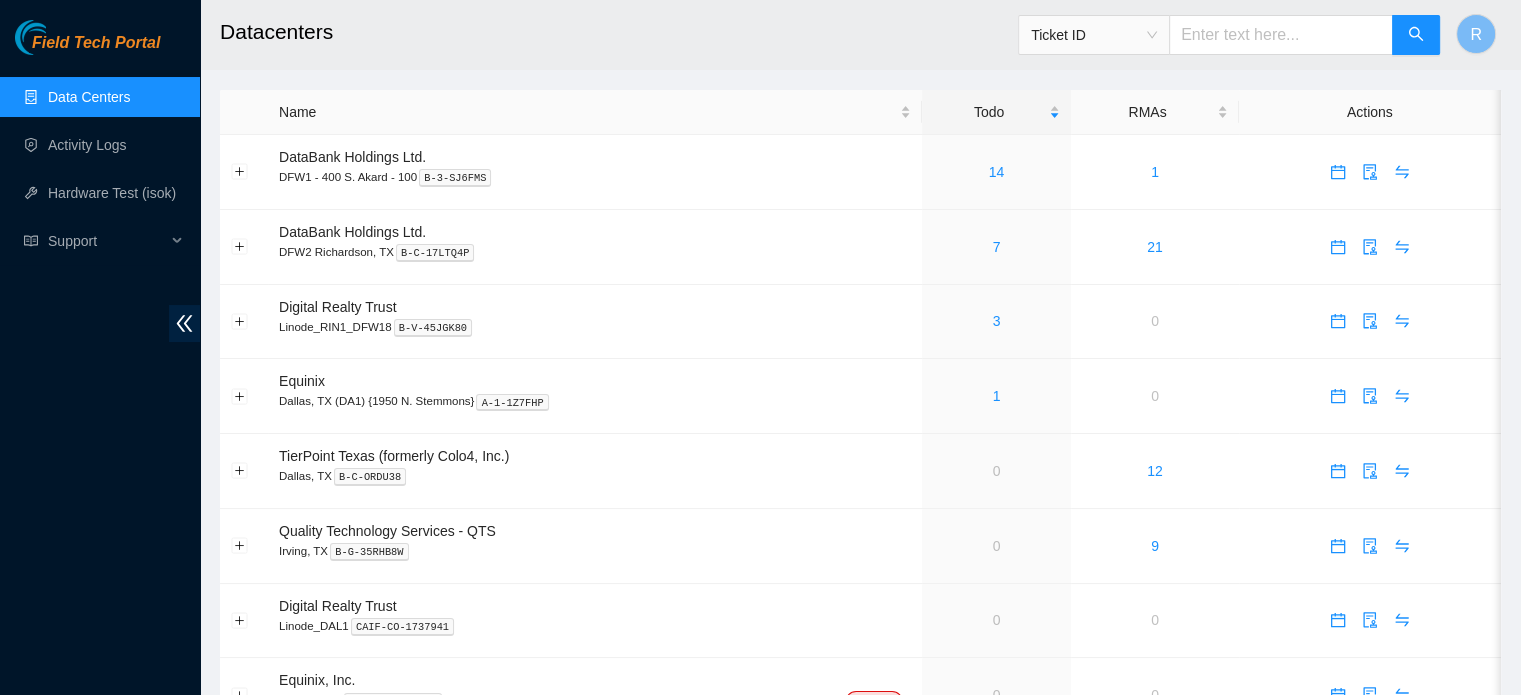 click at bounding box center (1281, 35) 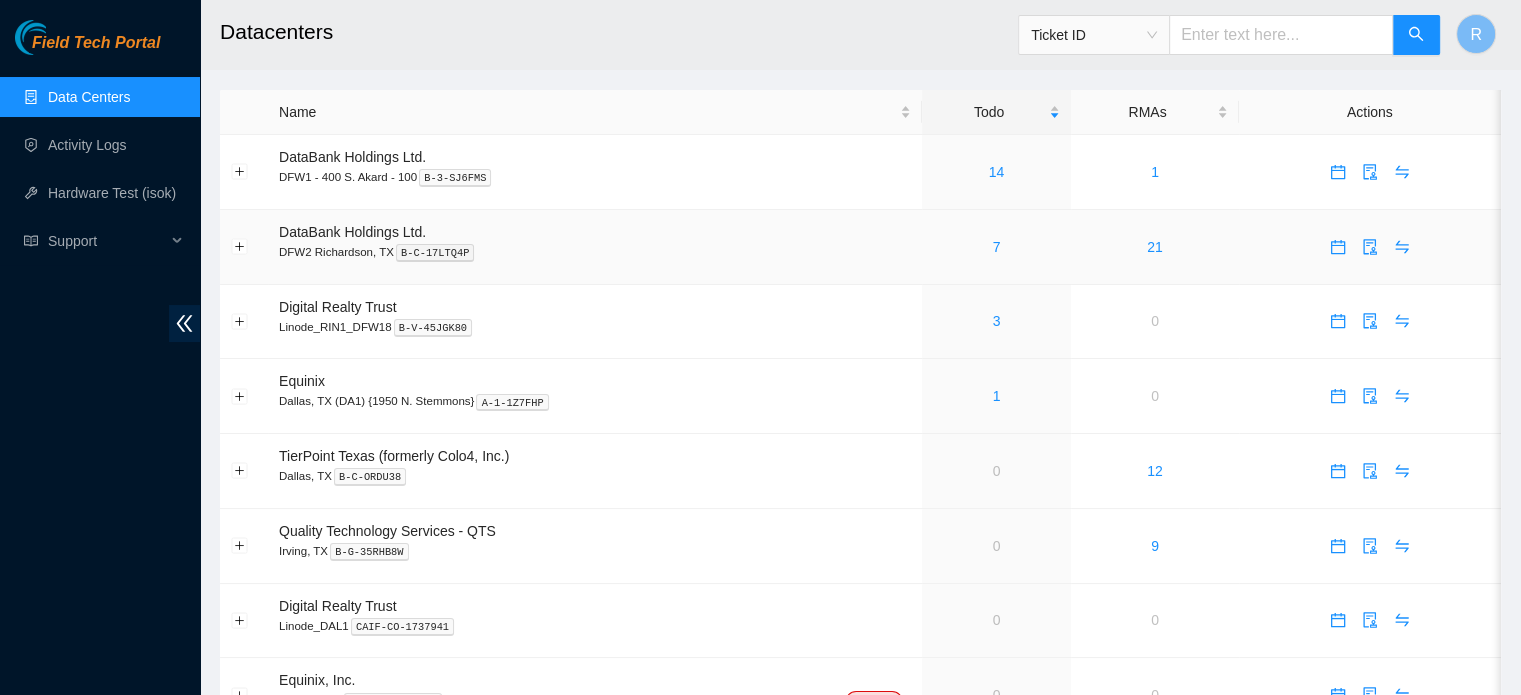 type on "B-V-5T123FB" 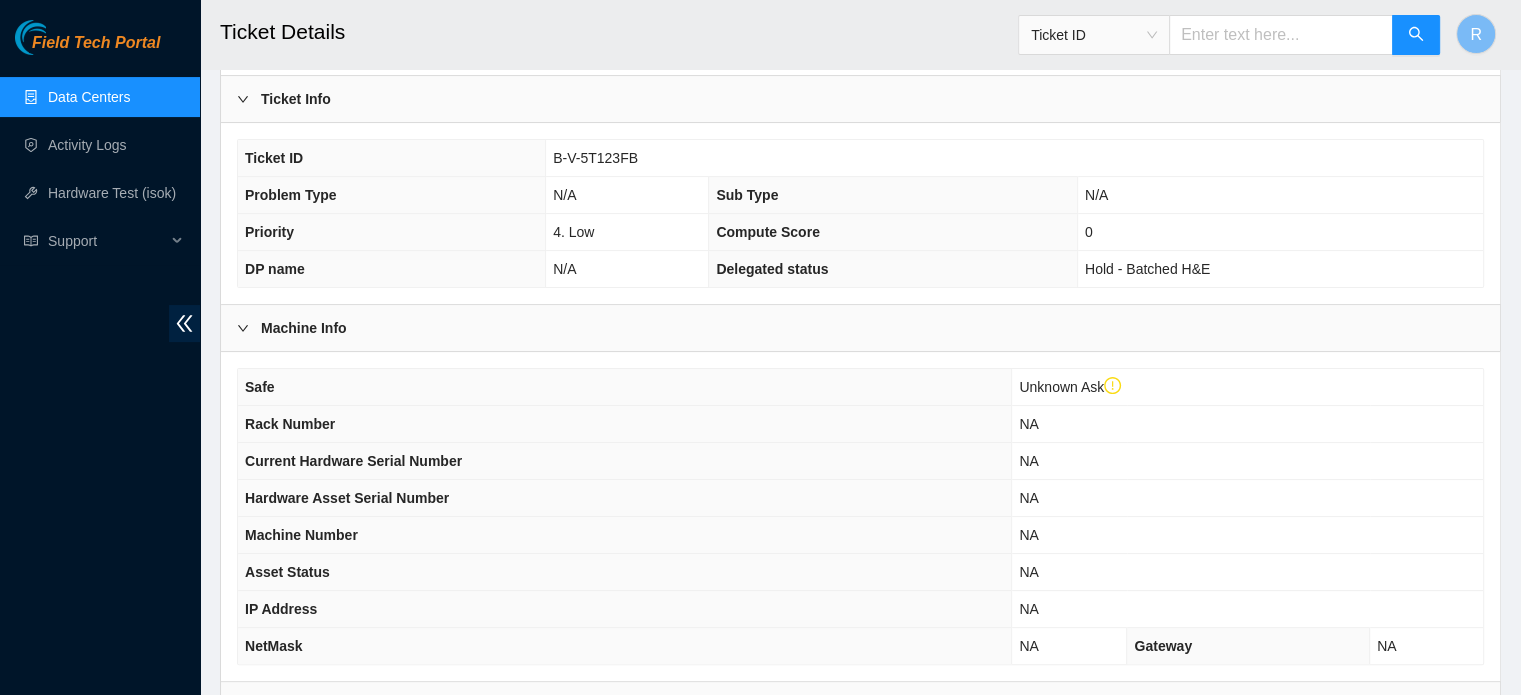 scroll, scrollTop: 500, scrollLeft: 0, axis: vertical 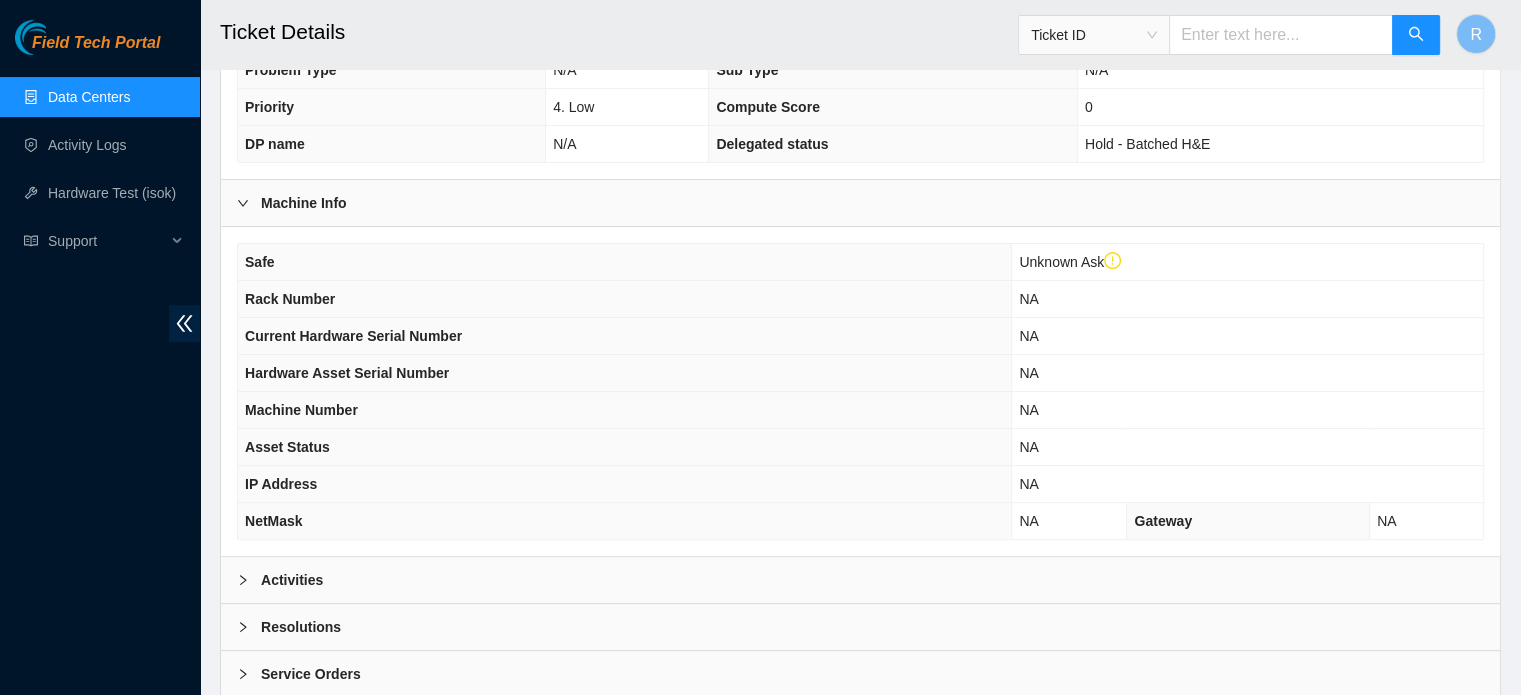 click on "Activities" at bounding box center [860, 580] 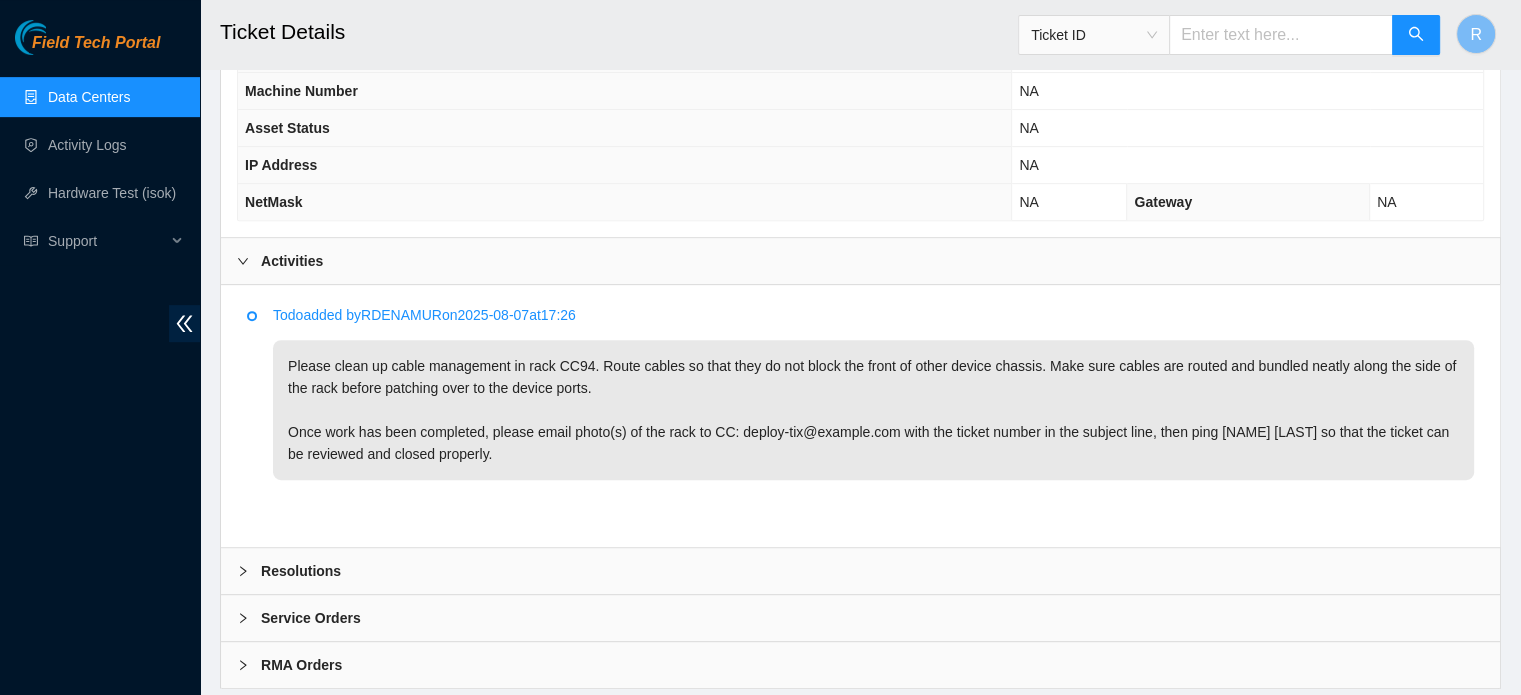 scroll, scrollTop: 846, scrollLeft: 0, axis: vertical 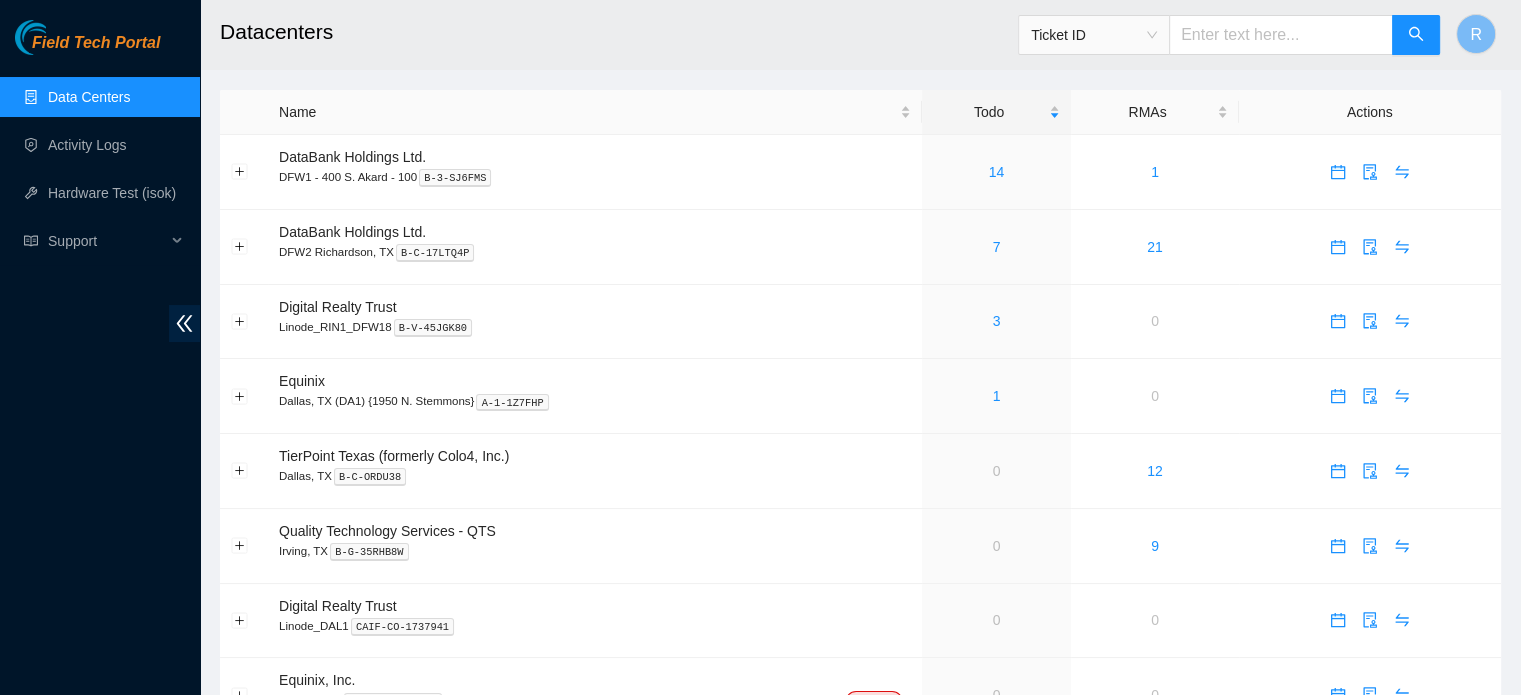 click at bounding box center [1281, 35] 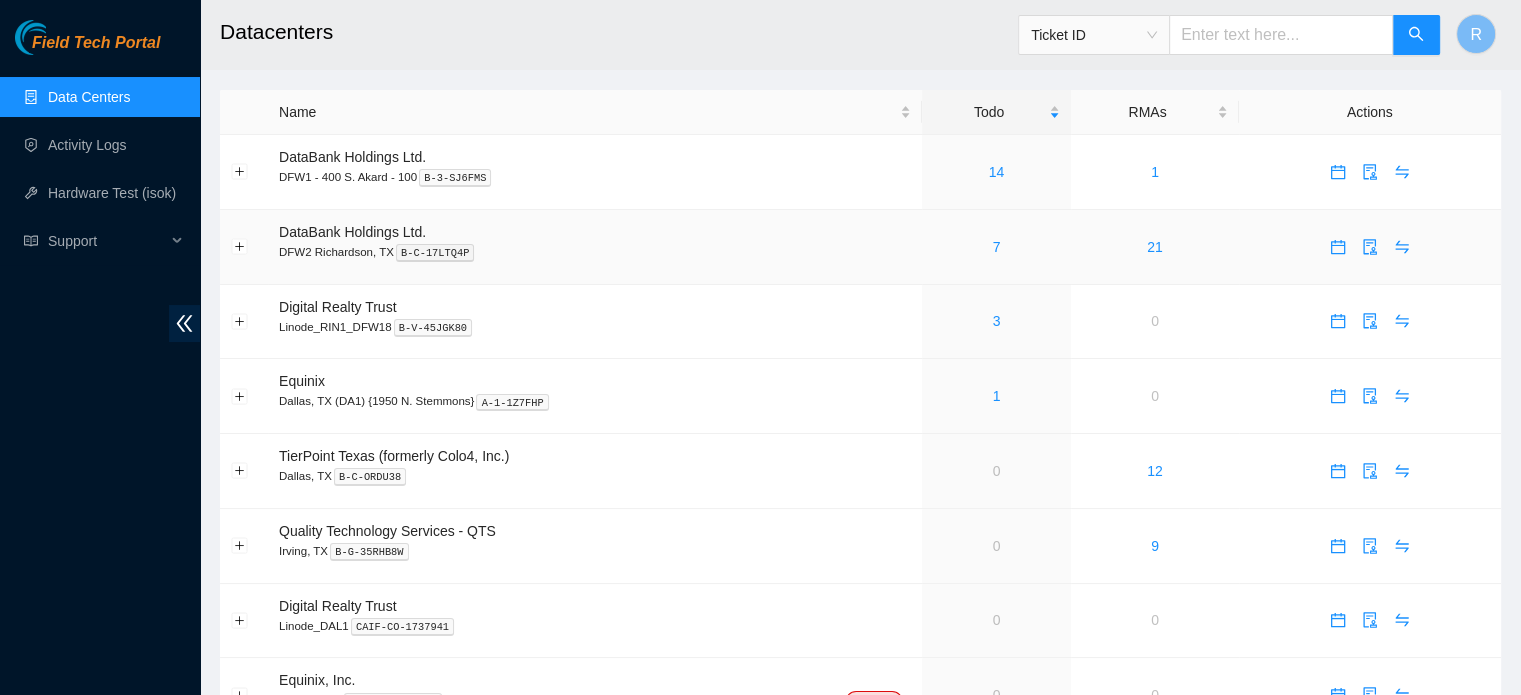 type on "B-V-5T123H1" 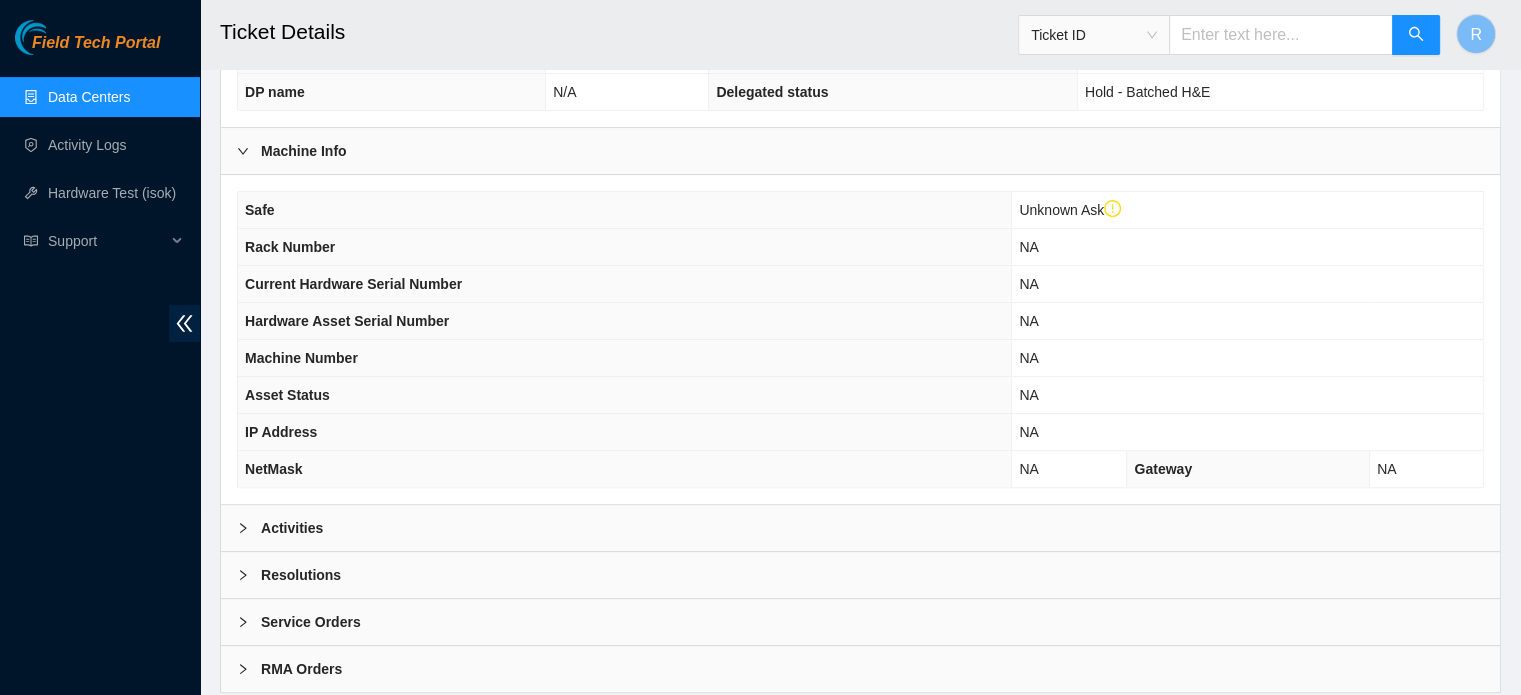 scroll, scrollTop: 584, scrollLeft: 0, axis: vertical 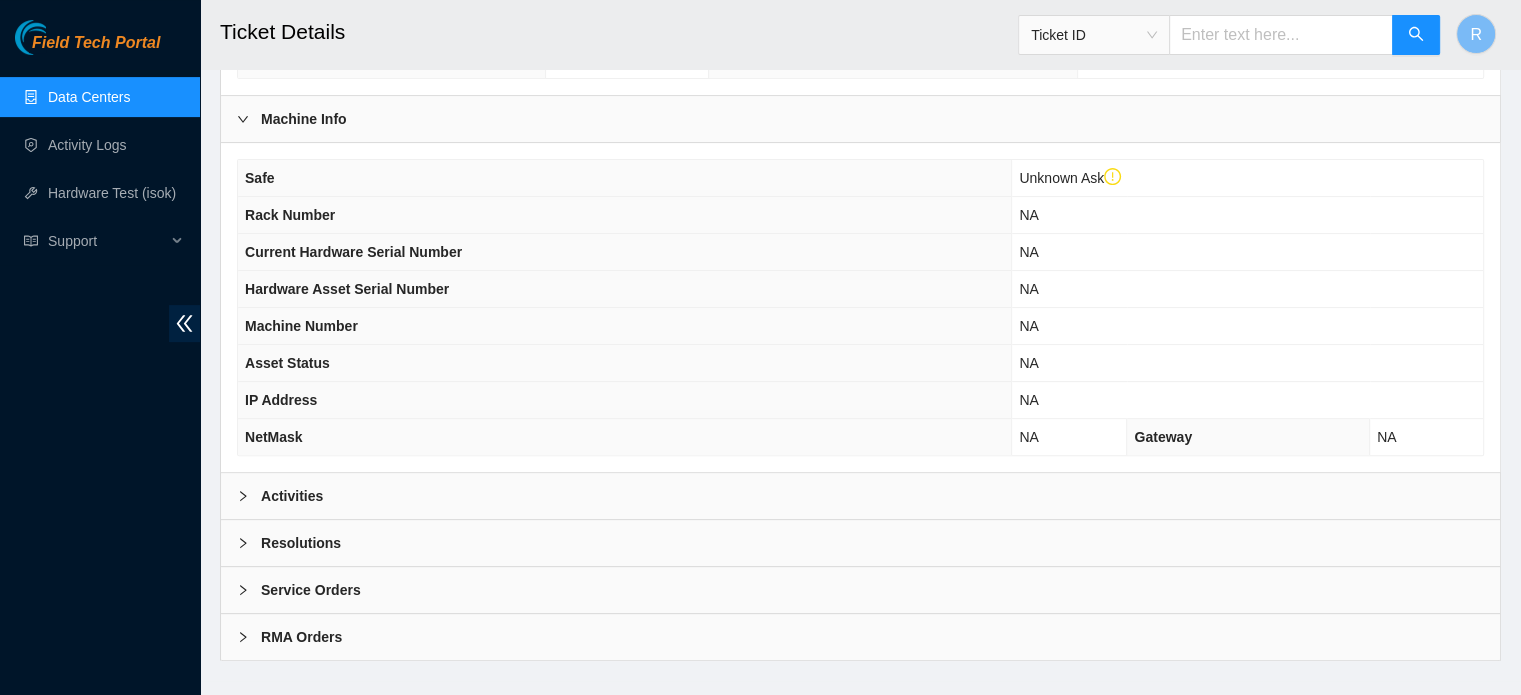 click on "Activities" at bounding box center [860, 496] 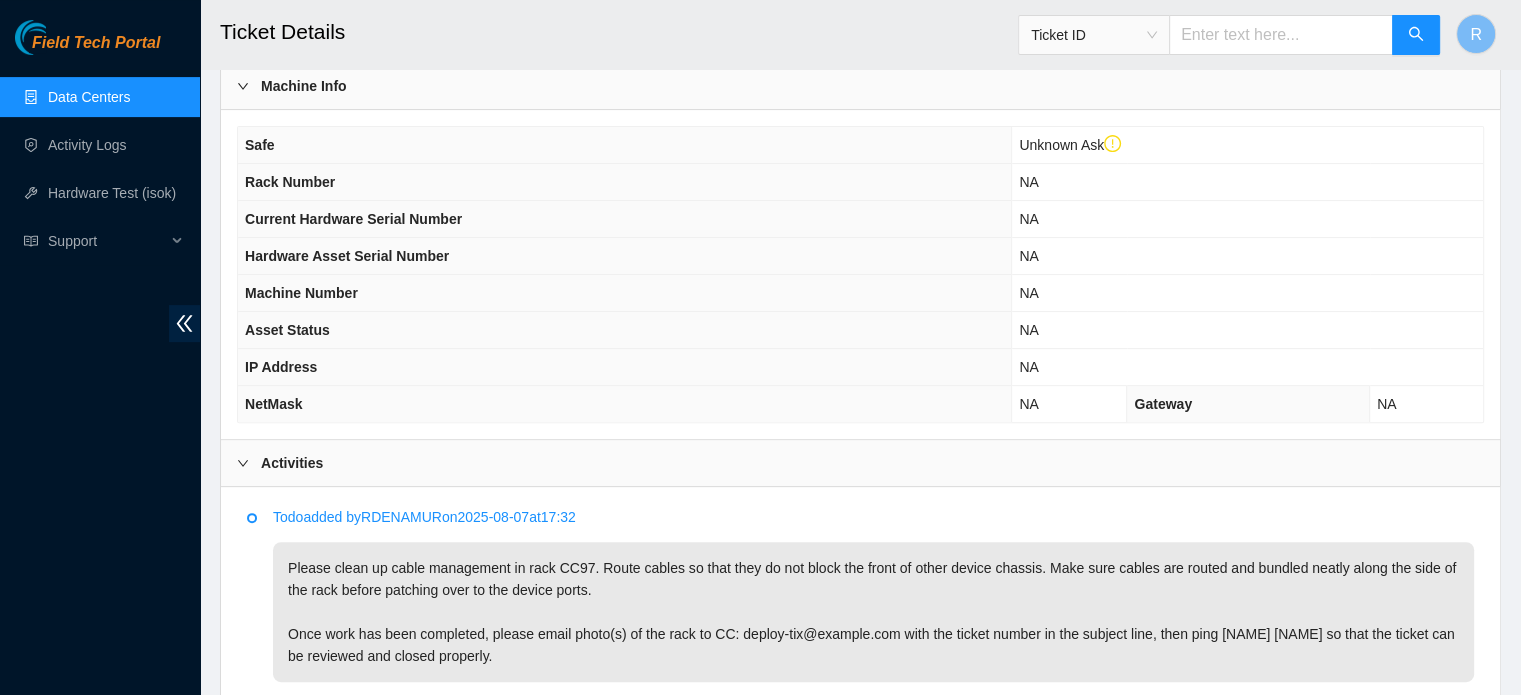 scroll, scrollTop: 846, scrollLeft: 0, axis: vertical 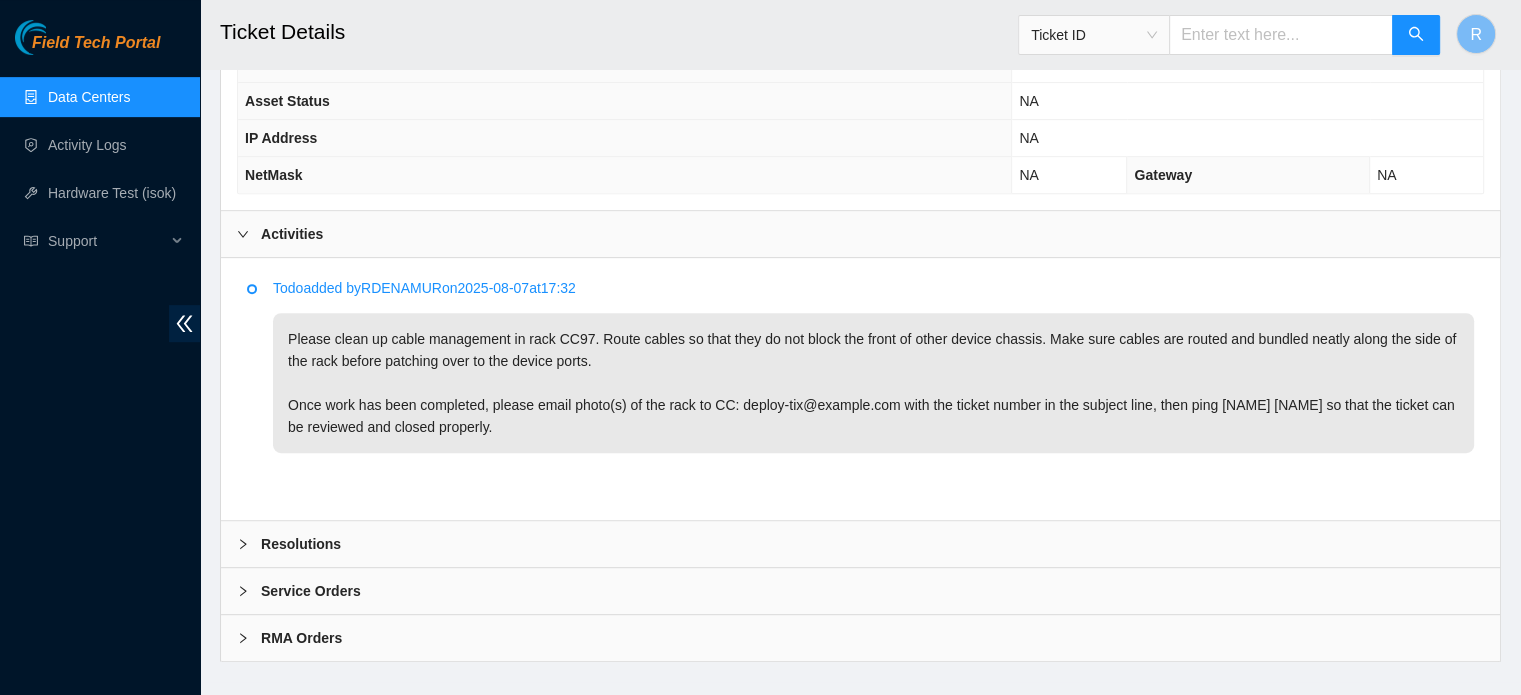 click on "Resolutions" at bounding box center [860, 544] 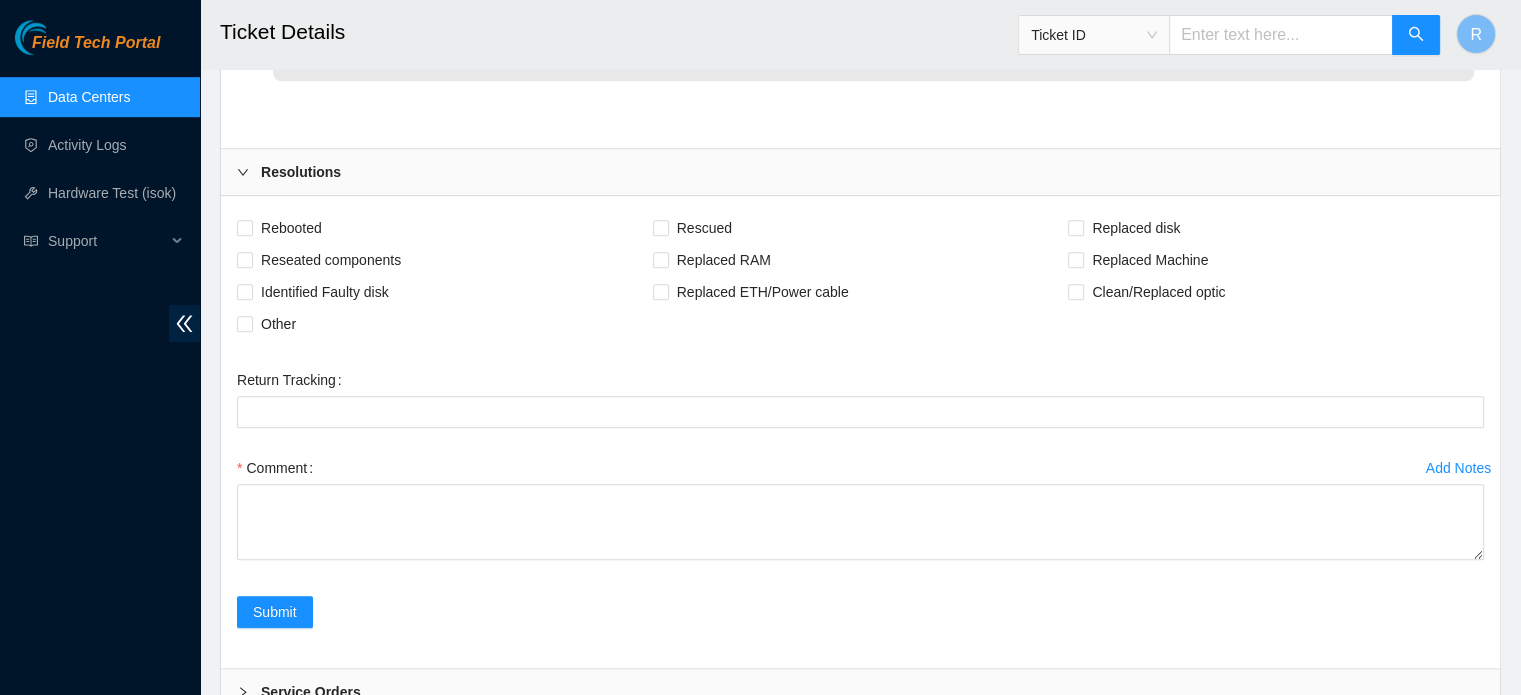 scroll, scrollTop: 1246, scrollLeft: 0, axis: vertical 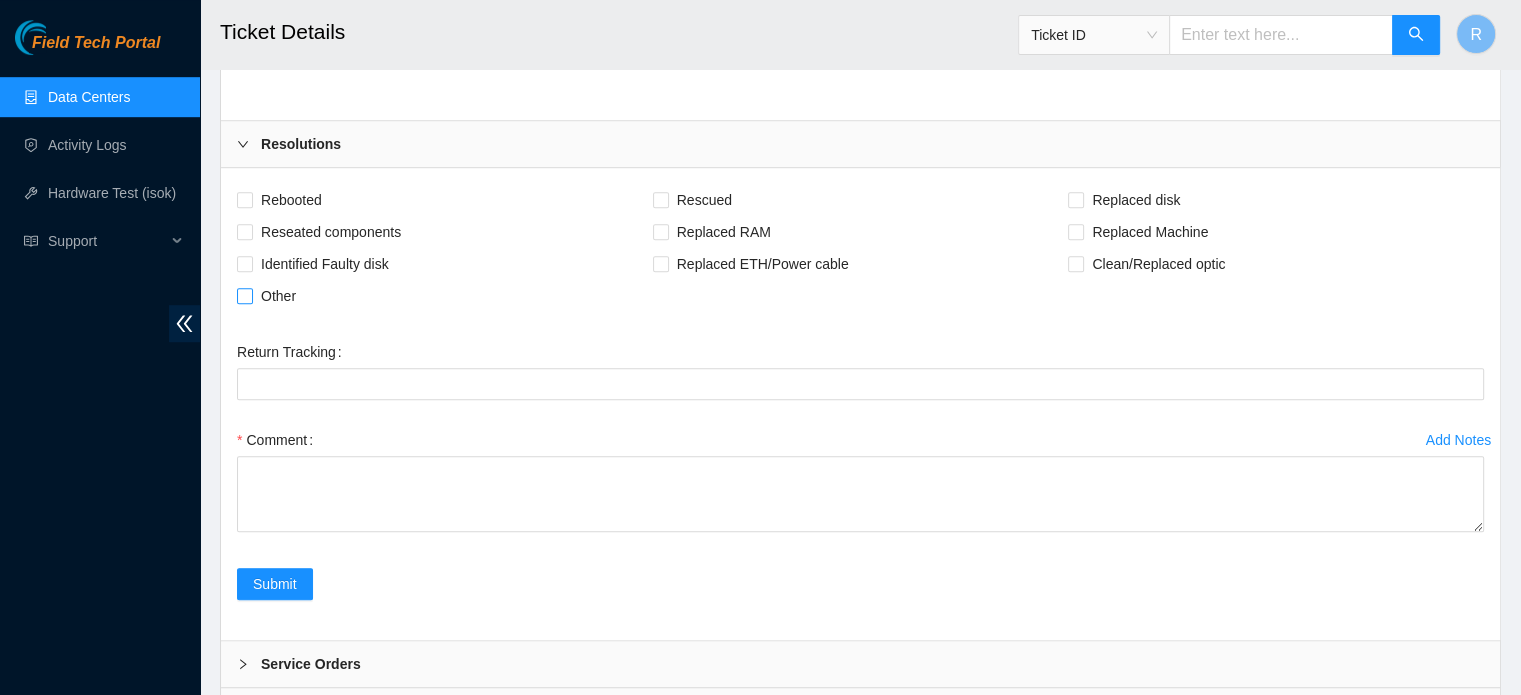 click on "Other" at bounding box center [278, 296] 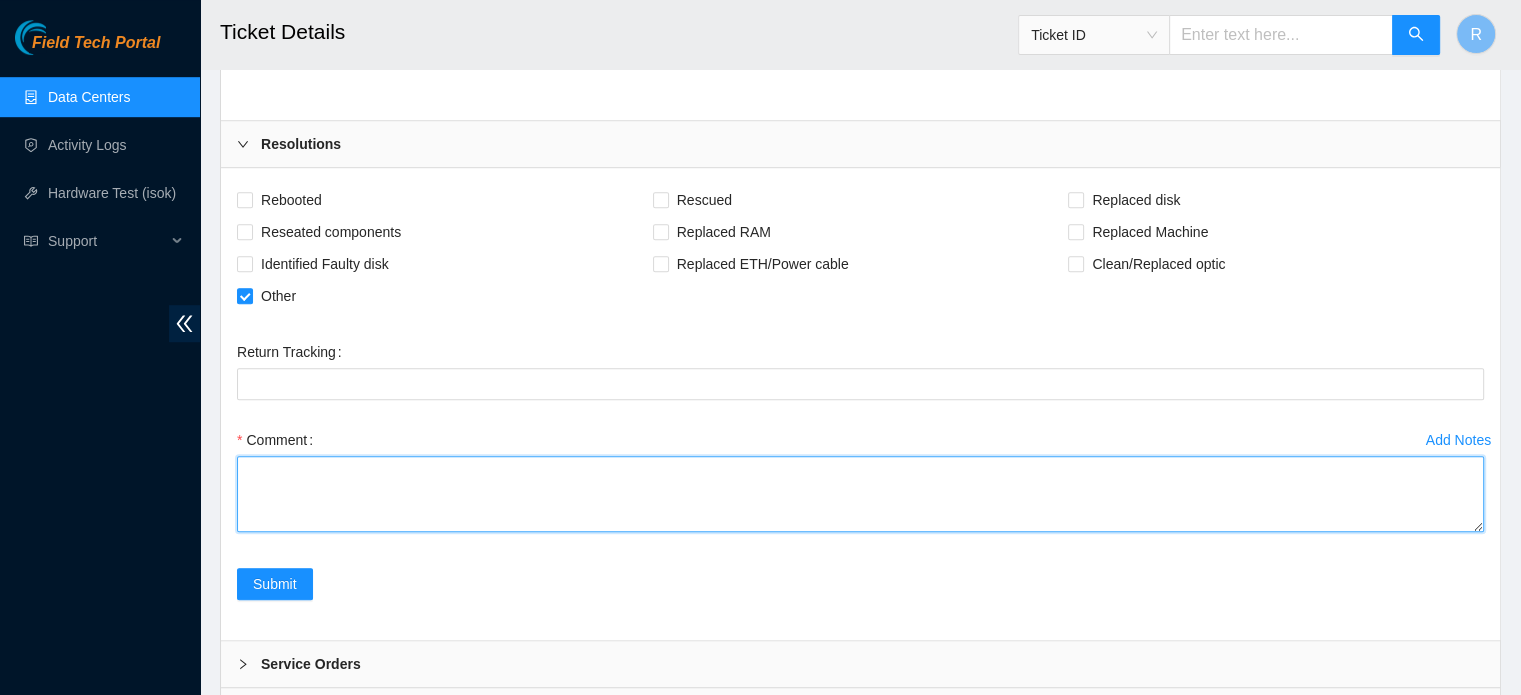 click on "Comment" at bounding box center (860, 494) 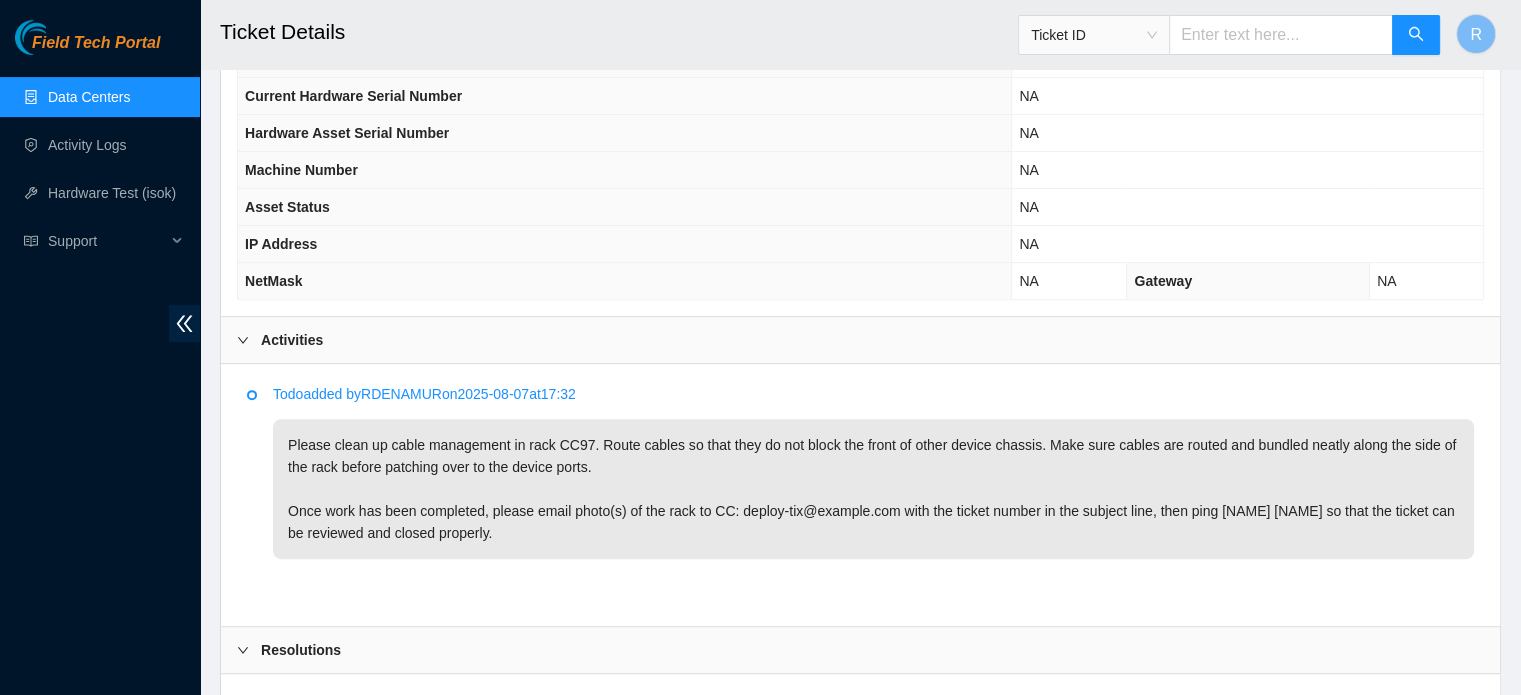 scroll, scrollTop: 819, scrollLeft: 0, axis: vertical 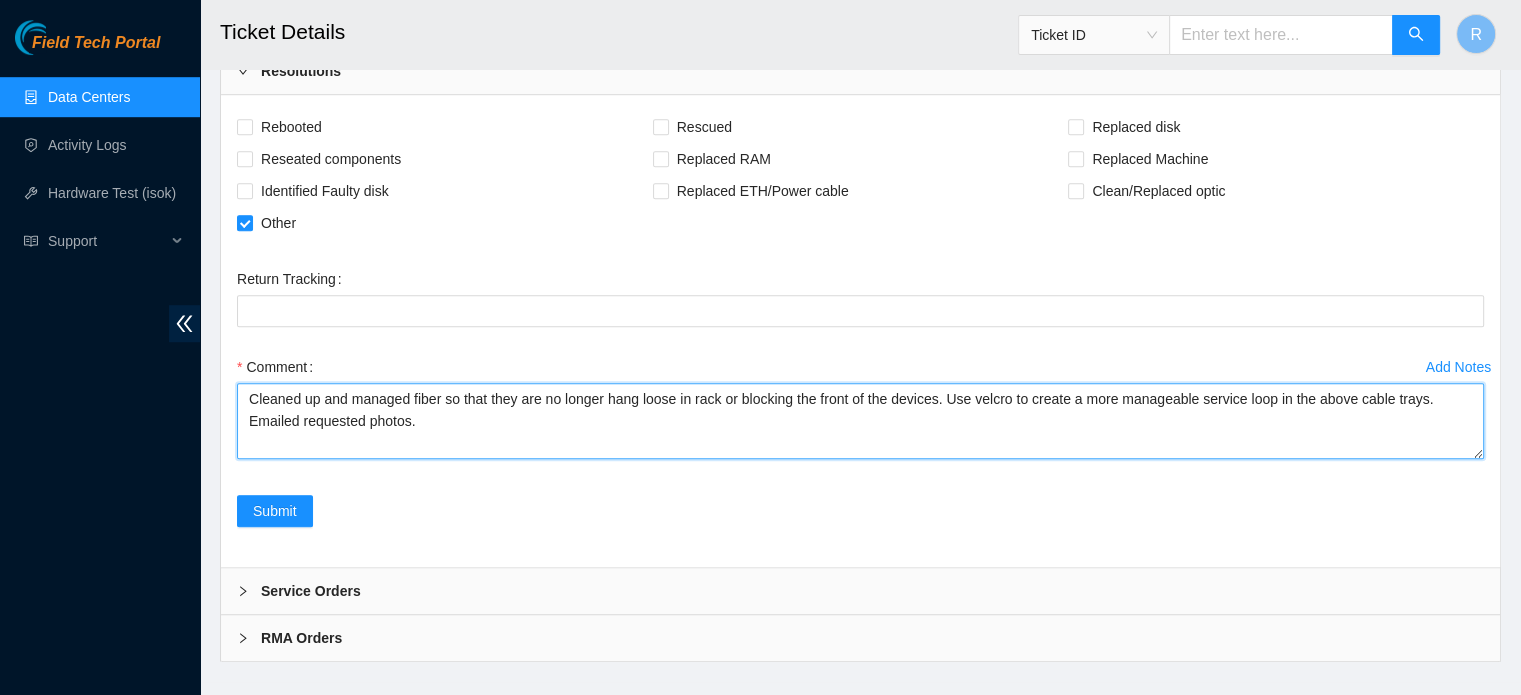 click on "Cleaned up and managed fiber so that they are no longer hang loose in rack or blocking the front of the devices. Use velcro to create a more manageable service loop in the above cable trays.
Emailed requested photos." at bounding box center (860, 421) 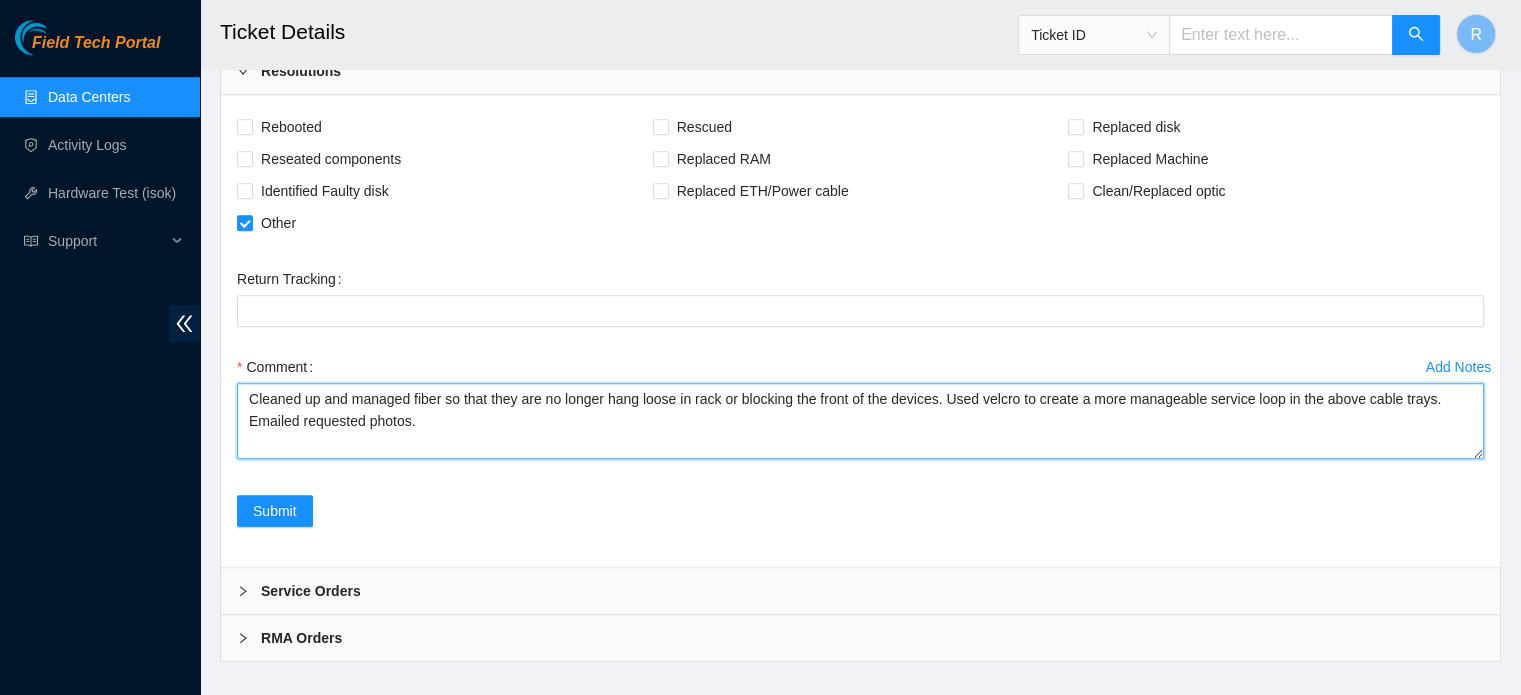 click on "Cleaned up and managed fiber so that they are no longer hang loose in rack or blocking the front of the devices. Used velcro to create a more manageable service loop in the above cable trays.
Emailed requested photos." at bounding box center (860, 421) 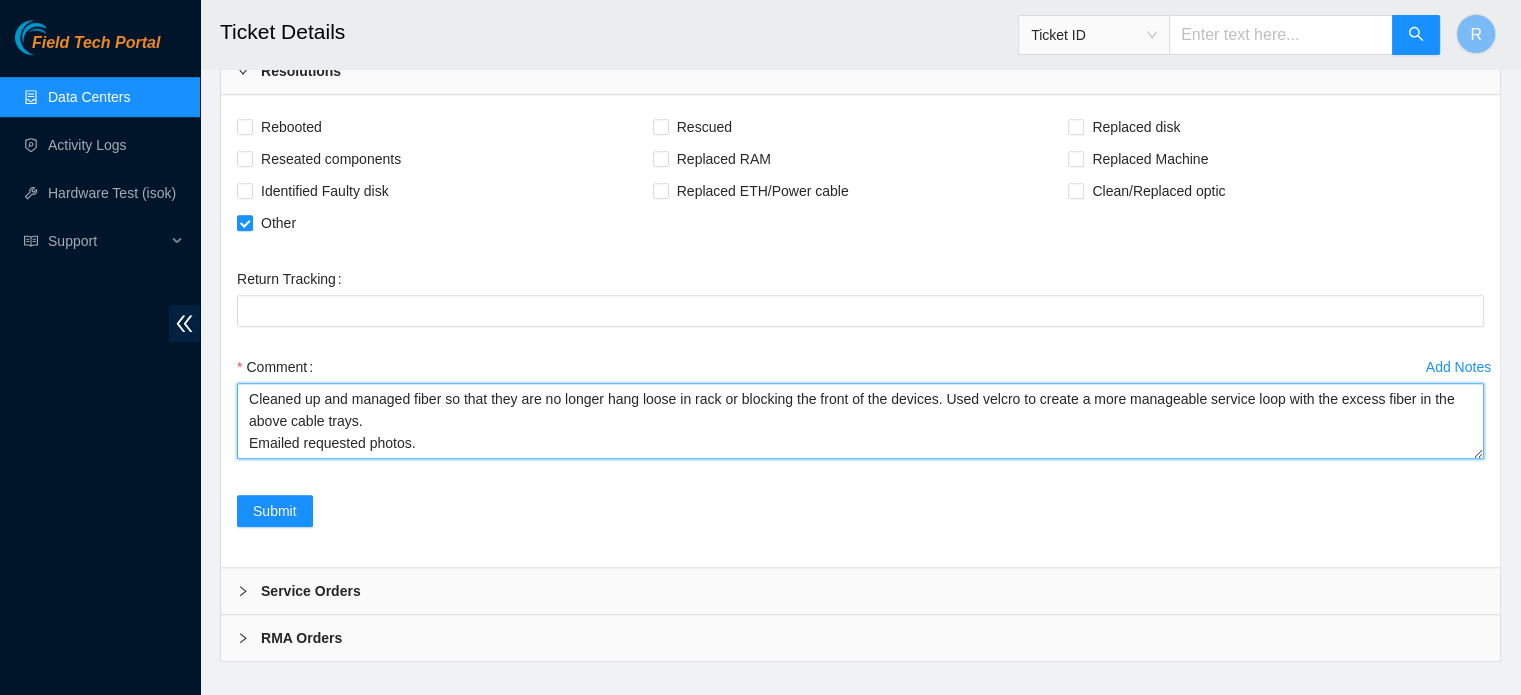 type on "Cleaned up and managed fiber so that they are no longer hang loose in rack or blocking the front of the devices. Used velcro to create a more manageable service loop with the excess fiber in the above cable trays.
Emailed requested photos." 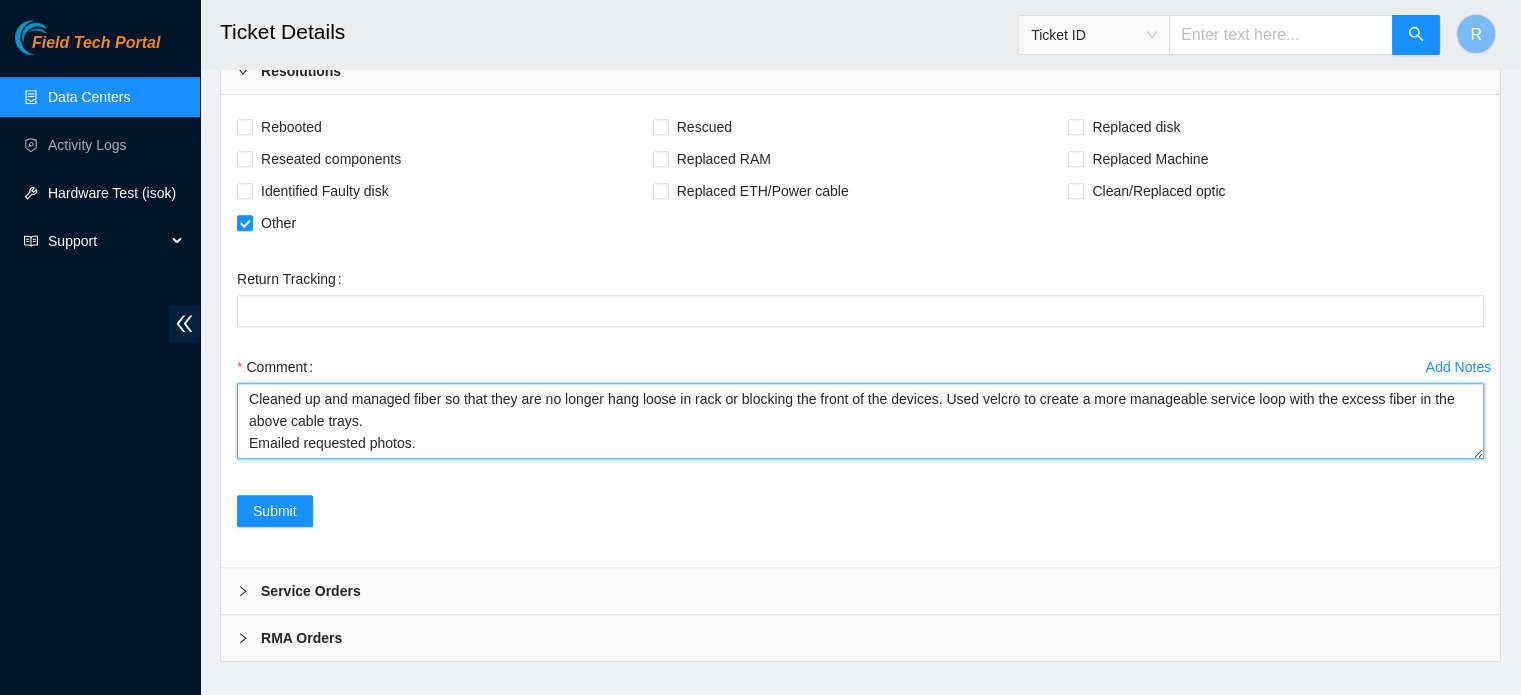 drag, startPoint x: 483, startPoint y: 410, endPoint x: 0, endPoint y: 192, distance: 529.9179 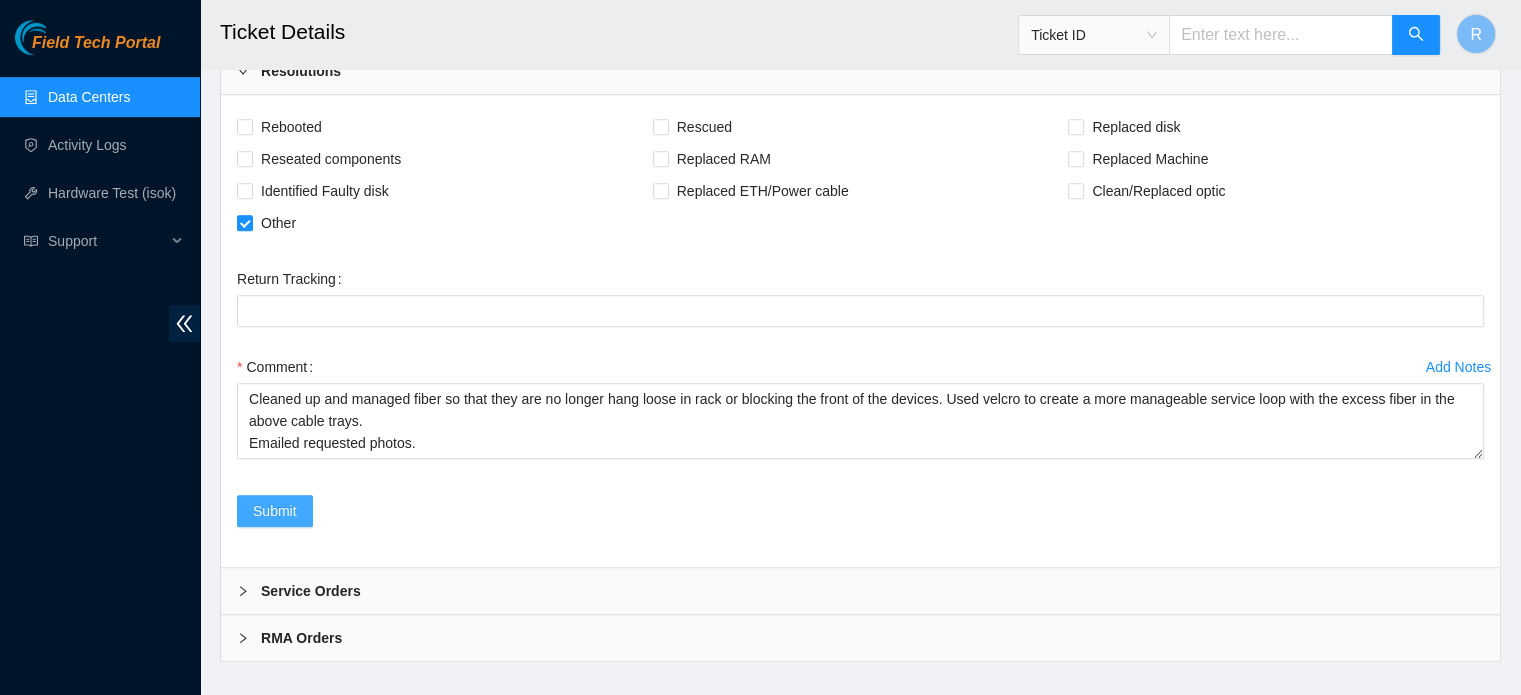 click on "Submit" at bounding box center (275, 511) 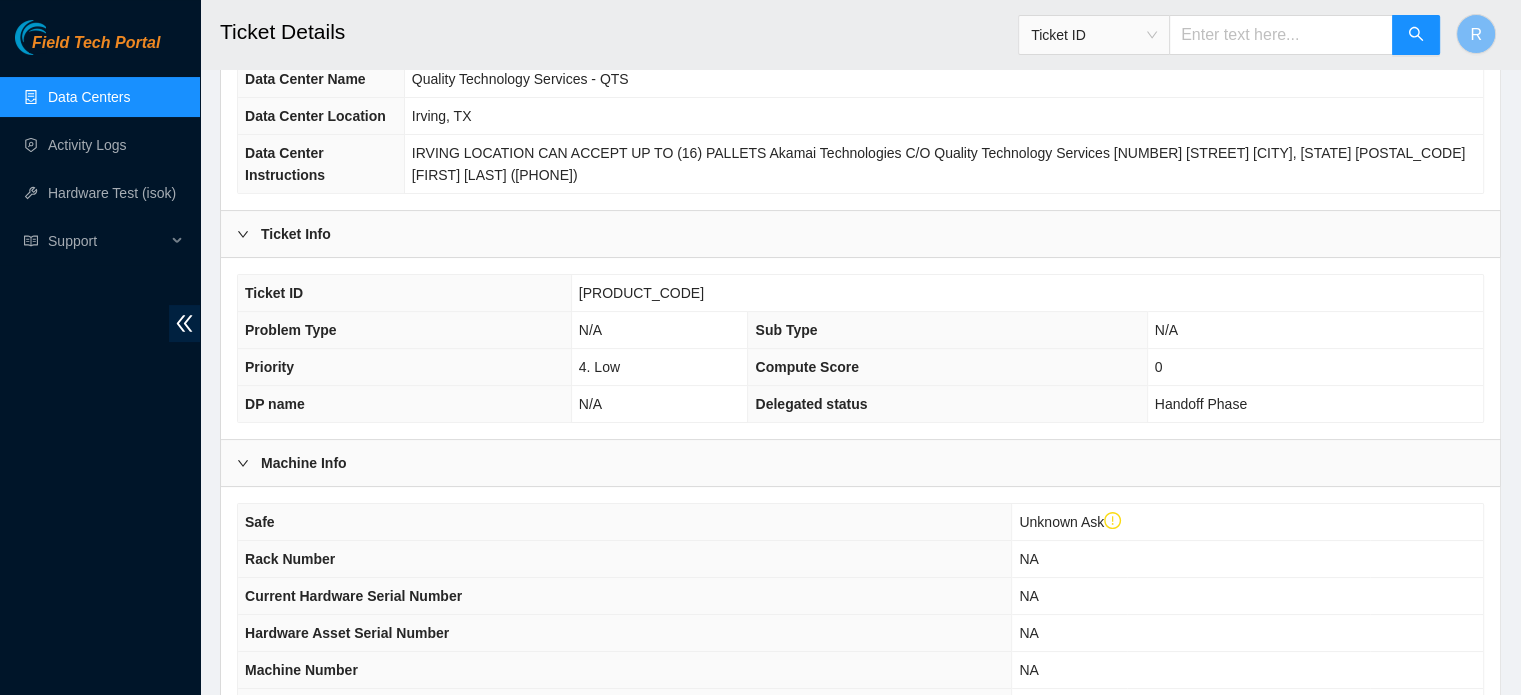 scroll, scrollTop: 584, scrollLeft: 0, axis: vertical 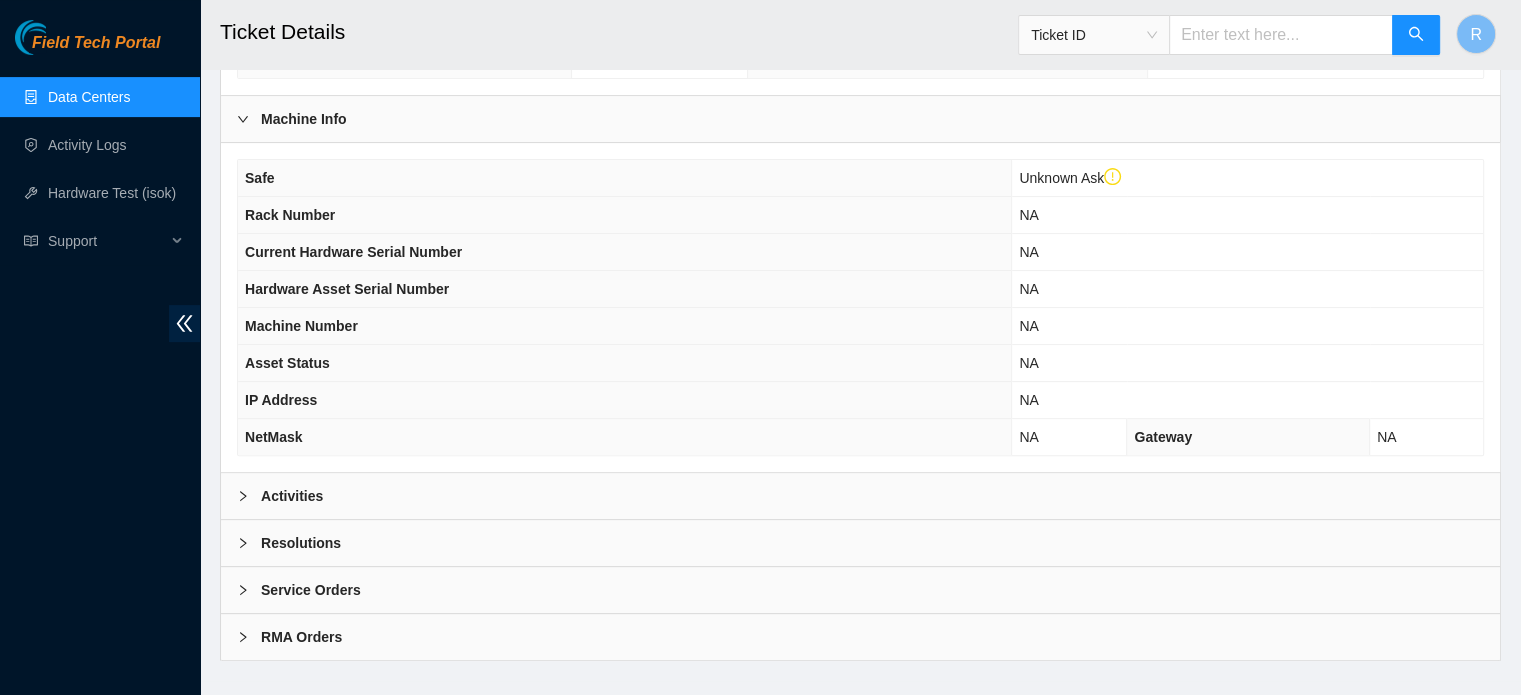 click on "Activities" at bounding box center [860, 496] 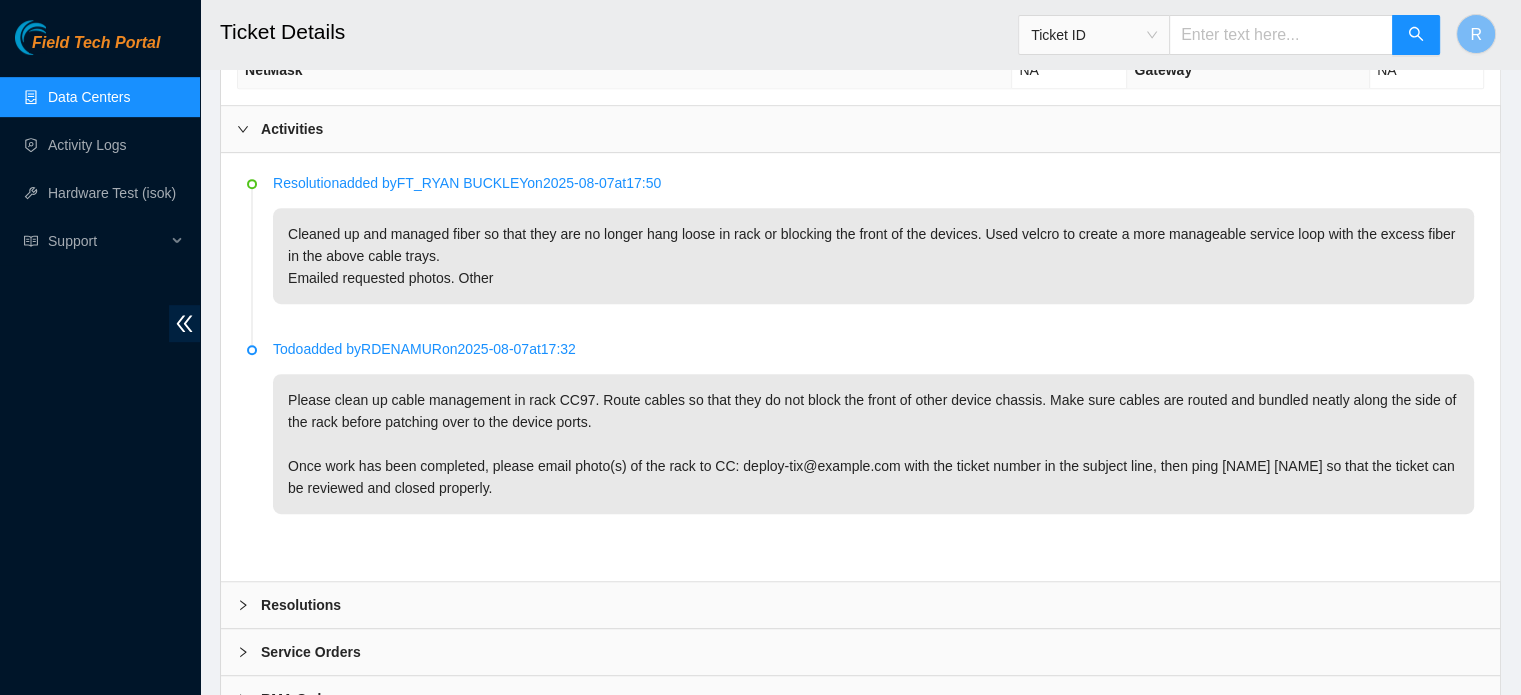 scroll, scrollTop: 1012, scrollLeft: 0, axis: vertical 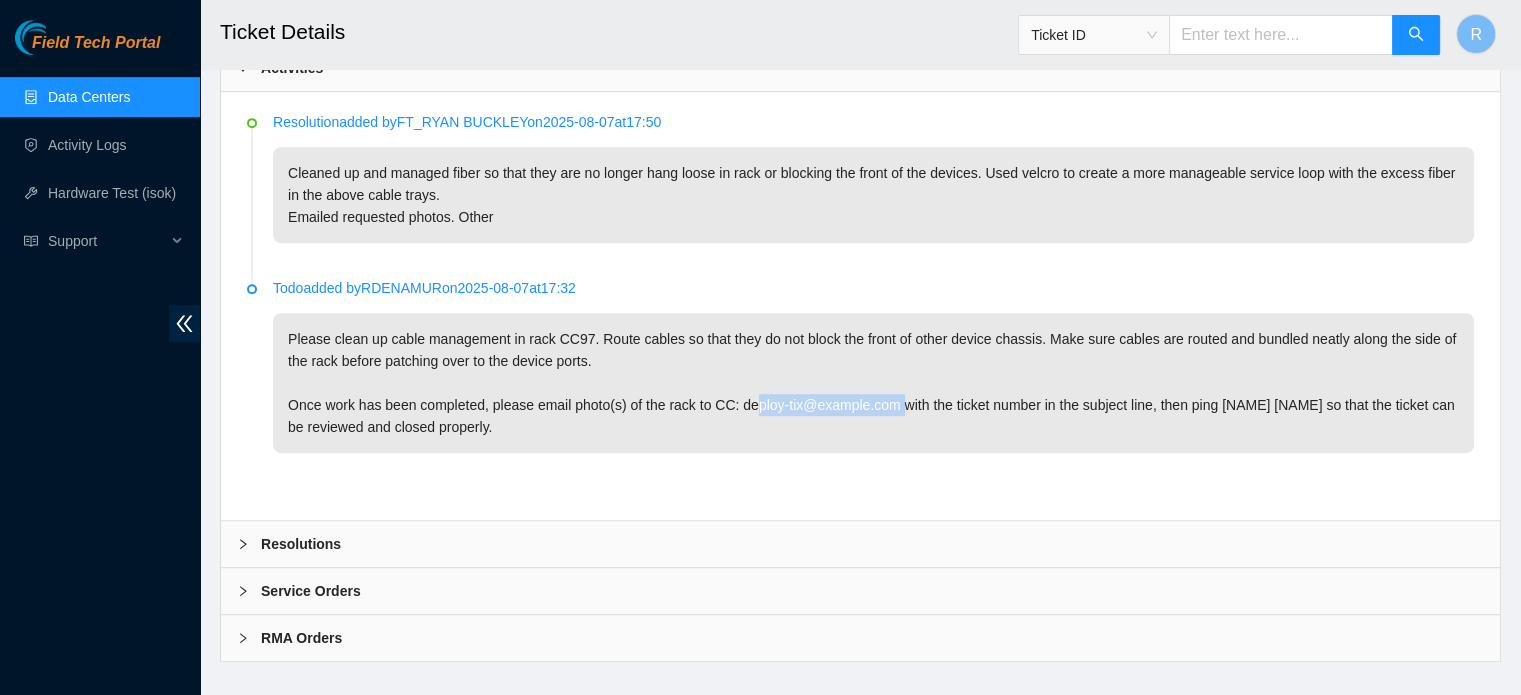 drag, startPoint x: 737, startPoint y: 378, endPoint x: 883, endPoint y: 381, distance: 146.03082 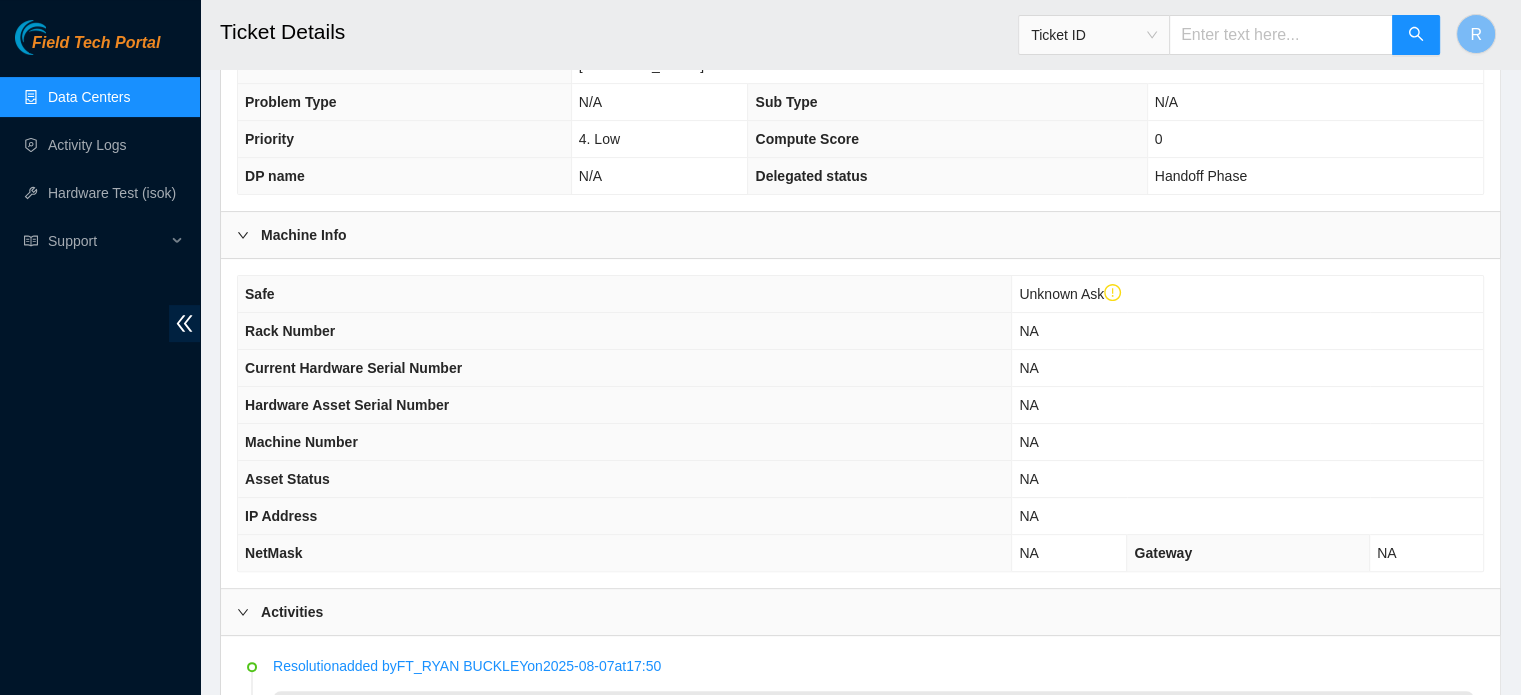 scroll, scrollTop: 0, scrollLeft: 0, axis: both 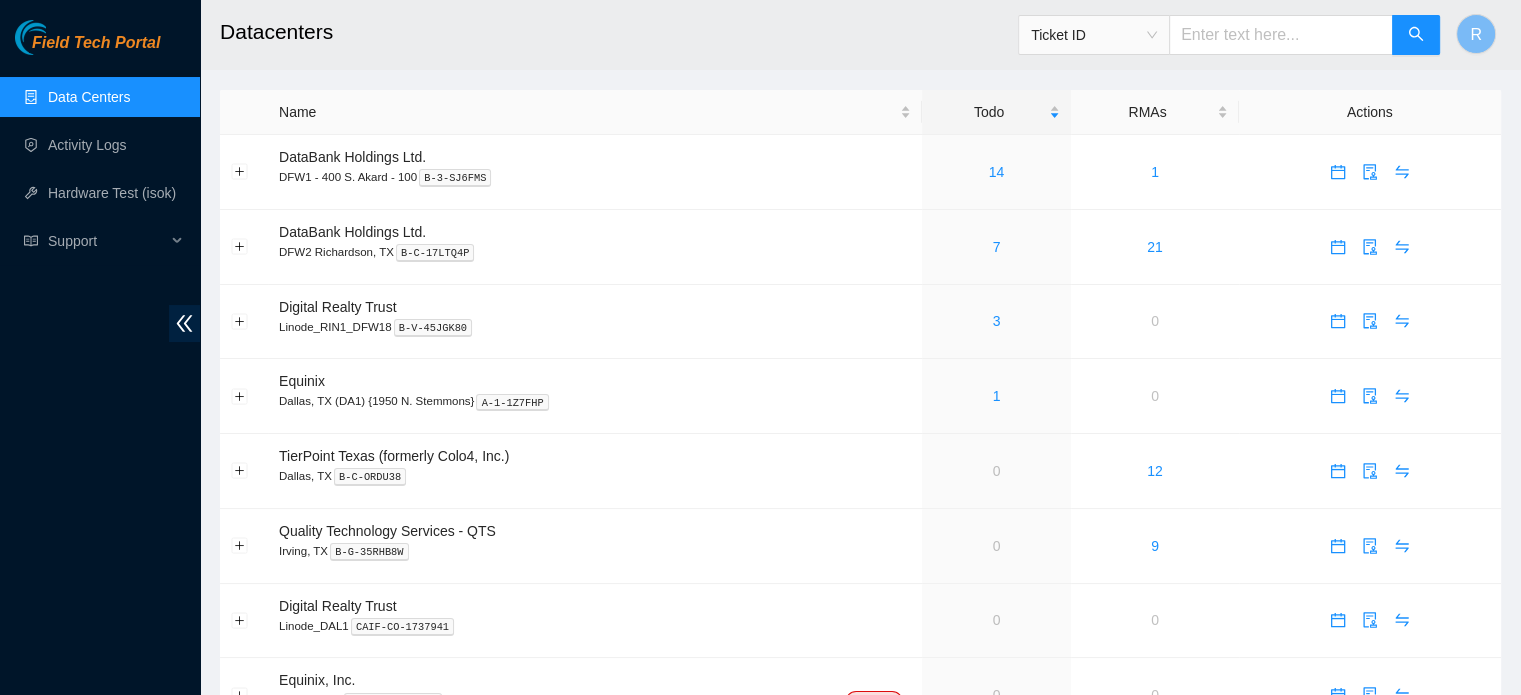 click at bounding box center (1281, 35) 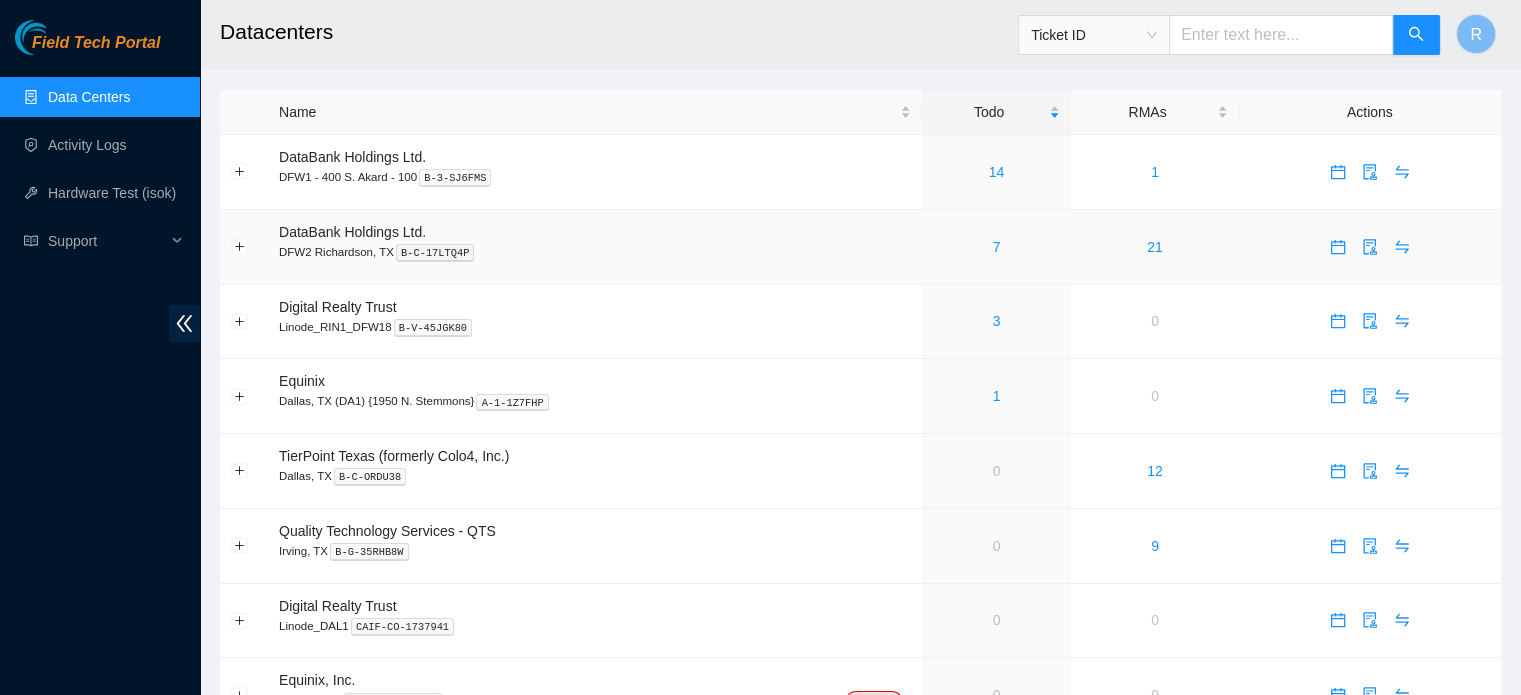 type on "B-V-5T123GH" 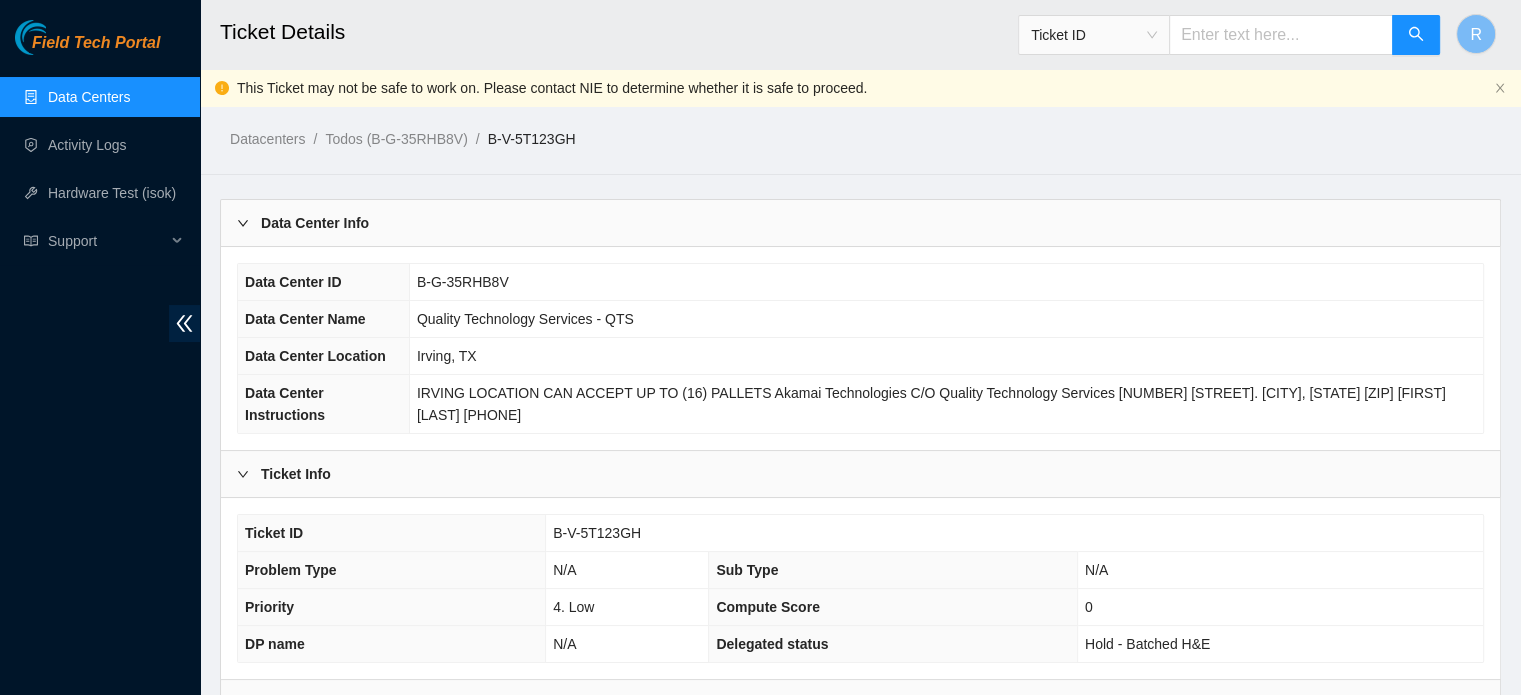 scroll, scrollTop: 584, scrollLeft: 0, axis: vertical 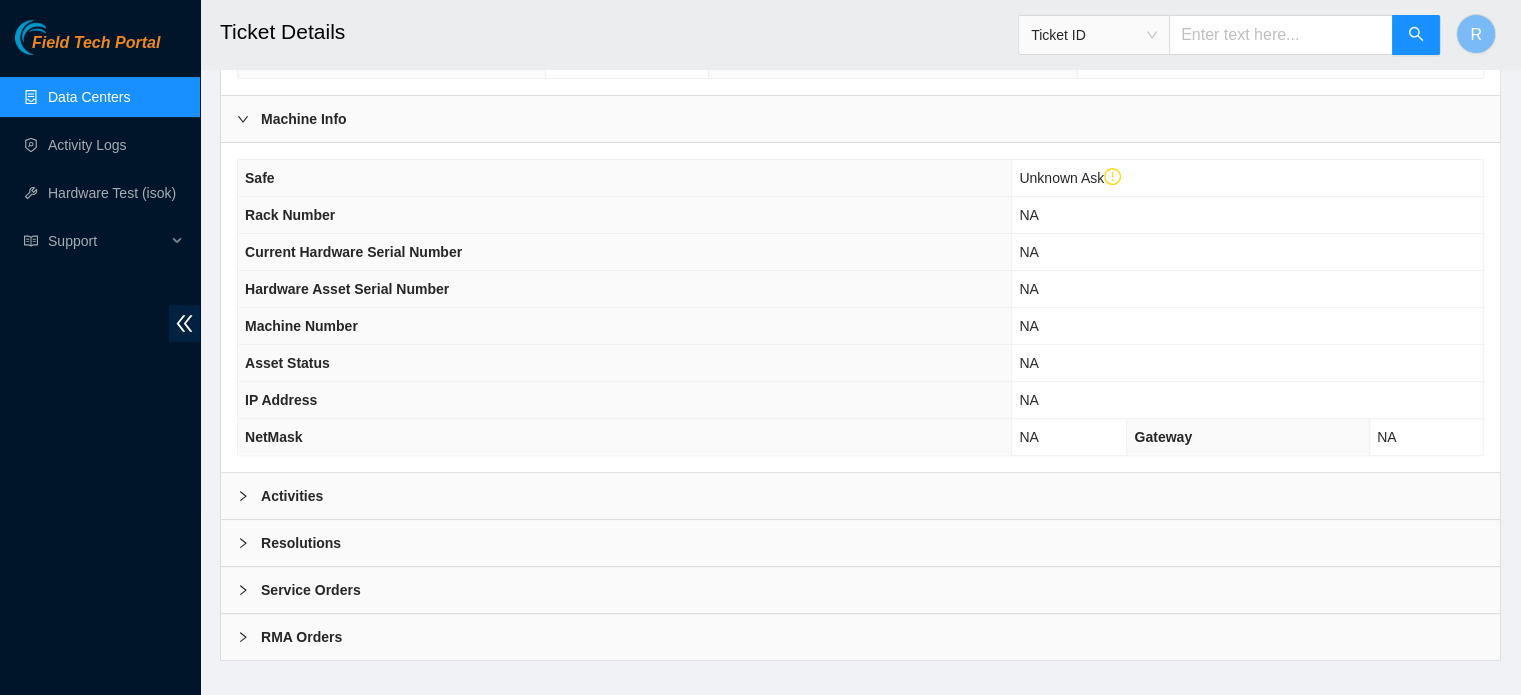click on "Activities" at bounding box center [860, 496] 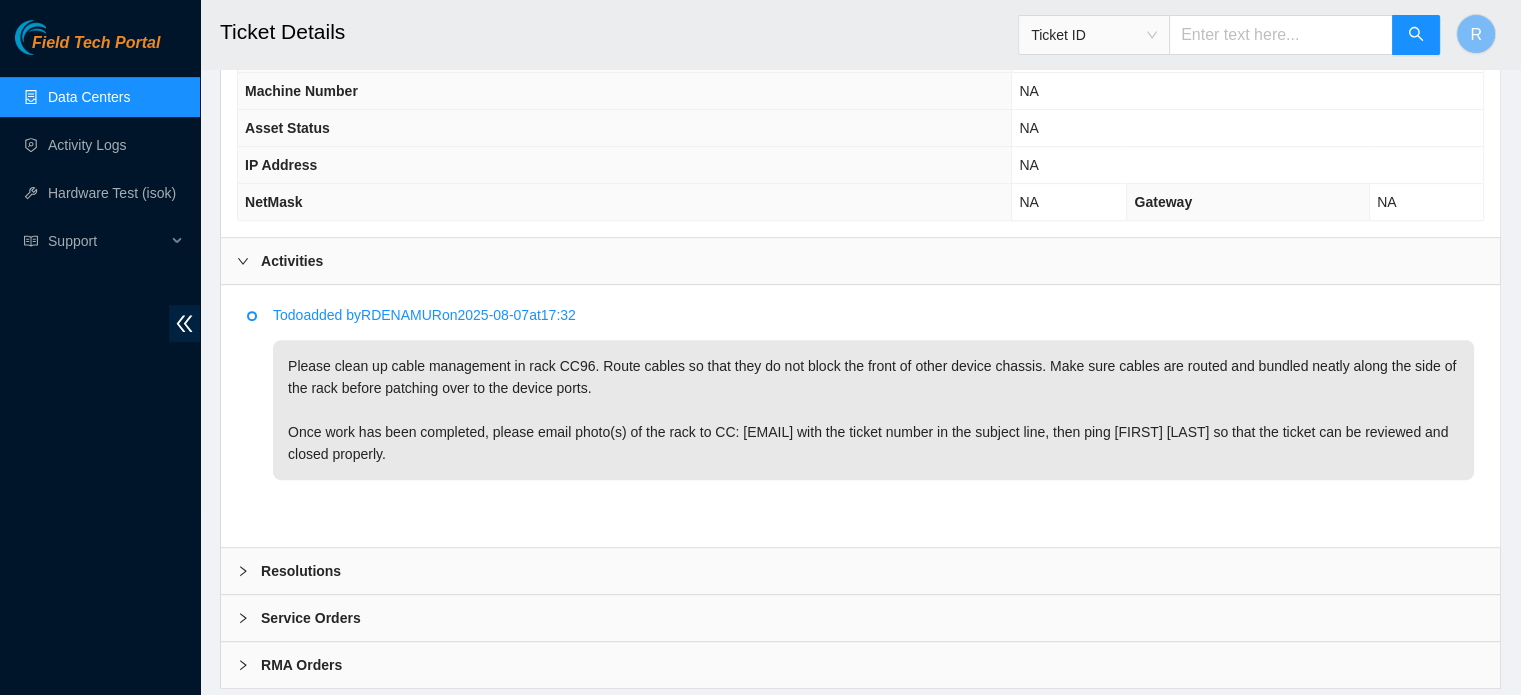 scroll, scrollTop: 846, scrollLeft: 0, axis: vertical 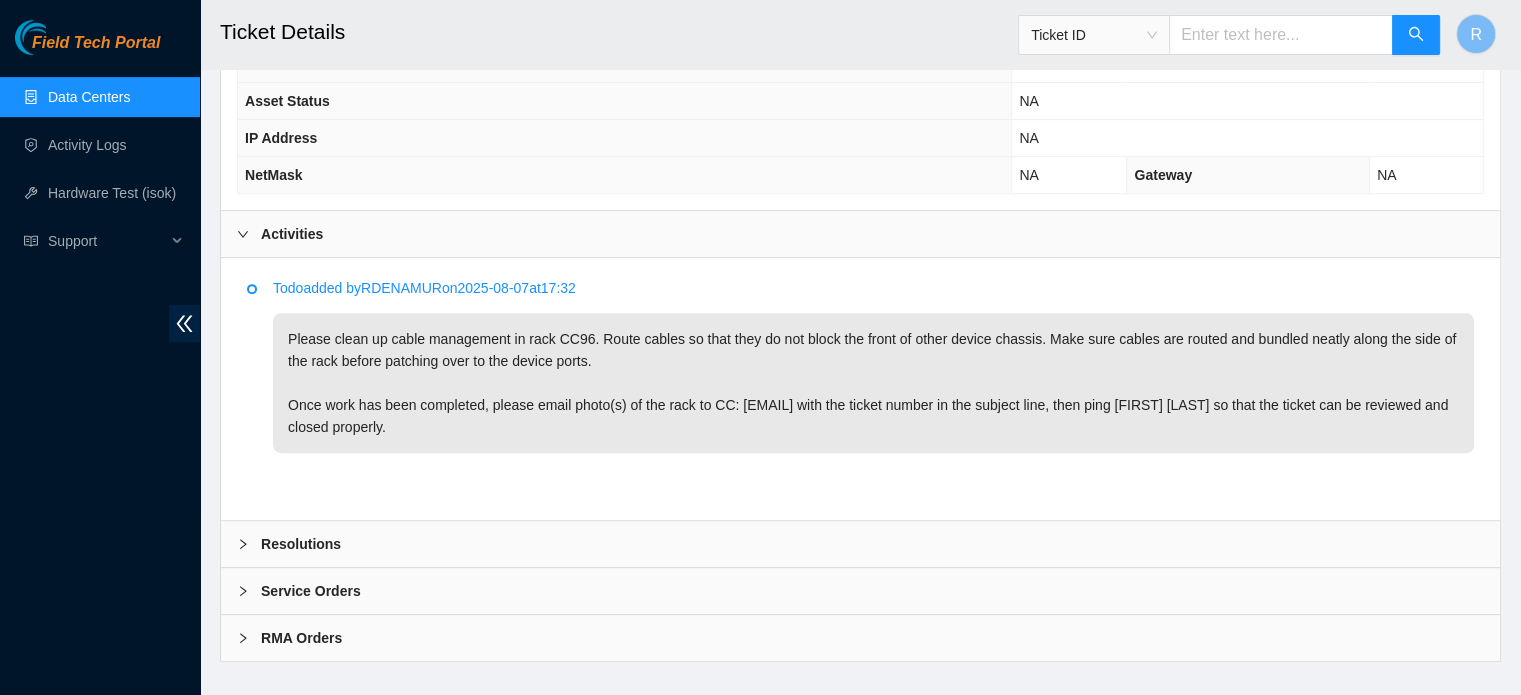 click on "Resolutions" at bounding box center (860, 544) 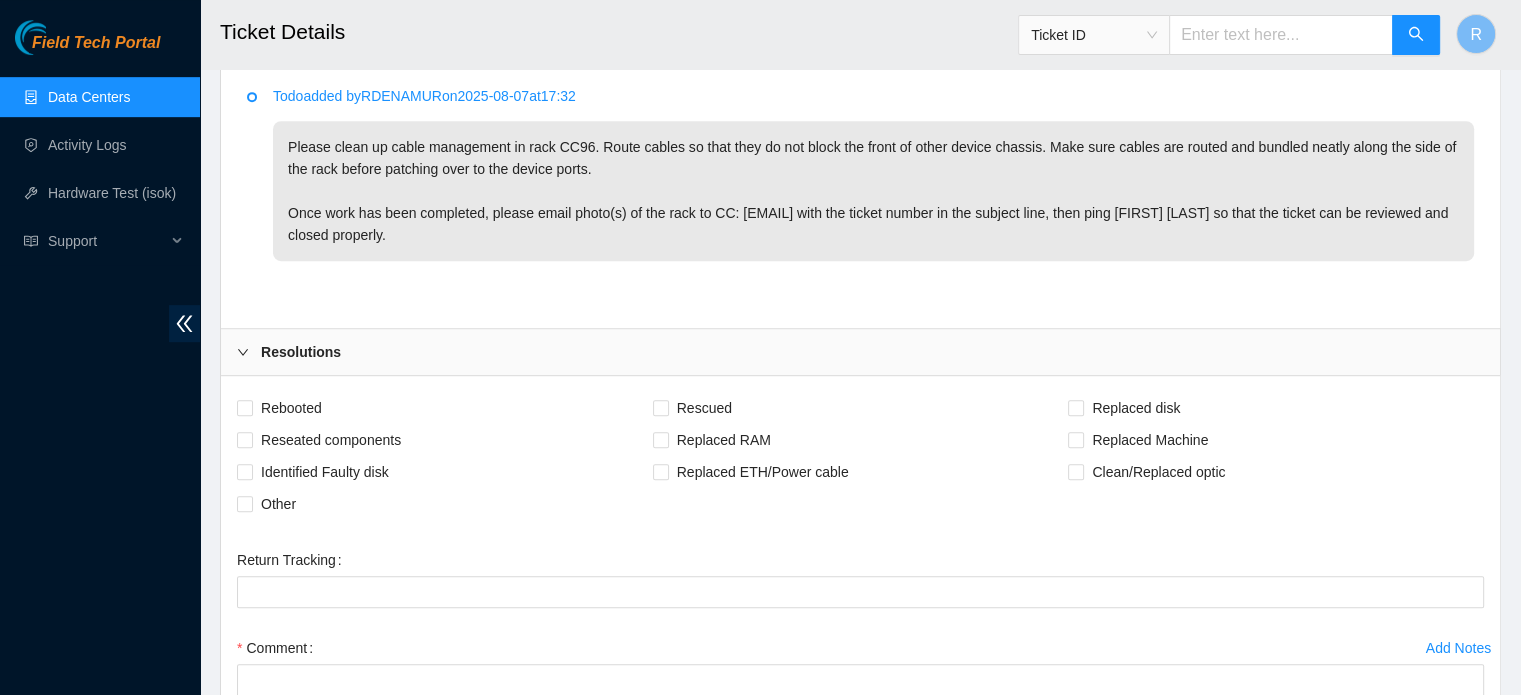 scroll, scrollTop: 1319, scrollLeft: 0, axis: vertical 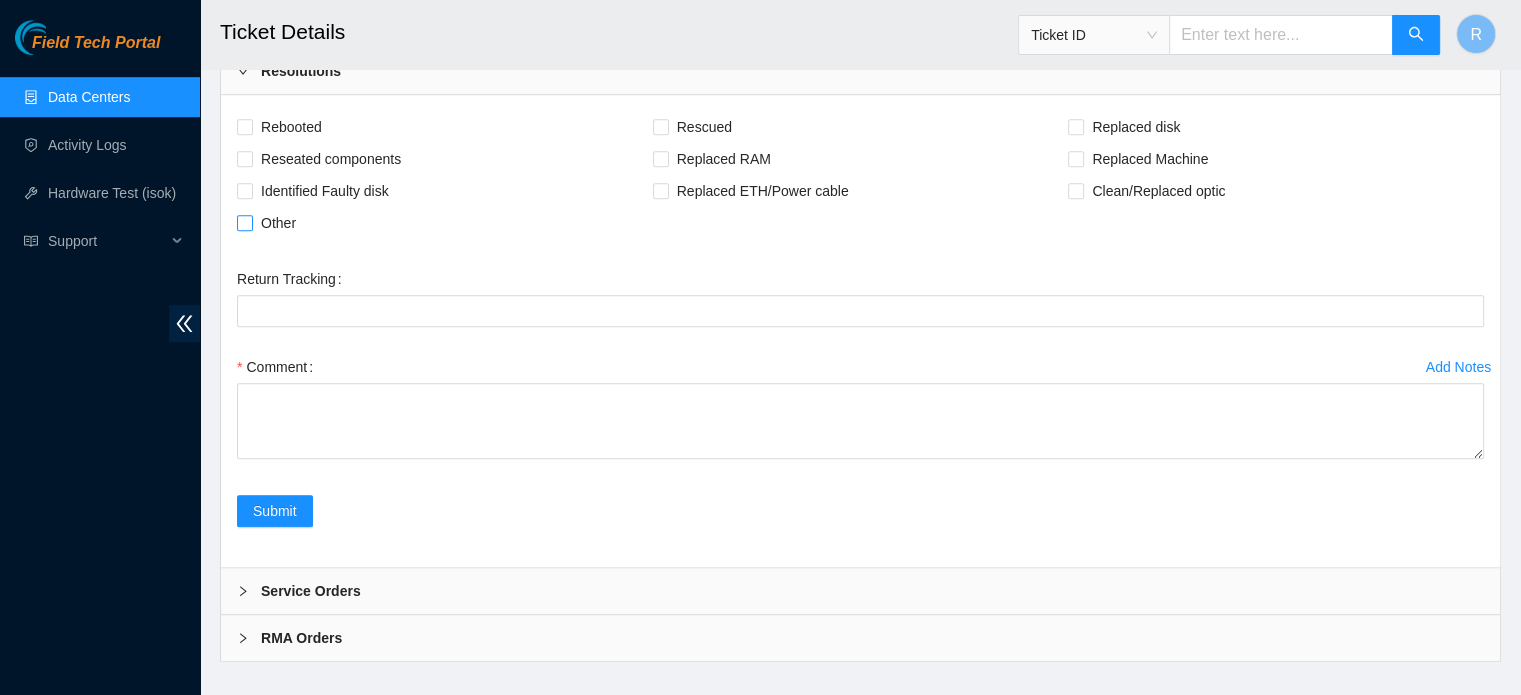 click on "Other" at bounding box center (278, 223) 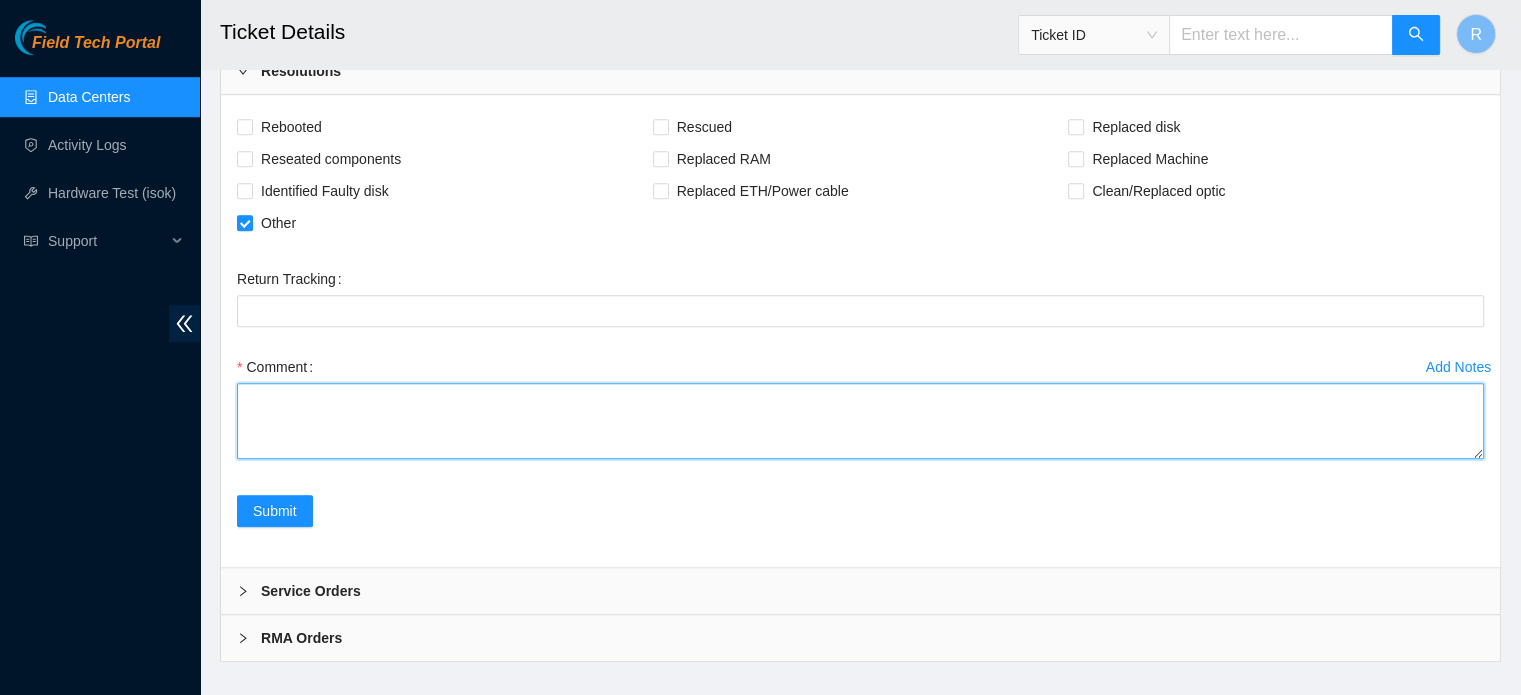 click on "Comment" at bounding box center (860, 421) 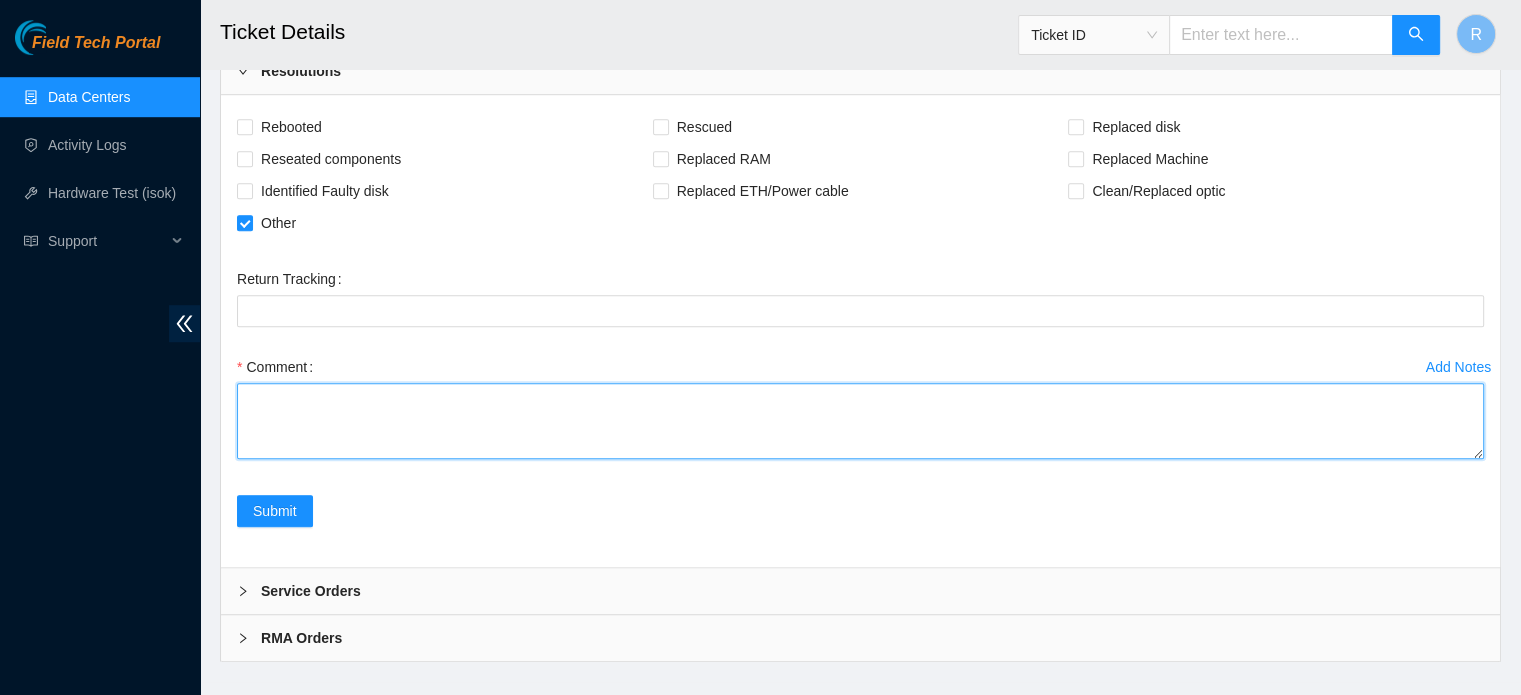 paste on "Cleaned up and managed fiber so that they are no longer hang loose in rack or blocking the front of the devices. Used velcro to create a more manageable service loop with the excess fiber in the above cable trays.
Emailed requested photos." 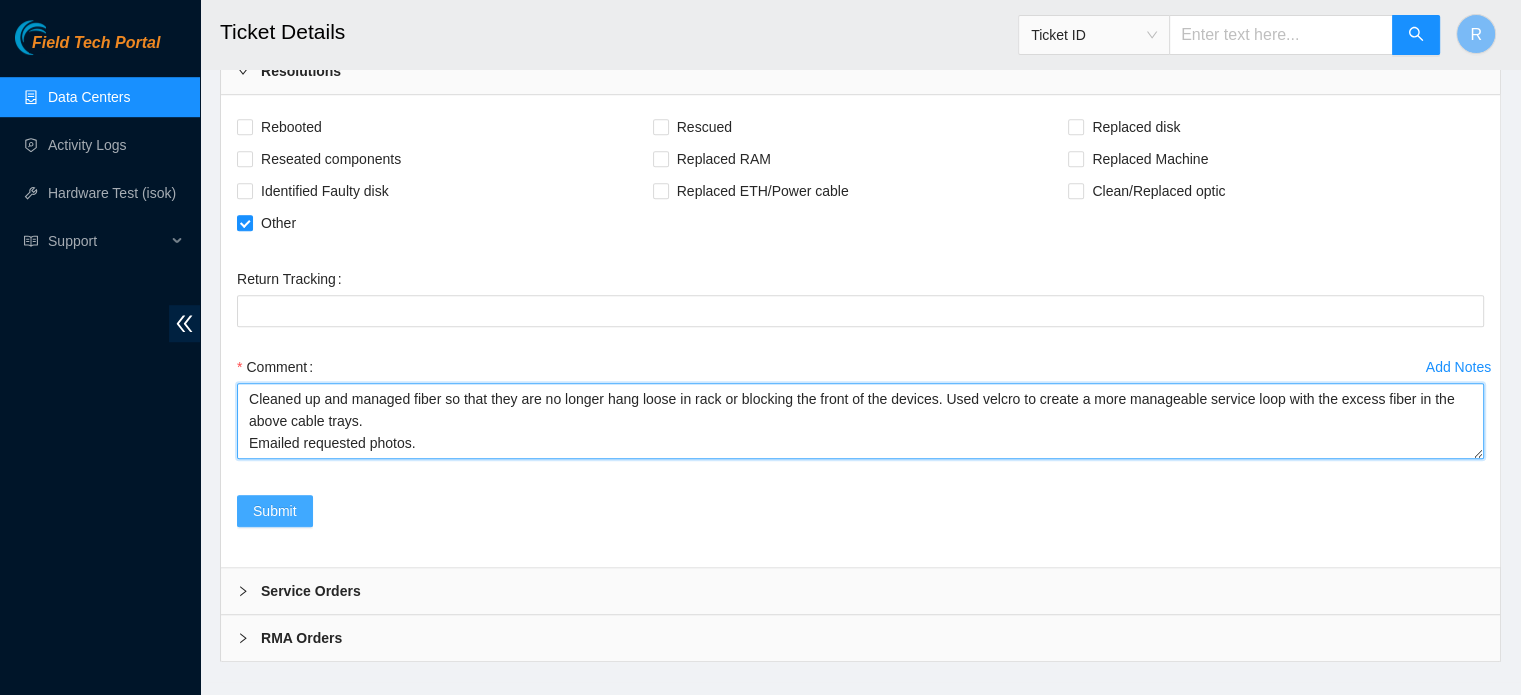 type on "Cleaned up and managed fiber so that they are no longer hang loose in rack or blocking the front of the devices. Used velcro to create a more manageable service loop with the excess fiber in the above cable trays.
Emailed requested photos." 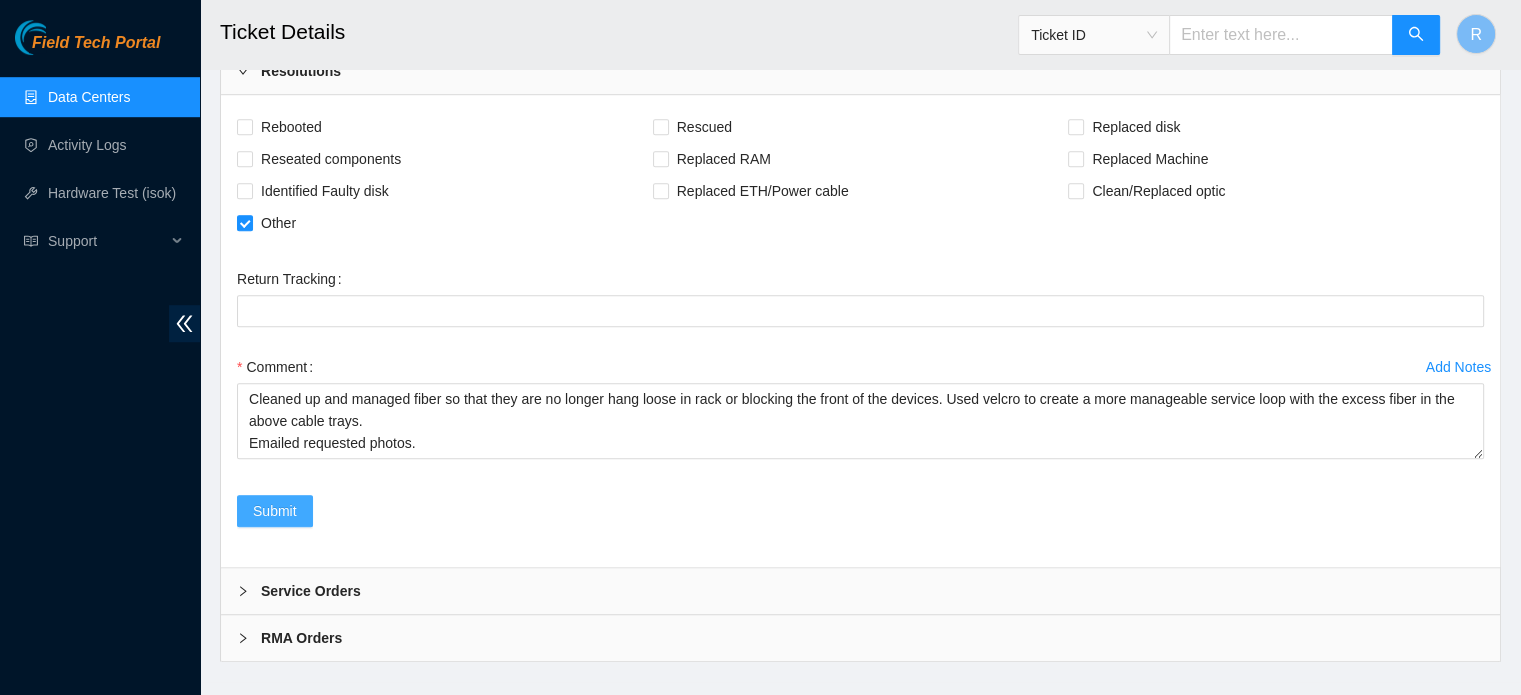 click on "Submit" at bounding box center [275, 511] 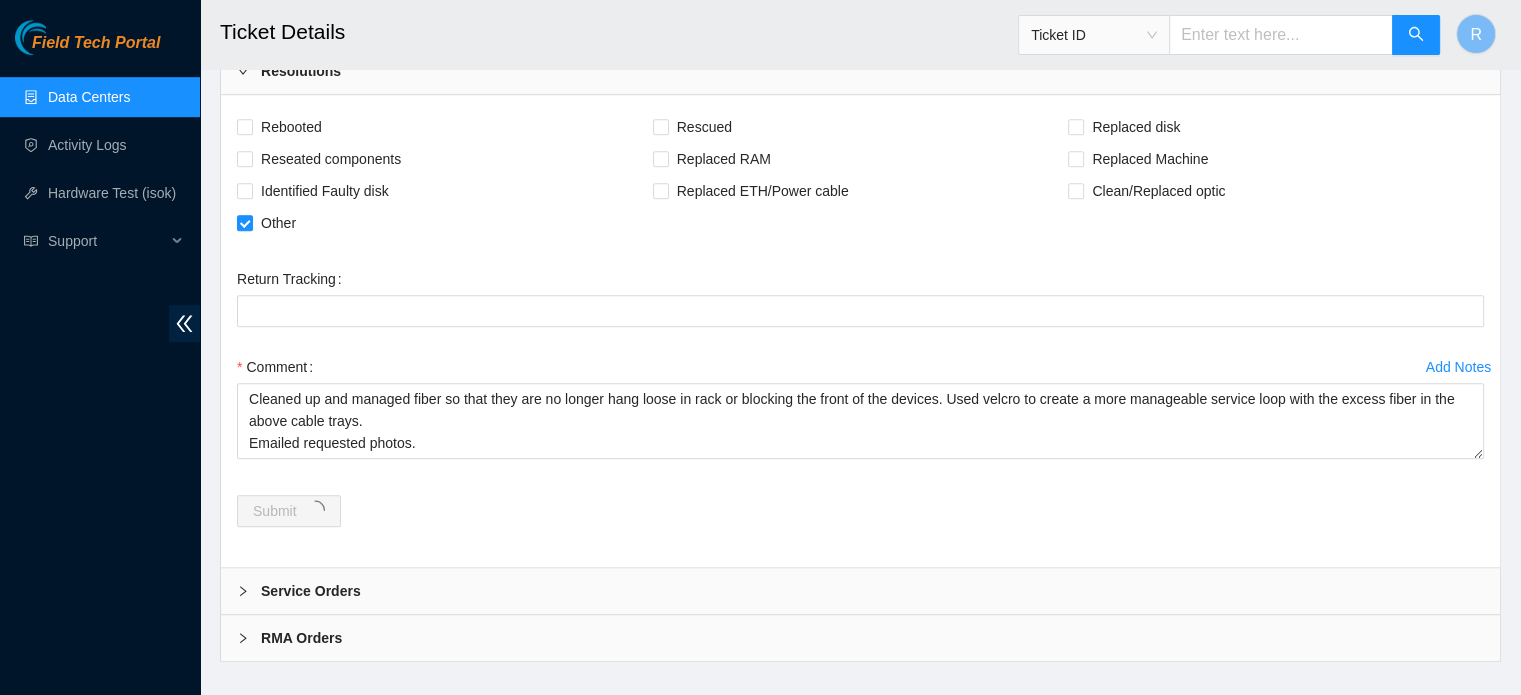 scroll, scrollTop: 0, scrollLeft: 0, axis: both 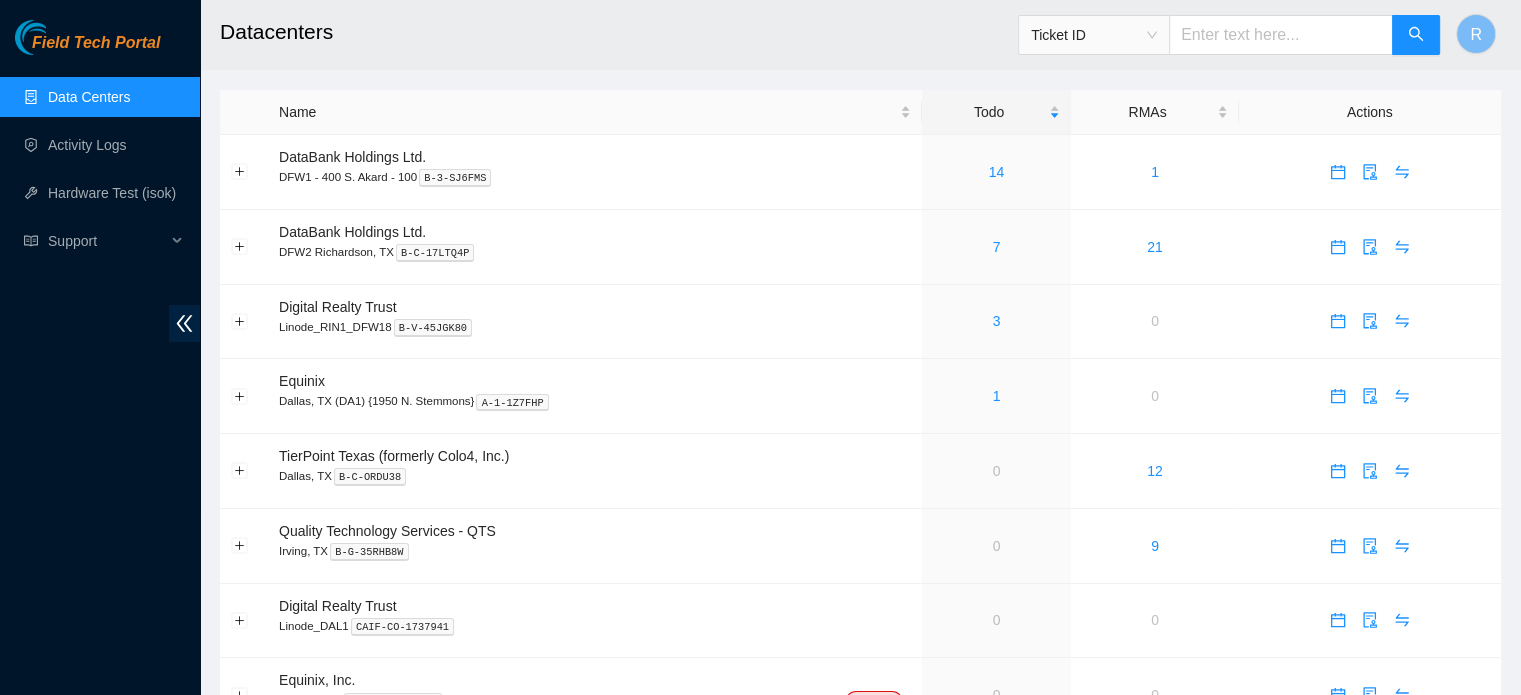 click at bounding box center (1281, 35) 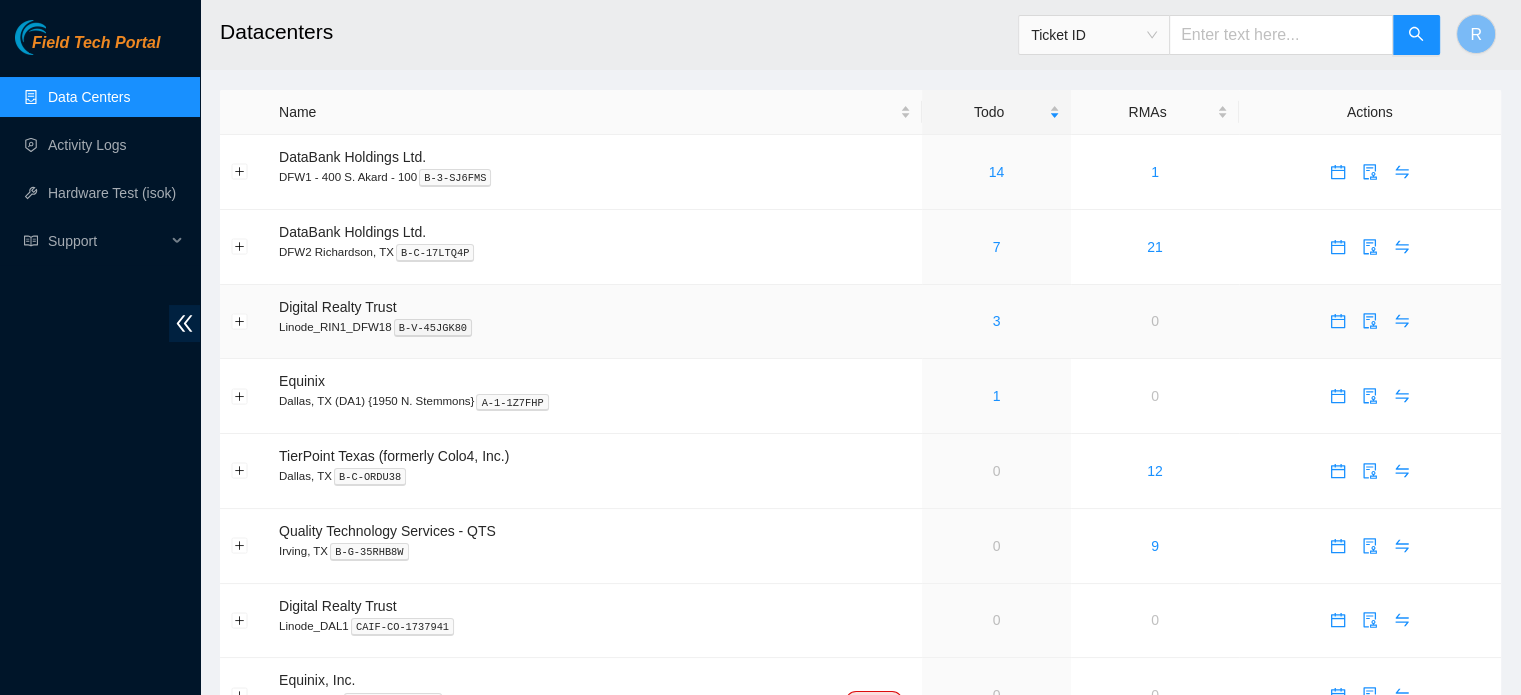 type on "B-V-5T123FB" 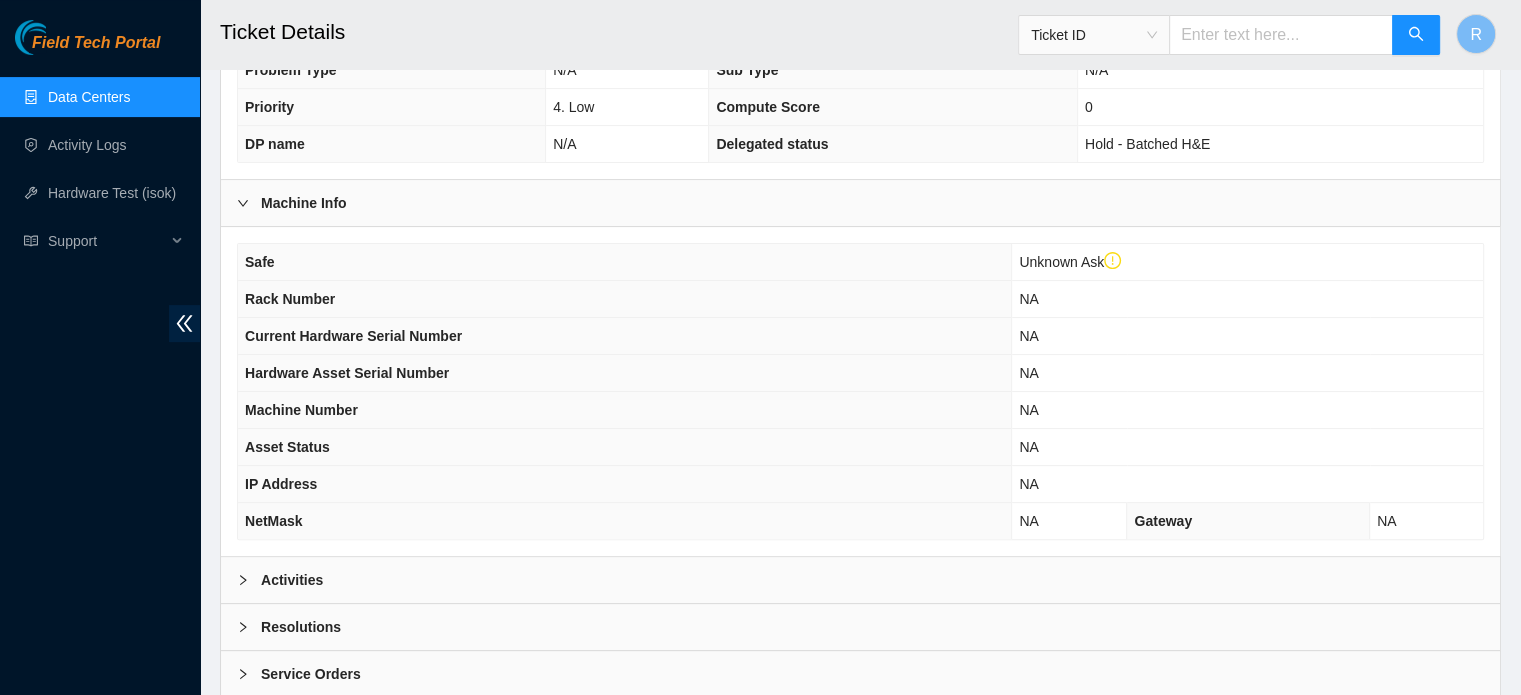 scroll, scrollTop: 584, scrollLeft: 0, axis: vertical 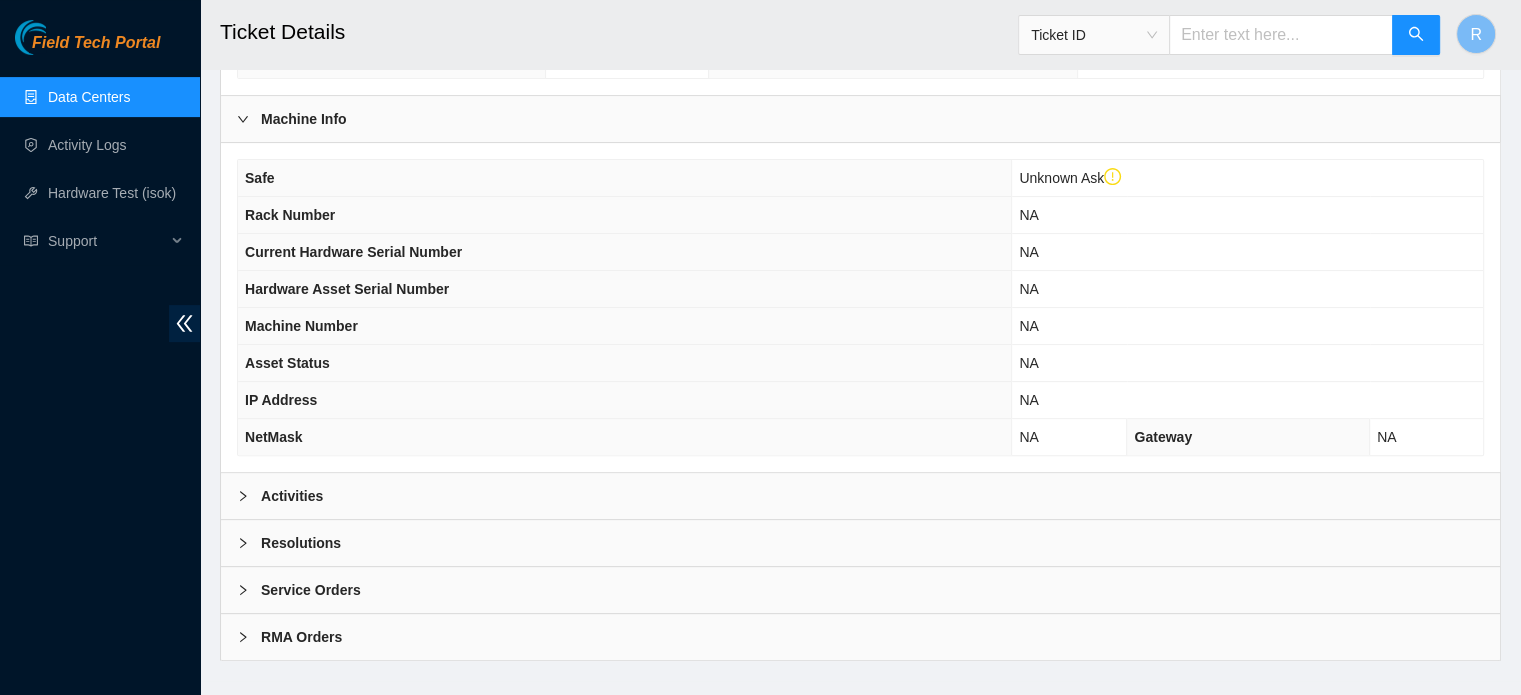 drag, startPoint x: 756, startPoint y: 472, endPoint x: 923, endPoint y: 325, distance: 222.48146 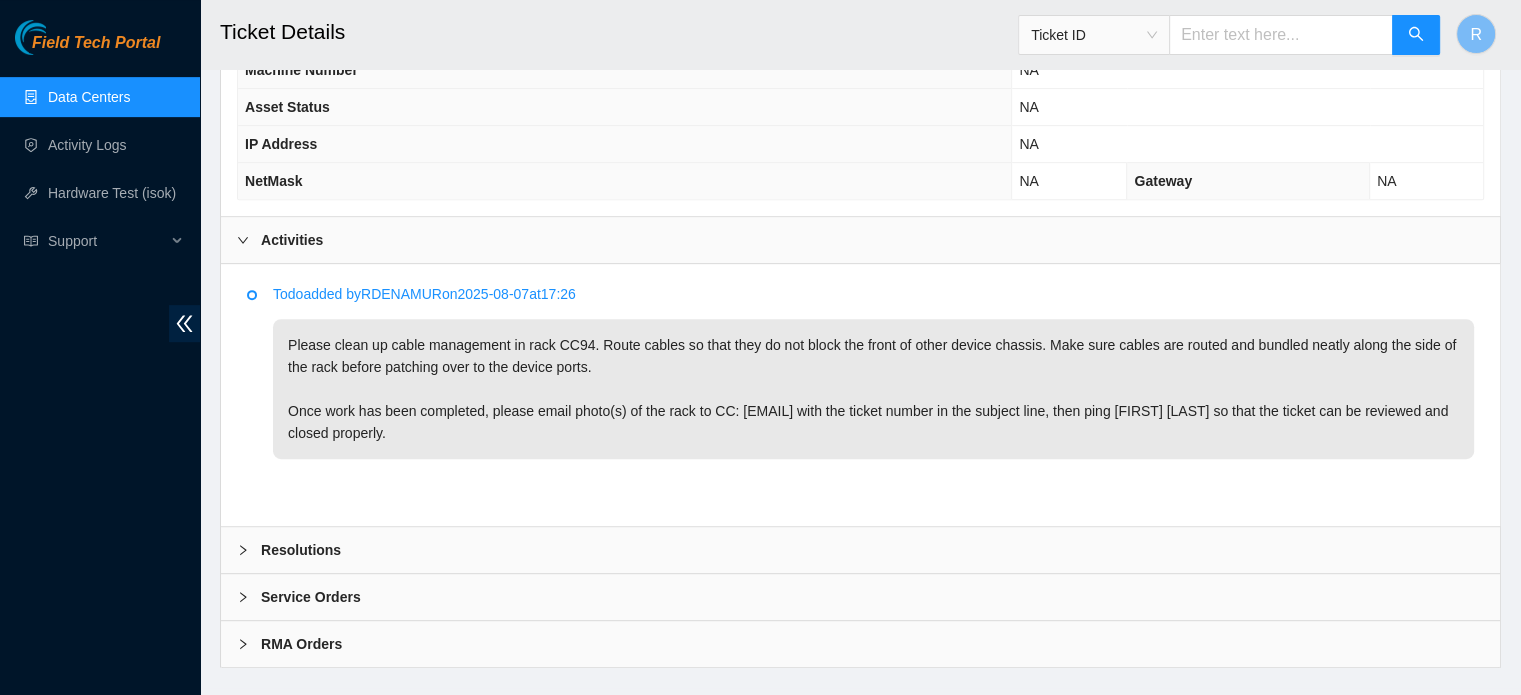 scroll, scrollTop: 846, scrollLeft: 0, axis: vertical 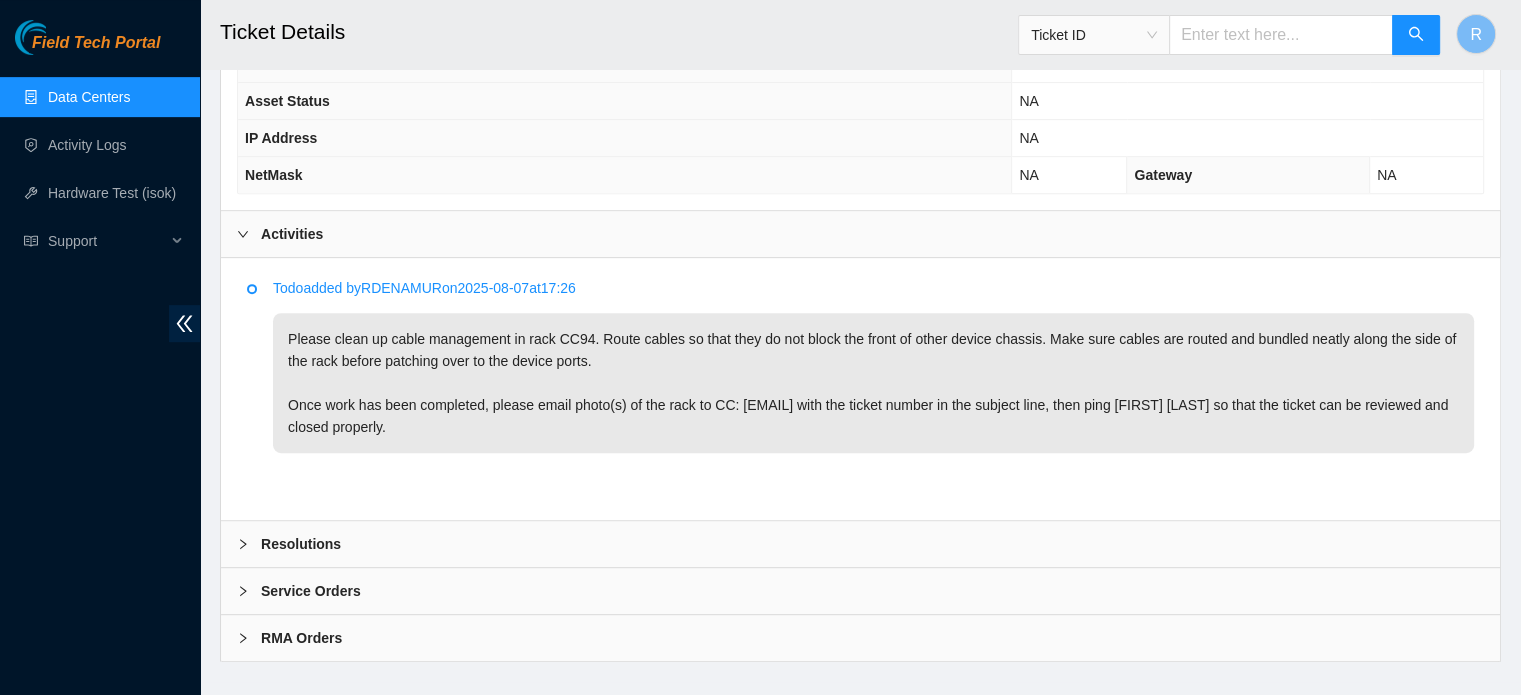 click on "Resolutions" at bounding box center (860, 544) 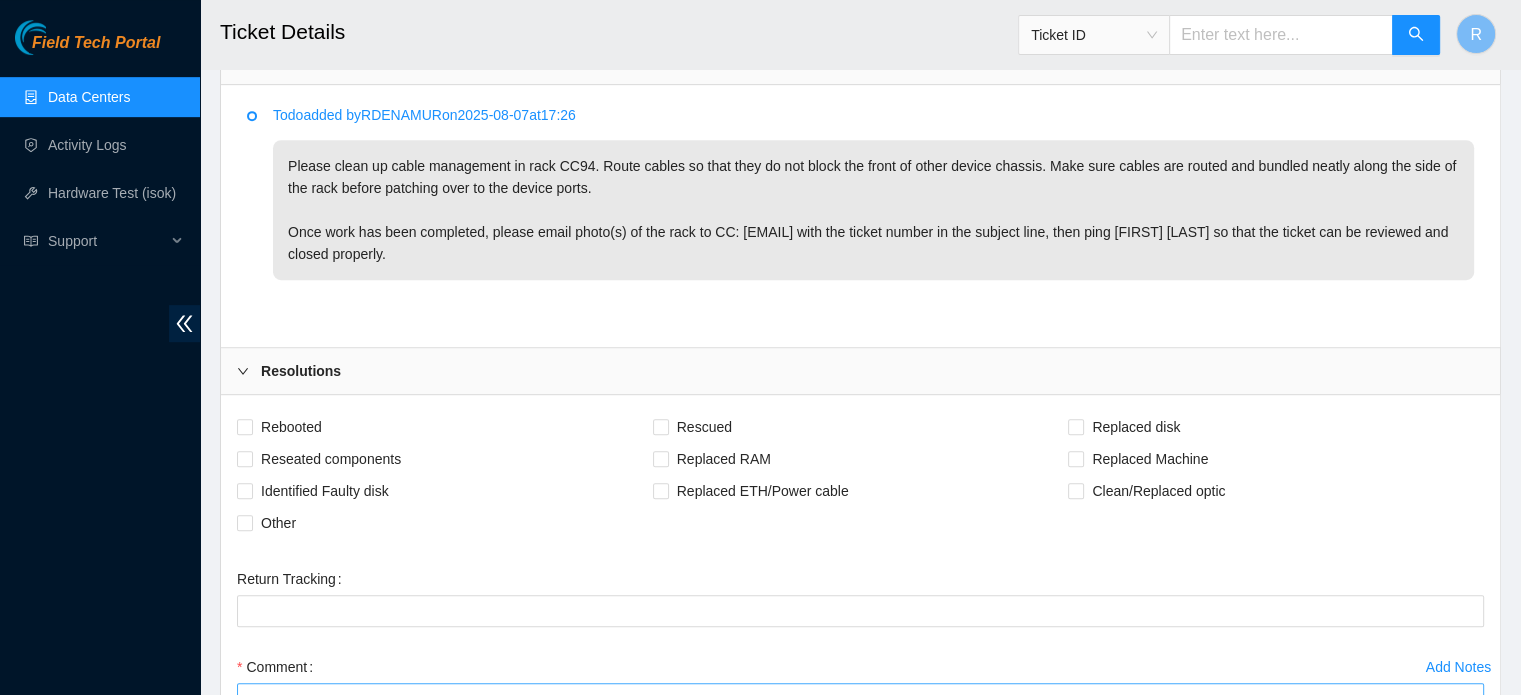 scroll, scrollTop: 1246, scrollLeft: 0, axis: vertical 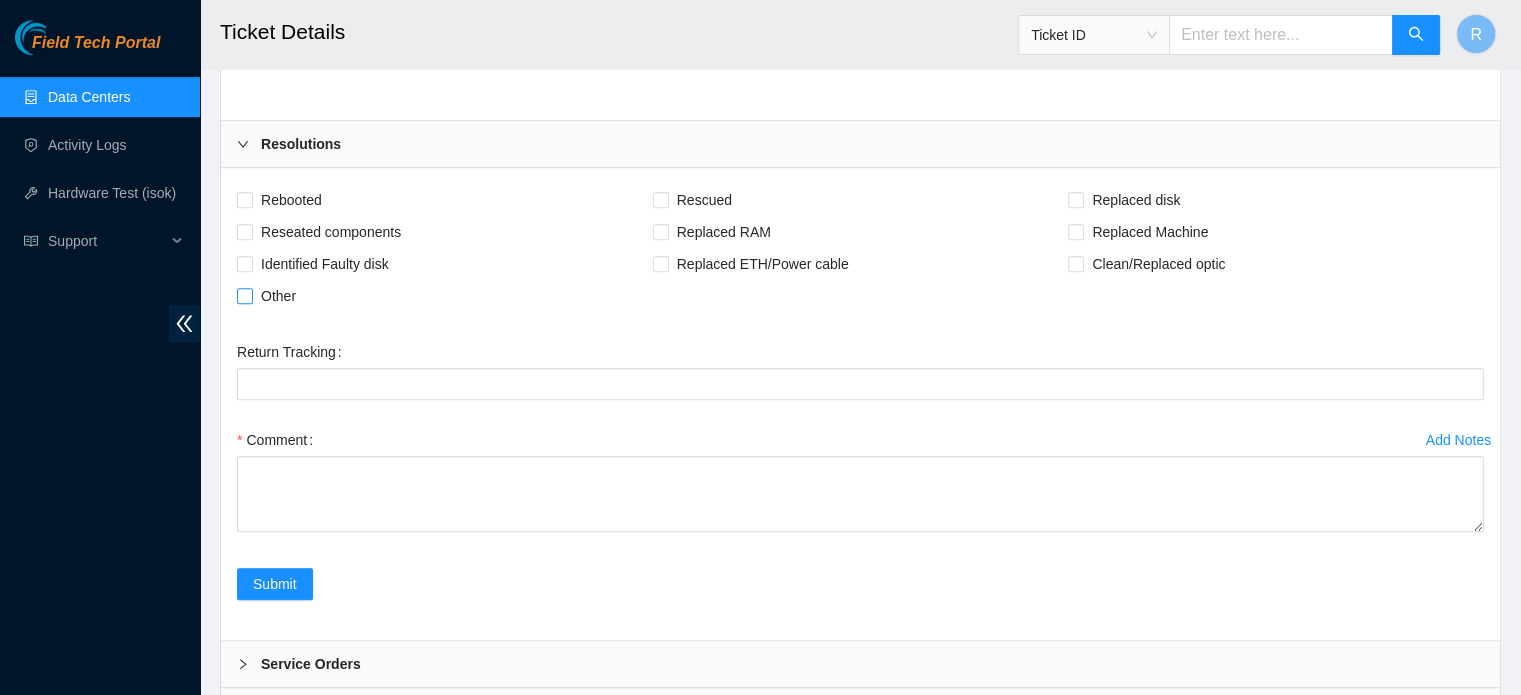 click on "Other" at bounding box center (278, 296) 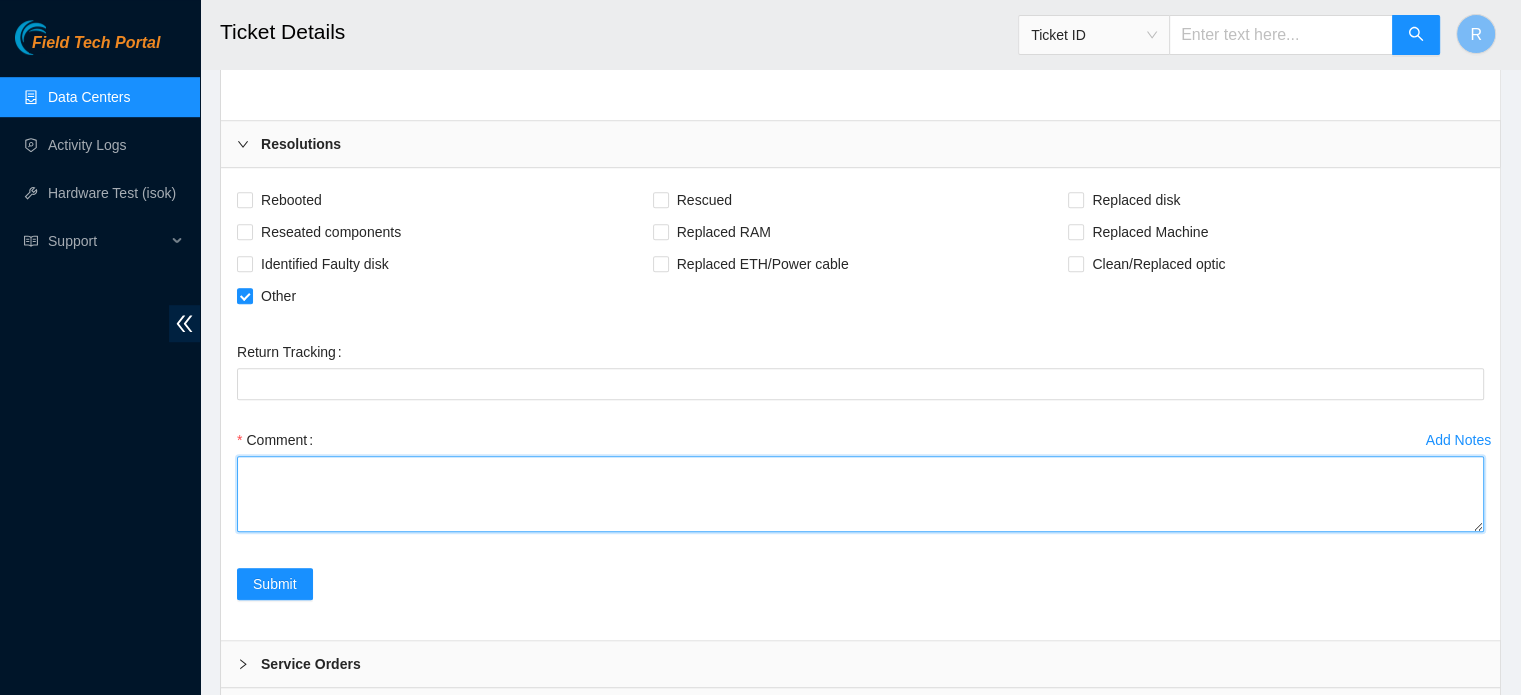 click on "Comment" at bounding box center (860, 494) 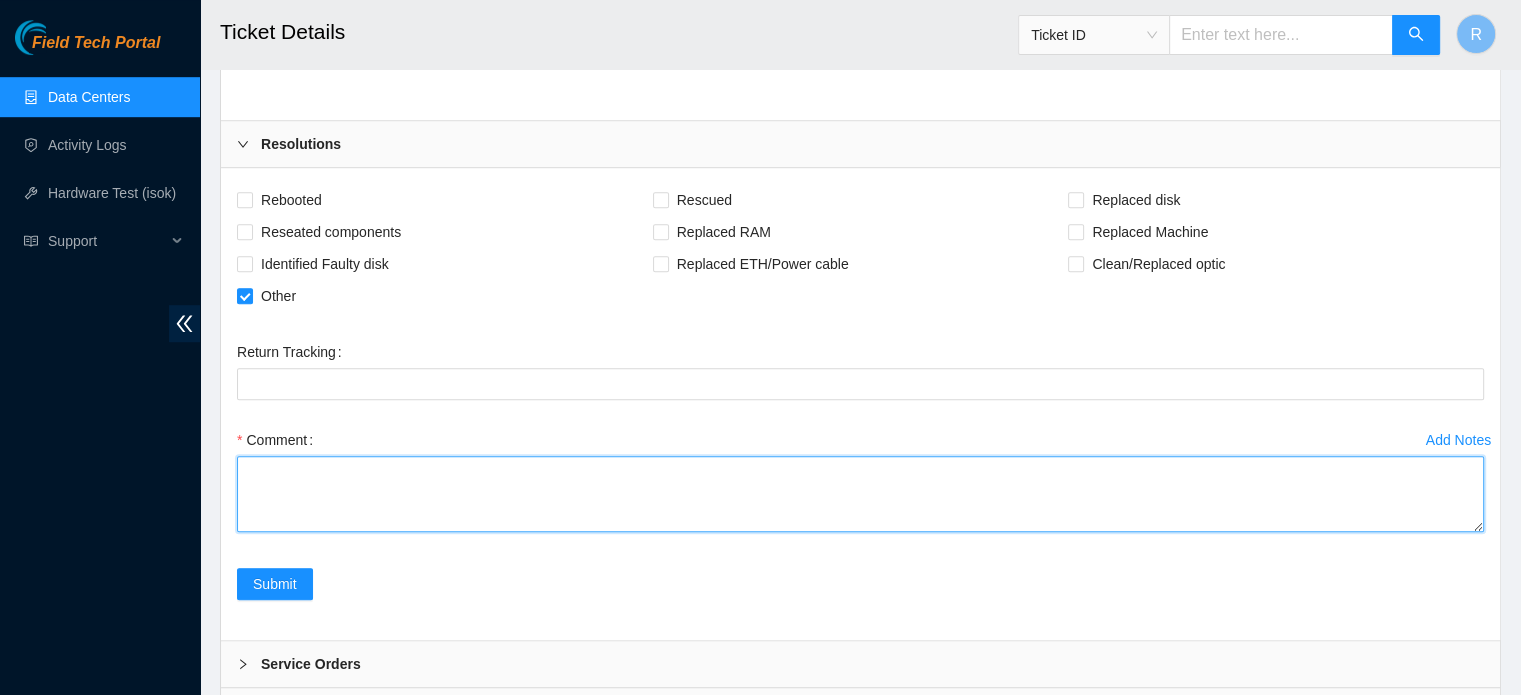 paste on "Cleaned up and managed fiber so that they are no longer hang loose in rack or blocking the front of the devices. Used velcro to create a more manageable service loop with the excess fiber in the above cable trays.
Emailed requested photos." 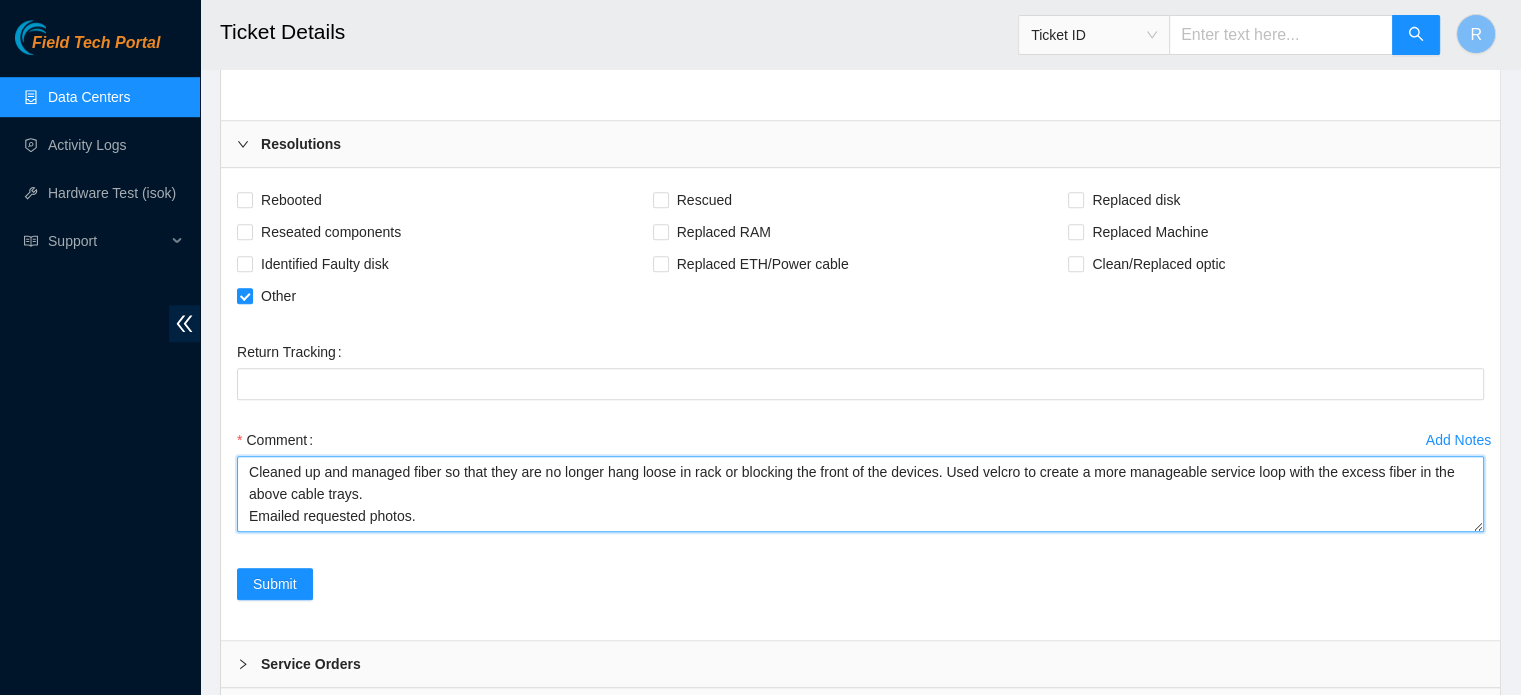 scroll, scrollTop: 0, scrollLeft: 0, axis: both 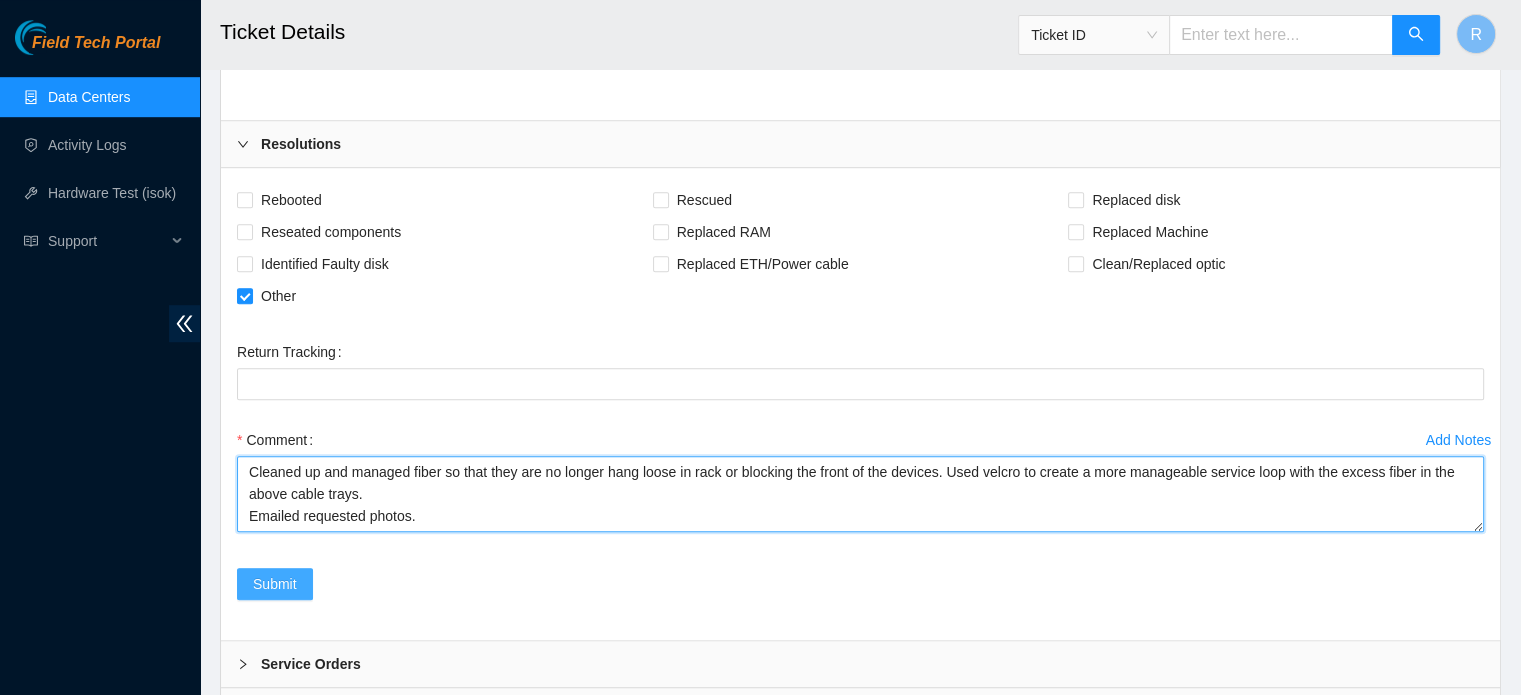 type on "Cleaned up and managed fiber so that they are no longer hang loose in rack or blocking the front of the devices. Used velcro to create a more manageable service loop with the excess fiber in the above cable trays.
Emailed requested photos." 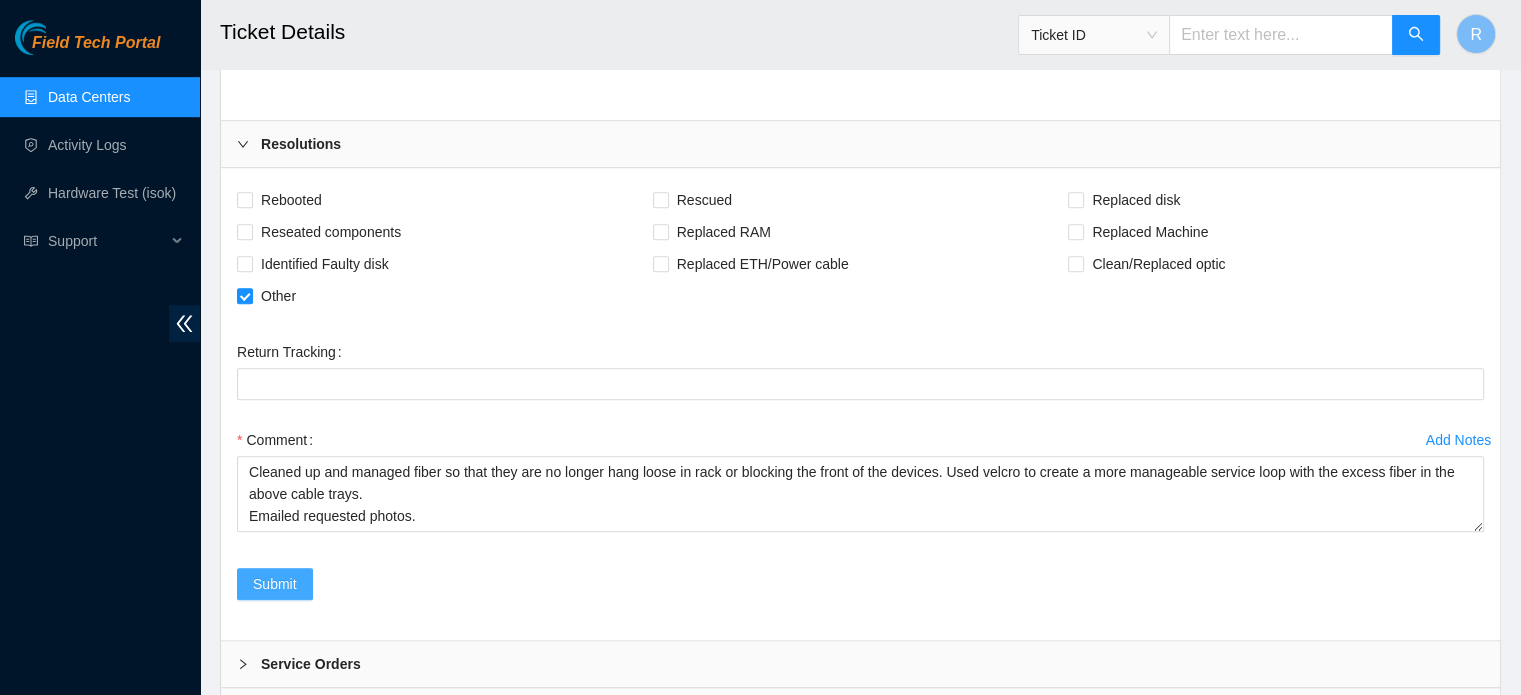 click on "Submit" at bounding box center (275, 584) 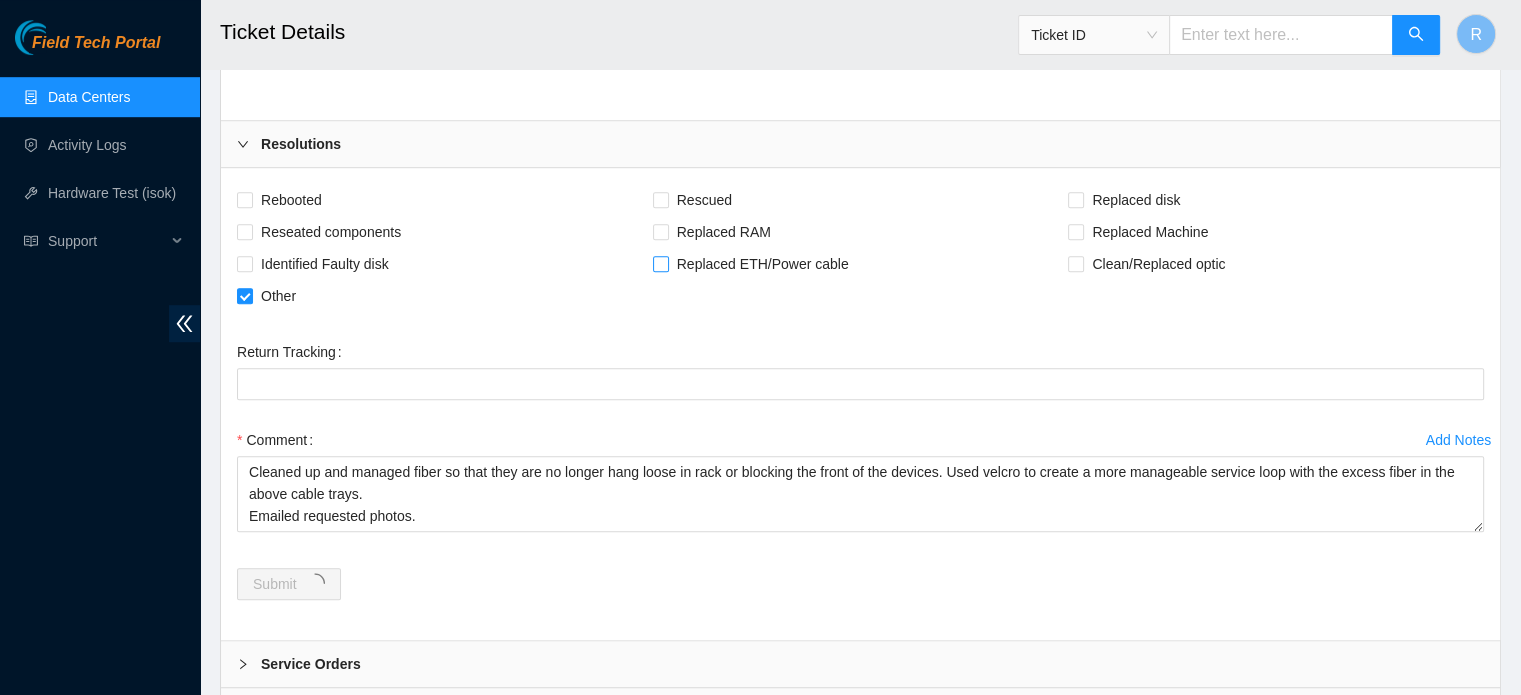scroll, scrollTop: 0, scrollLeft: 0, axis: both 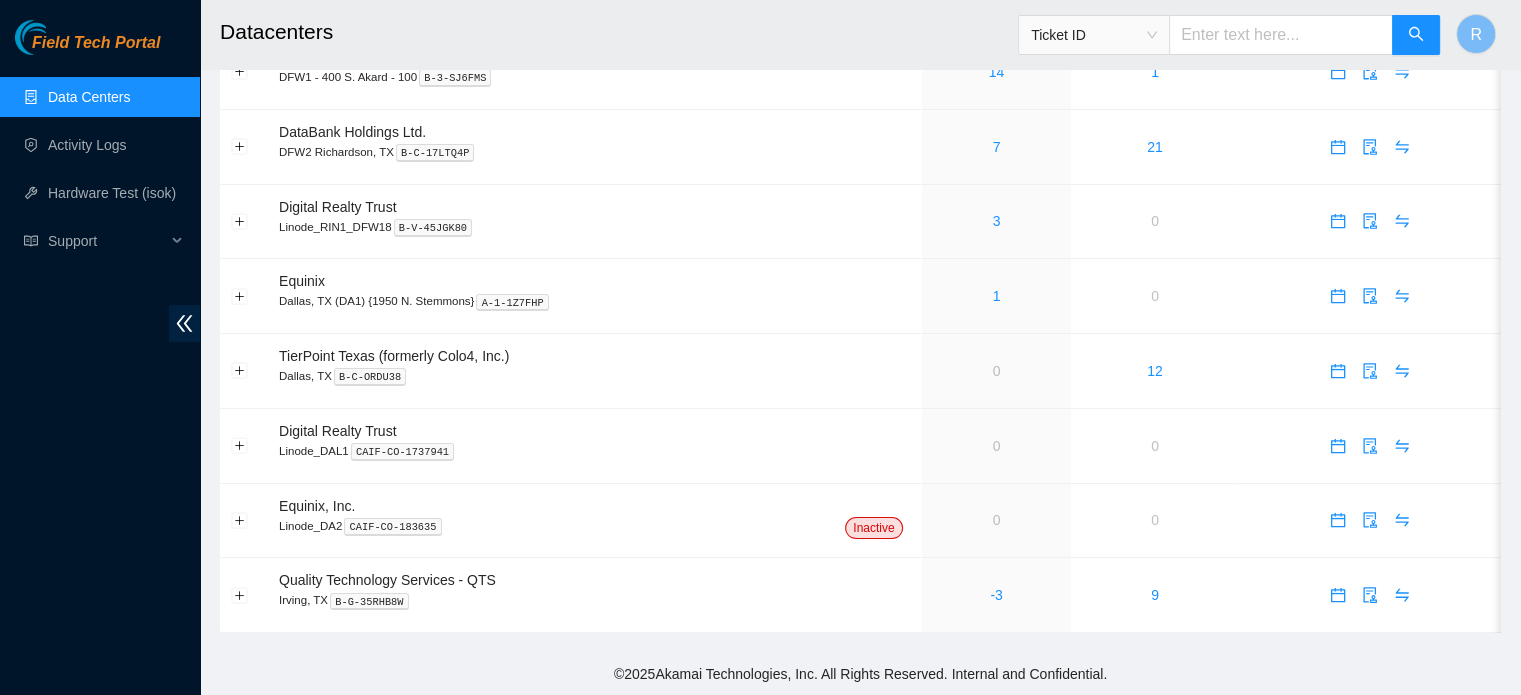 drag, startPoint x: 207, startPoint y: 547, endPoint x: 1149, endPoint y: 651, distance: 947.7236 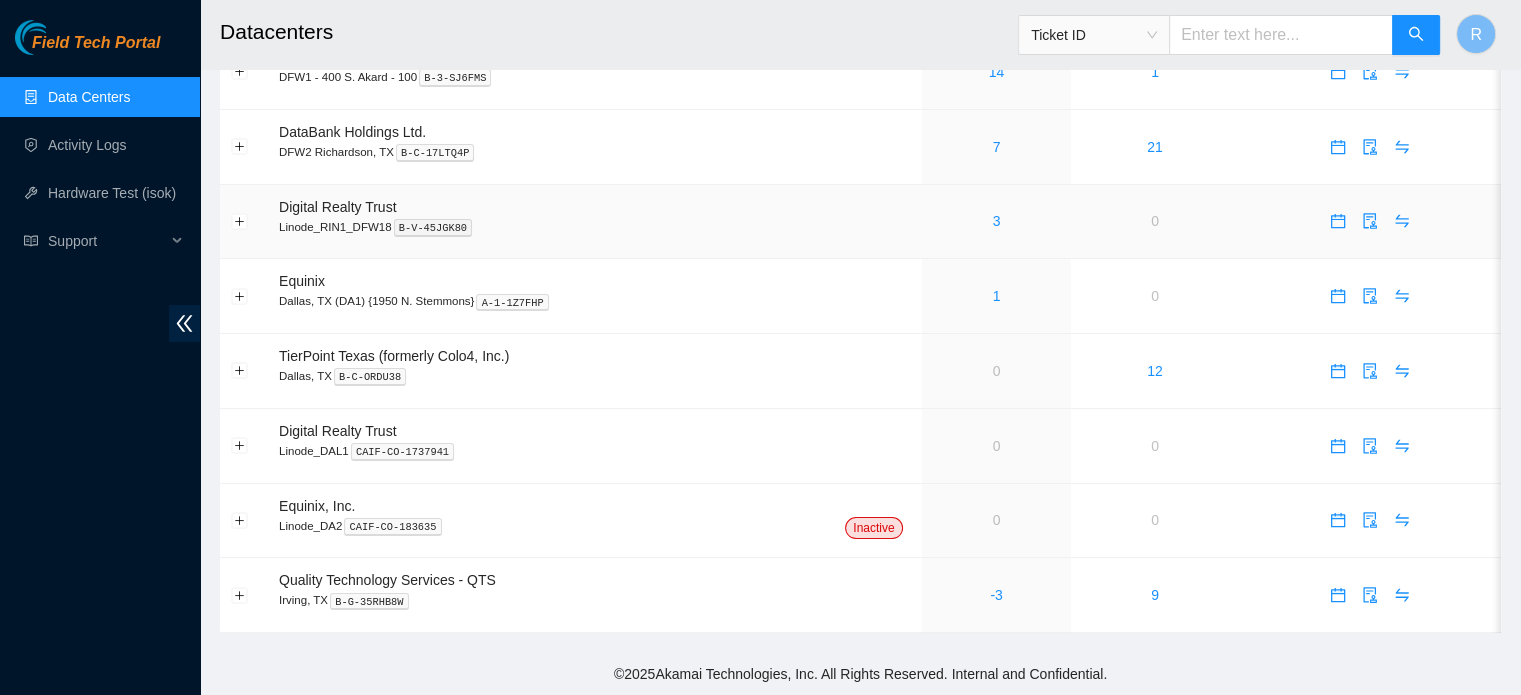 scroll, scrollTop: 101, scrollLeft: 0, axis: vertical 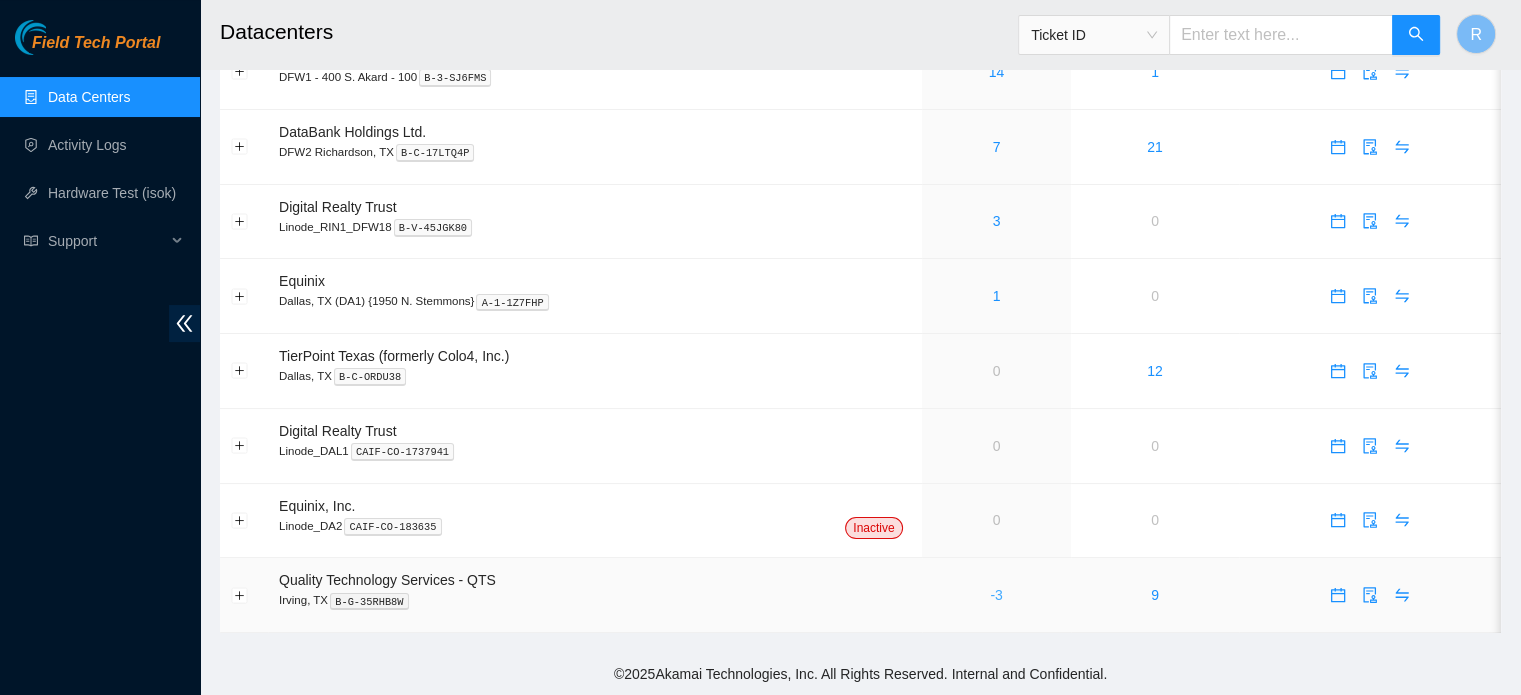 click on "-3" at bounding box center [996, 595] 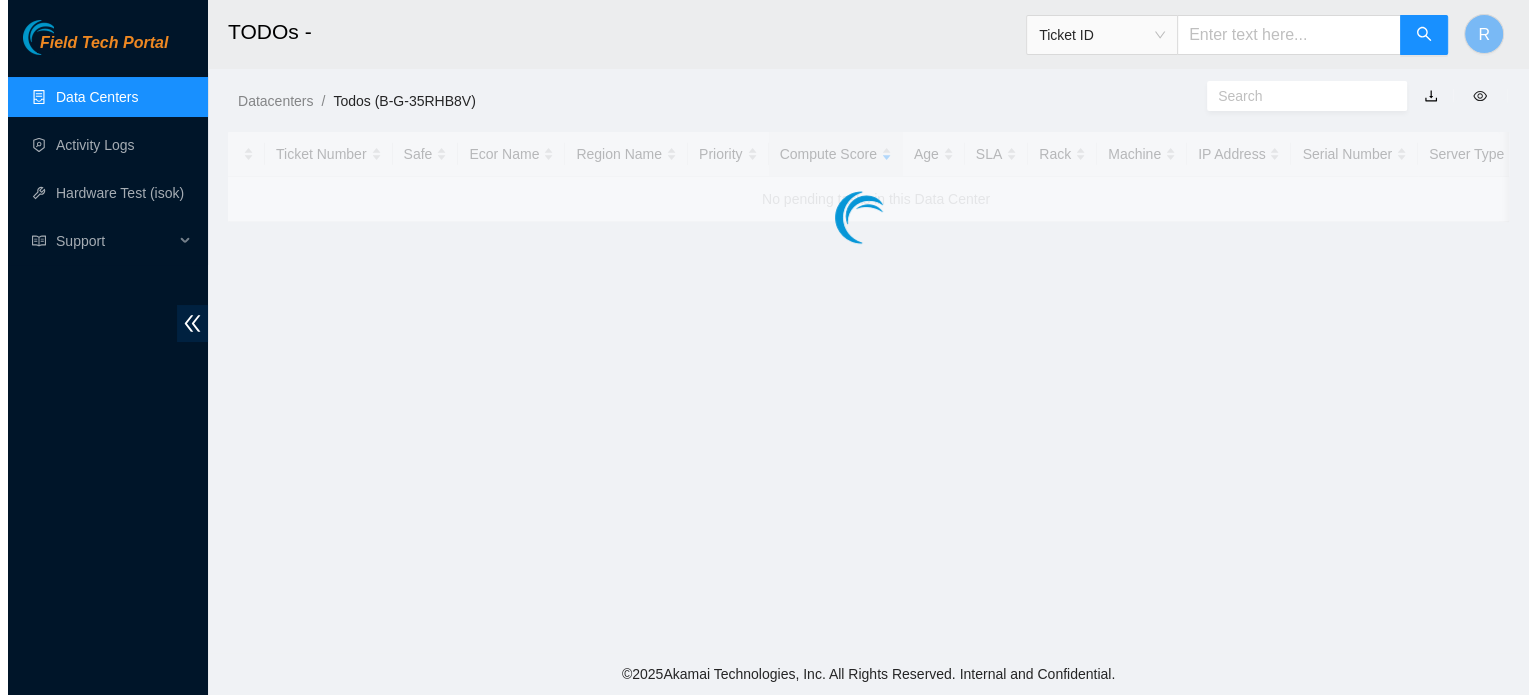 scroll, scrollTop: 0, scrollLeft: 0, axis: both 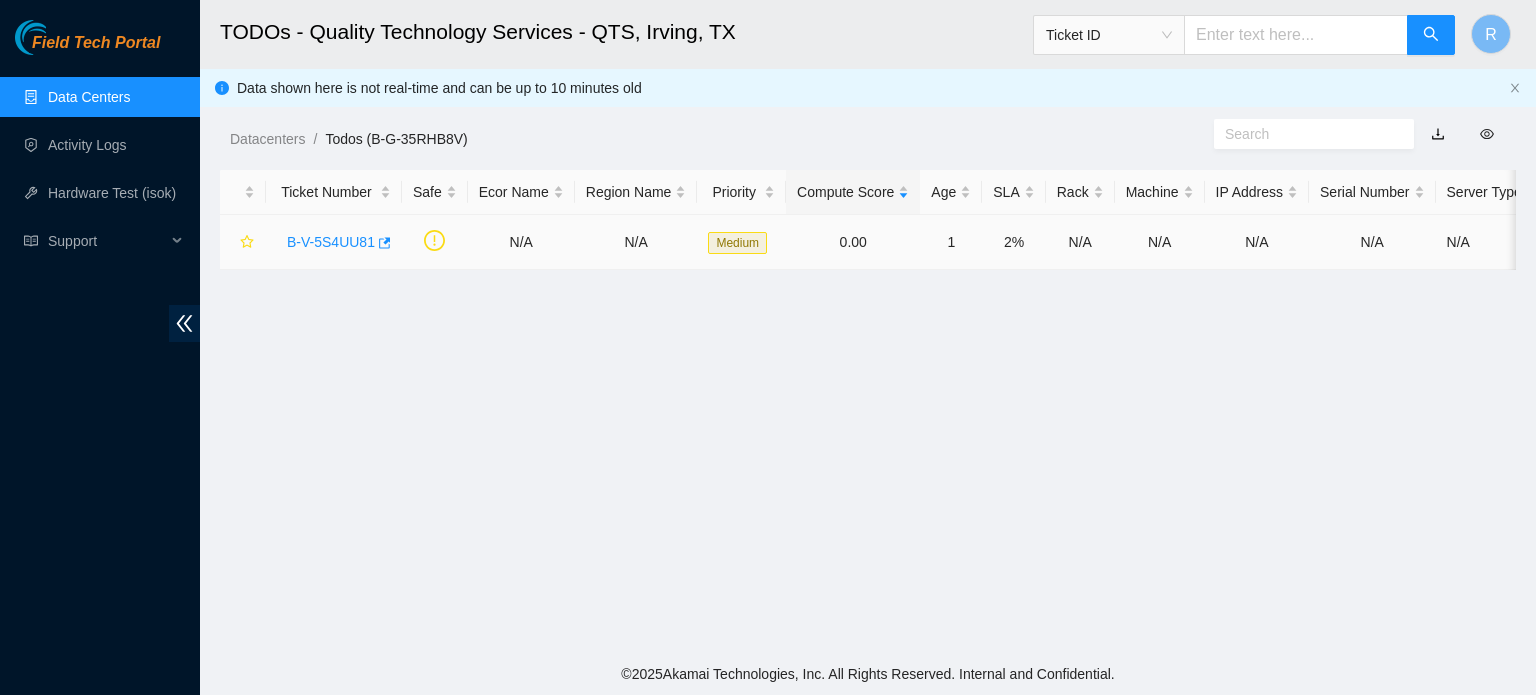 click on "B-V-5S4UU81" at bounding box center [331, 242] 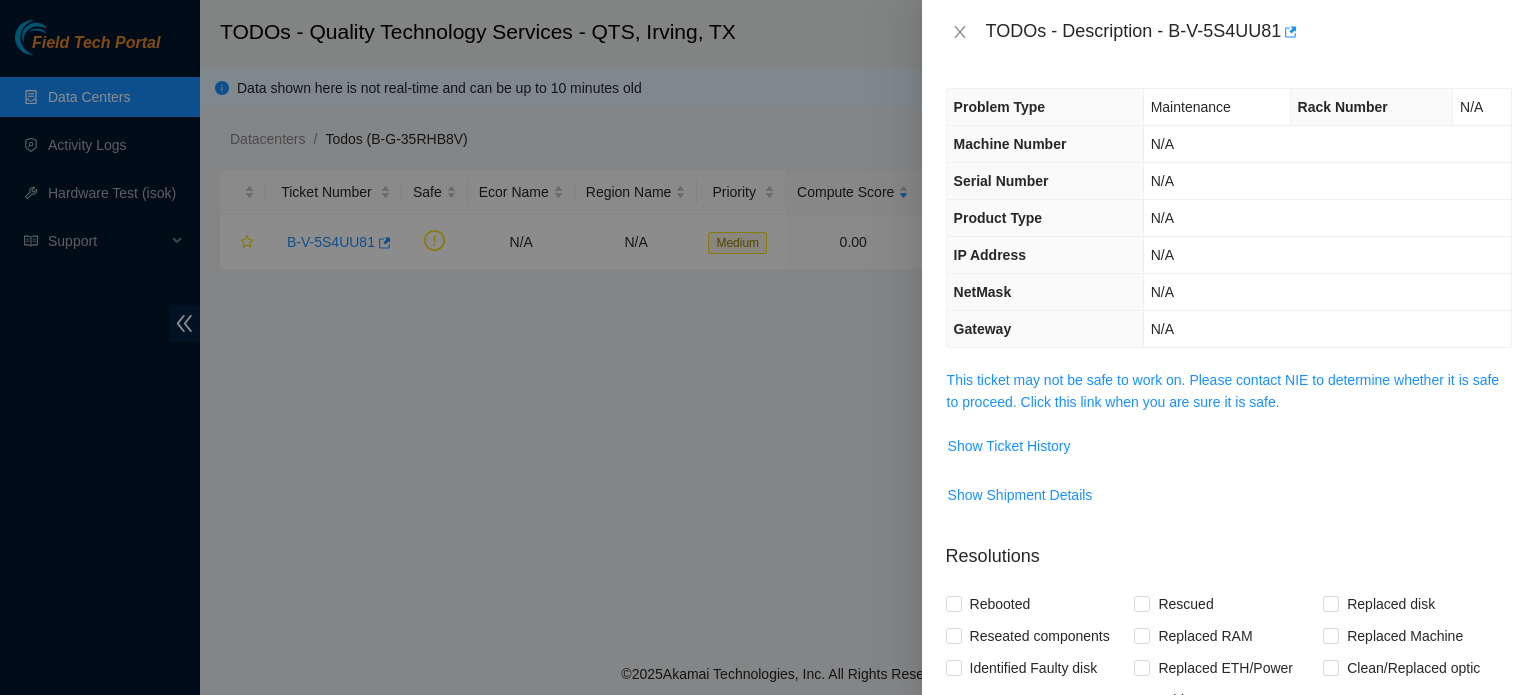 click at bounding box center (768, 347) 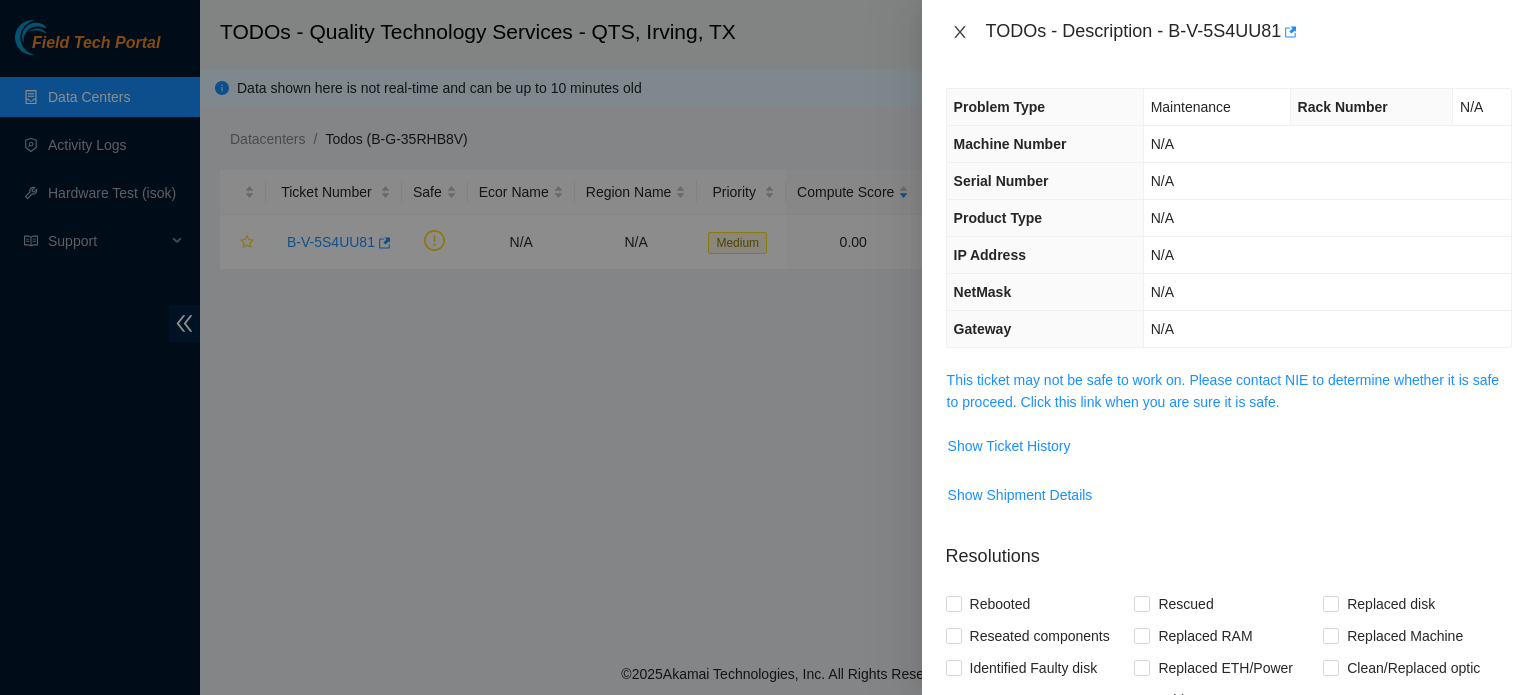 click 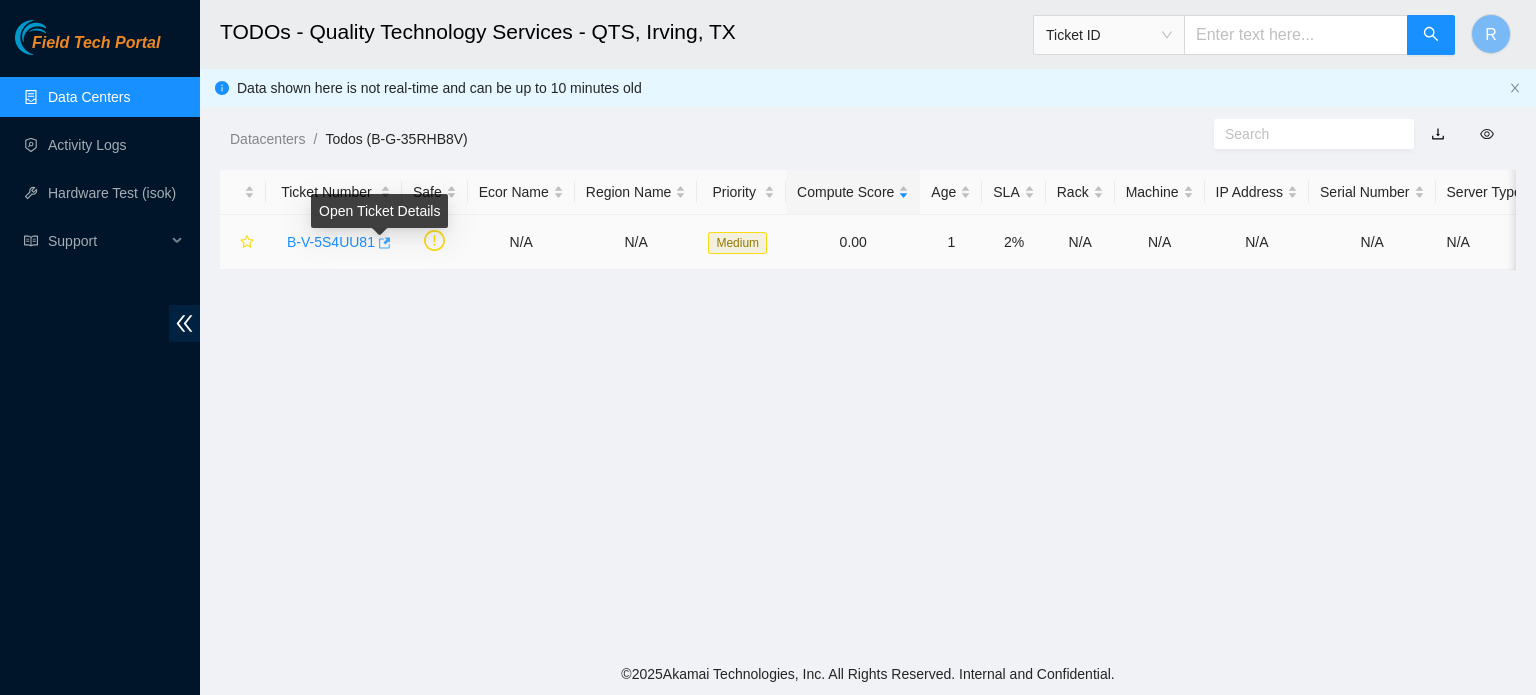 click on "Field Tech Portal Data Centers Activity Logs Hardware Test (isok) Support   TODOs - Quality Technology Services - QTS, [CITY], [STATE]     Ticket ID R Data shown here is not real-time and can be up to 10 minutes old Datacenters / Todos (B-G-35RHB8V) / Ticket Number Safe Ecor Name Region Name Priority Compute Score Age SLA Rack Machine IP Address Serial Number Server Type                               B-V-5S4UU81 N/A N/A Medium 0.00 1 2% N/A N/A N/A N/A N/A ©  2025  Akamai Technologies, Inc. All Rights Reserved. Internal and Confidential. TODOs - Description - undefined Problem Type N/A Rack Number N/A Machine Number N/A Serial Number N/A Product Type N/A IP Address N/A NetMask N/A Gateway N/A Show Ticket History Show Shipment Details Resolutions Rebooted Rescued Replaced disk Reseated components Replaced RAM Replaced Machine Identified Faulty disk Replaced ETH/Power cable Clean/Replaced optic Other Return Tracking Add Notes    Comment Submit Close Open Ticket Details" at bounding box center (768, 347) 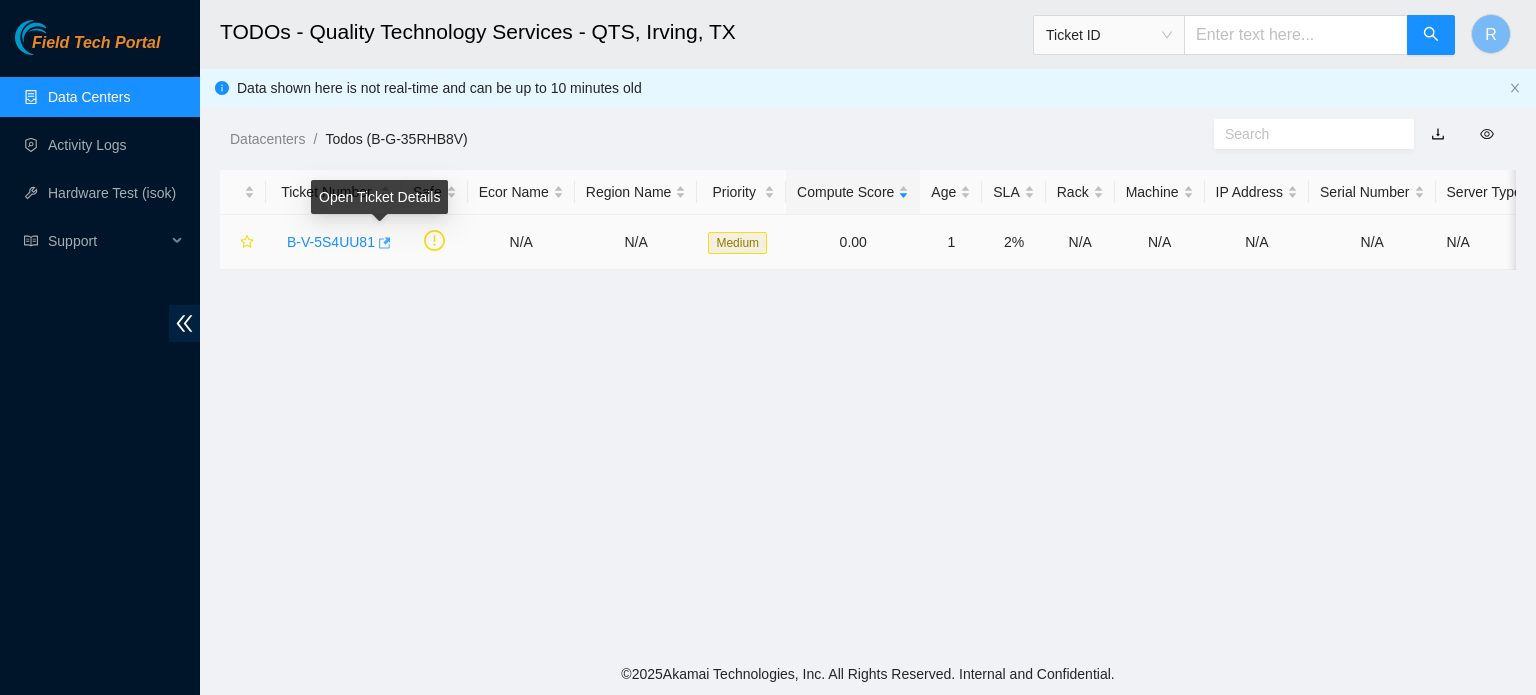 click 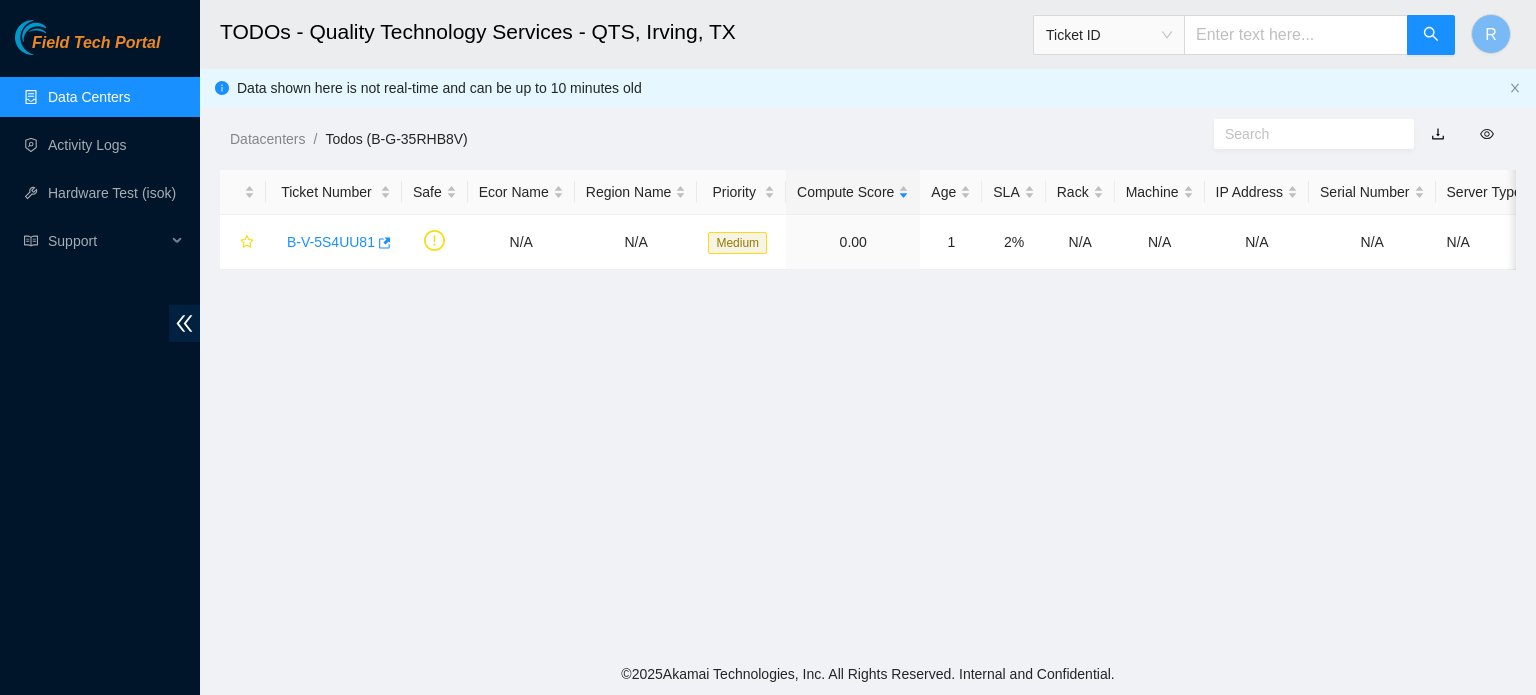 click on "TODOs - Quality Technology Services - QTS, [CITY], [STATE]     Ticket ID R Data shown here is not real-time and can be up to 10 minutes old Datacenters / Todos (B-G-35RHB8V) / Ticket Number Safe Ecor Name Region Name Priority Compute Score Age SLA Rack Machine IP Address Serial Number Server Type                               B-V-5S4UU81 N/A N/A Medium 0.00 1 2% N/A N/A N/A N/A N/A" at bounding box center (868, 326) 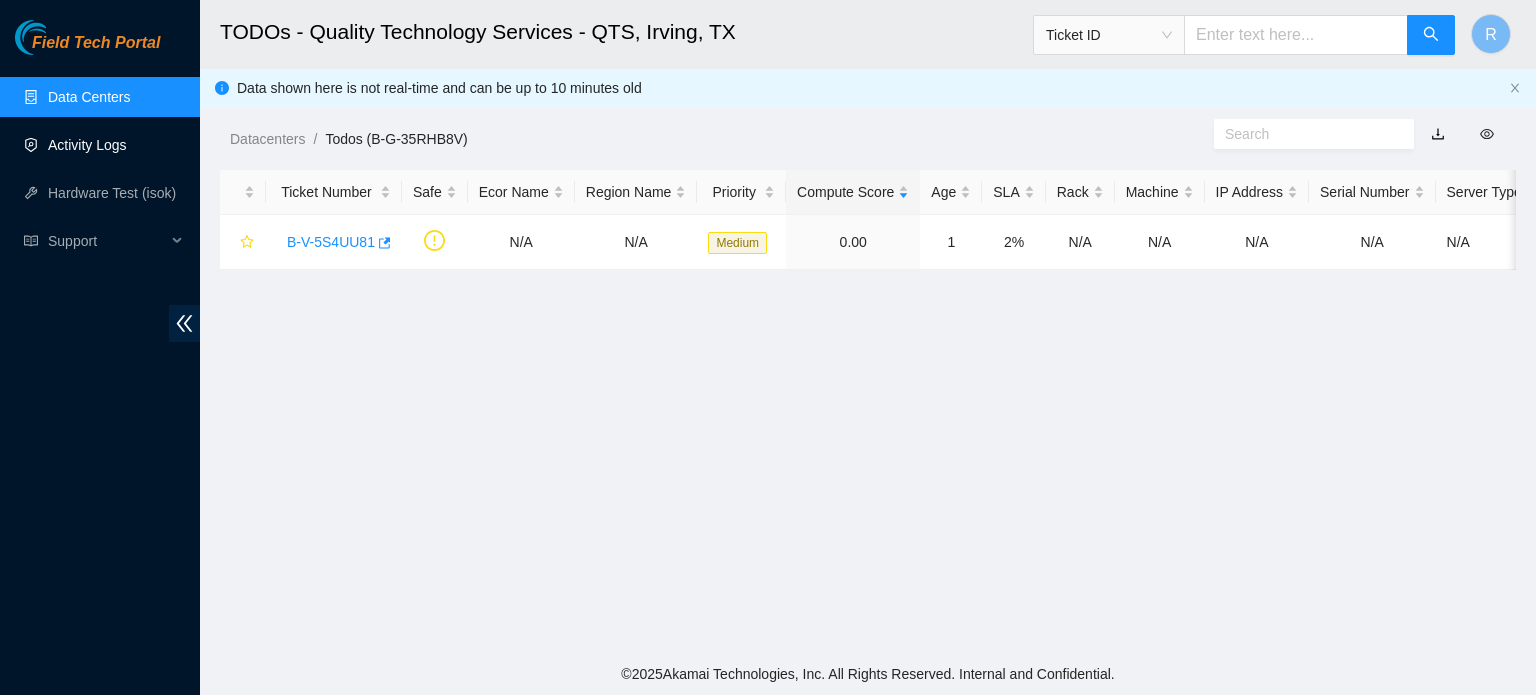 click on "Activity Logs" at bounding box center (87, 145) 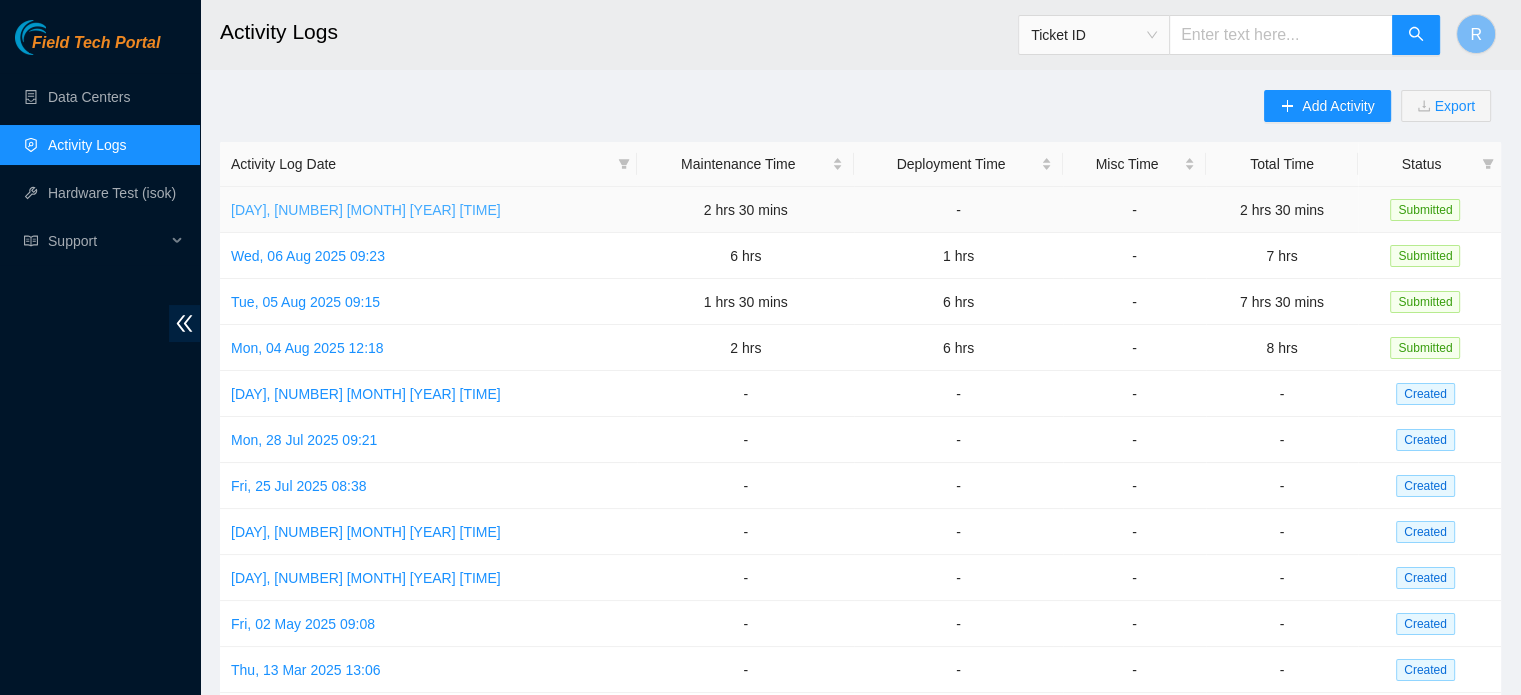 click on "[DAY], [NUMBER] [MONTH] [YEAR] [TIME]" at bounding box center [366, 210] 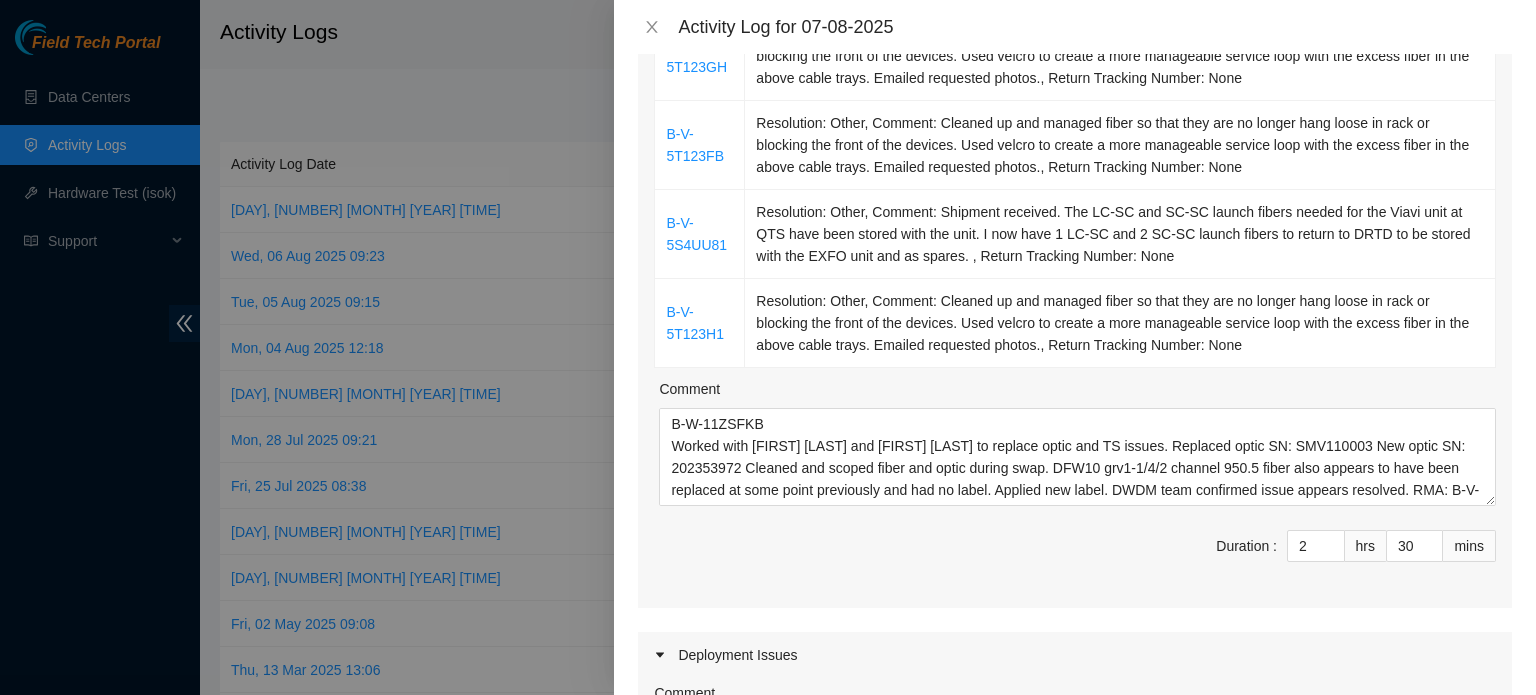 scroll, scrollTop: 500, scrollLeft: 0, axis: vertical 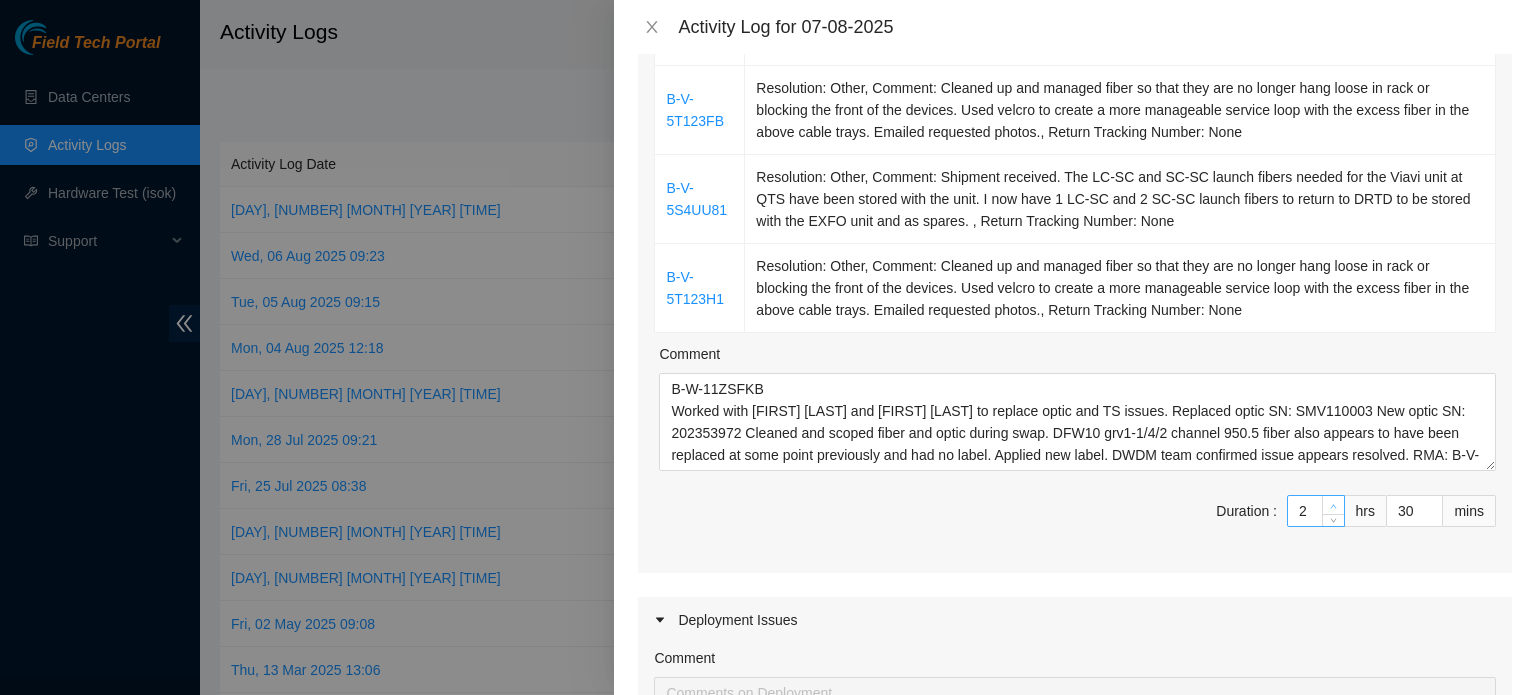 type on "3" 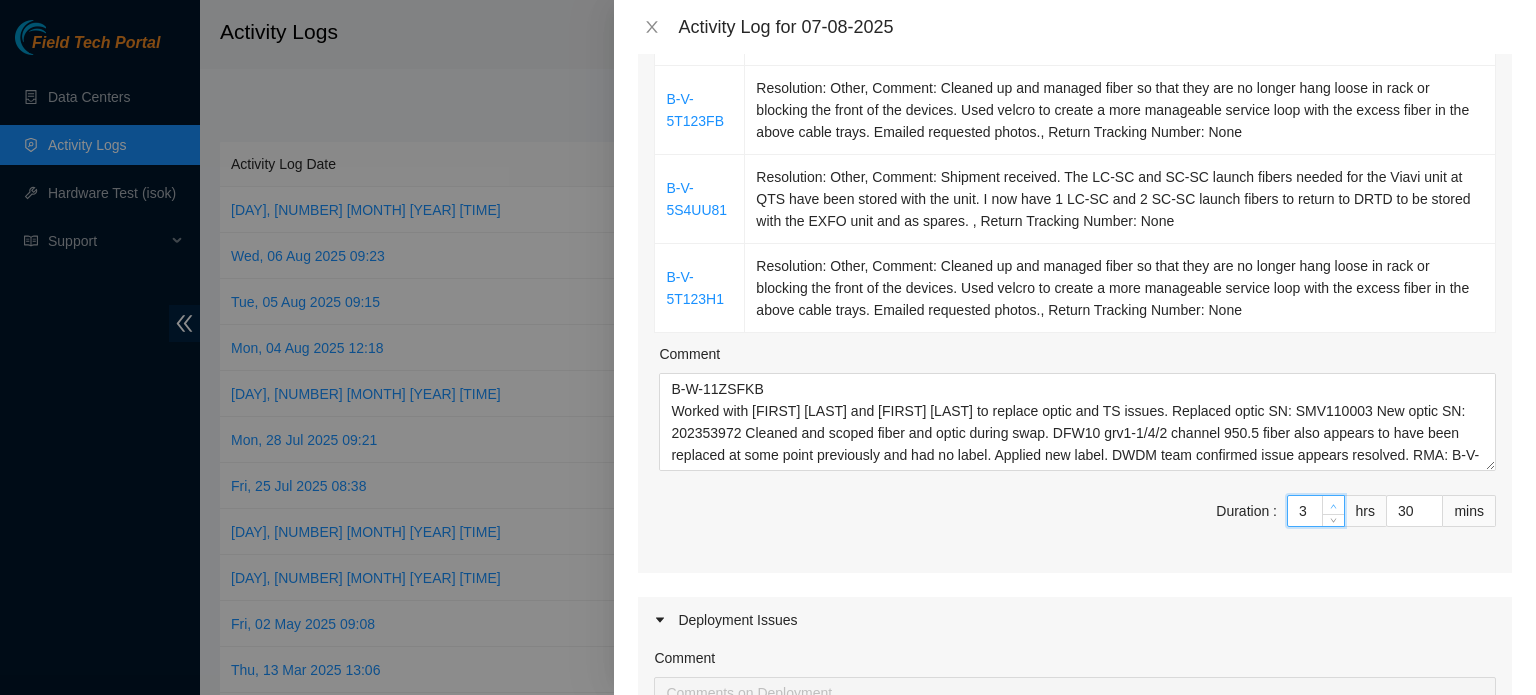 click 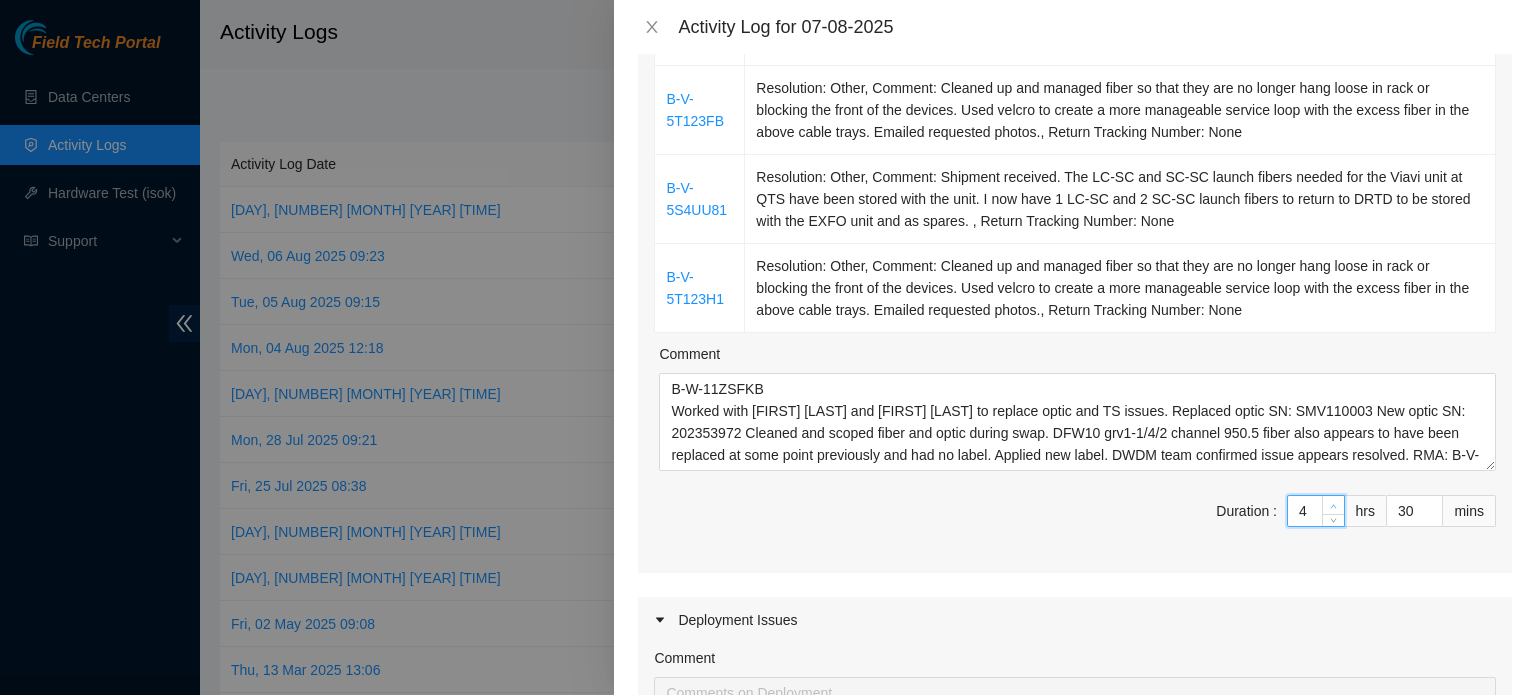click 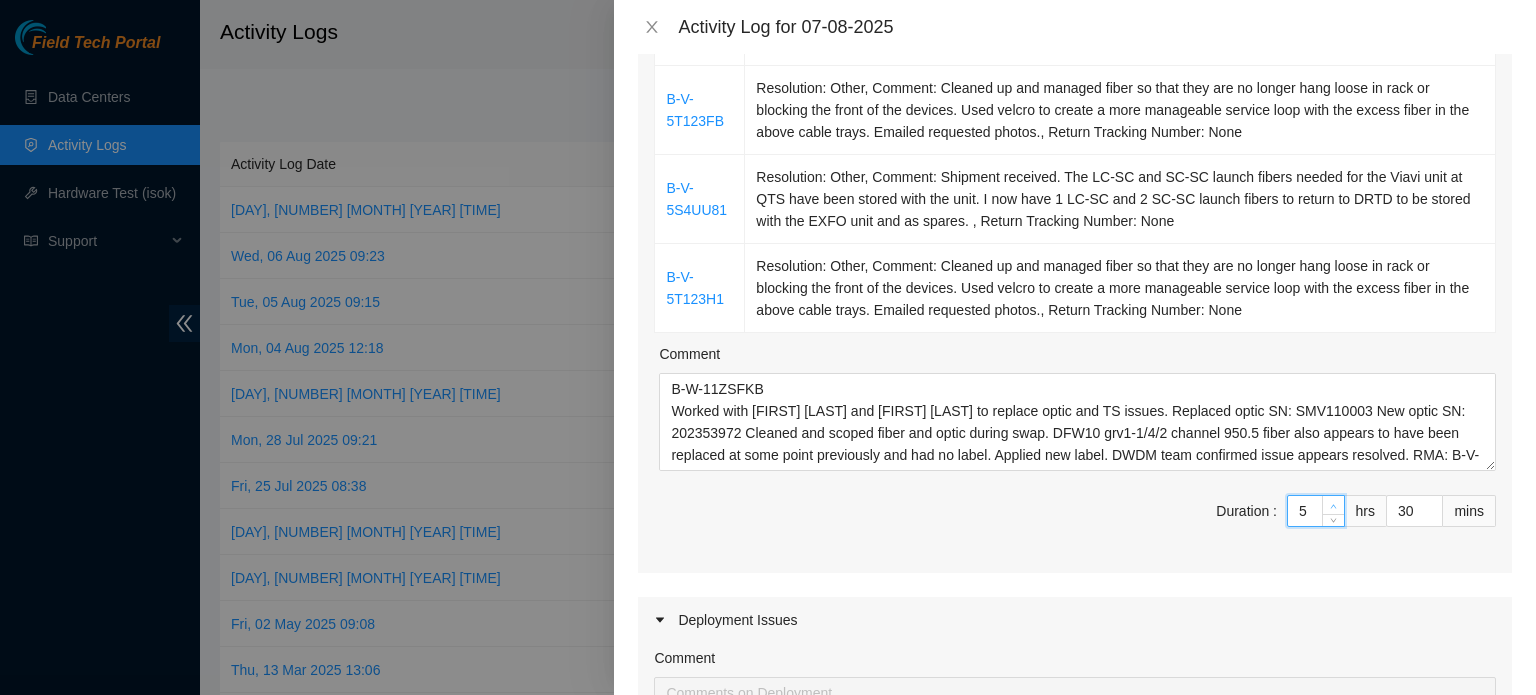 click 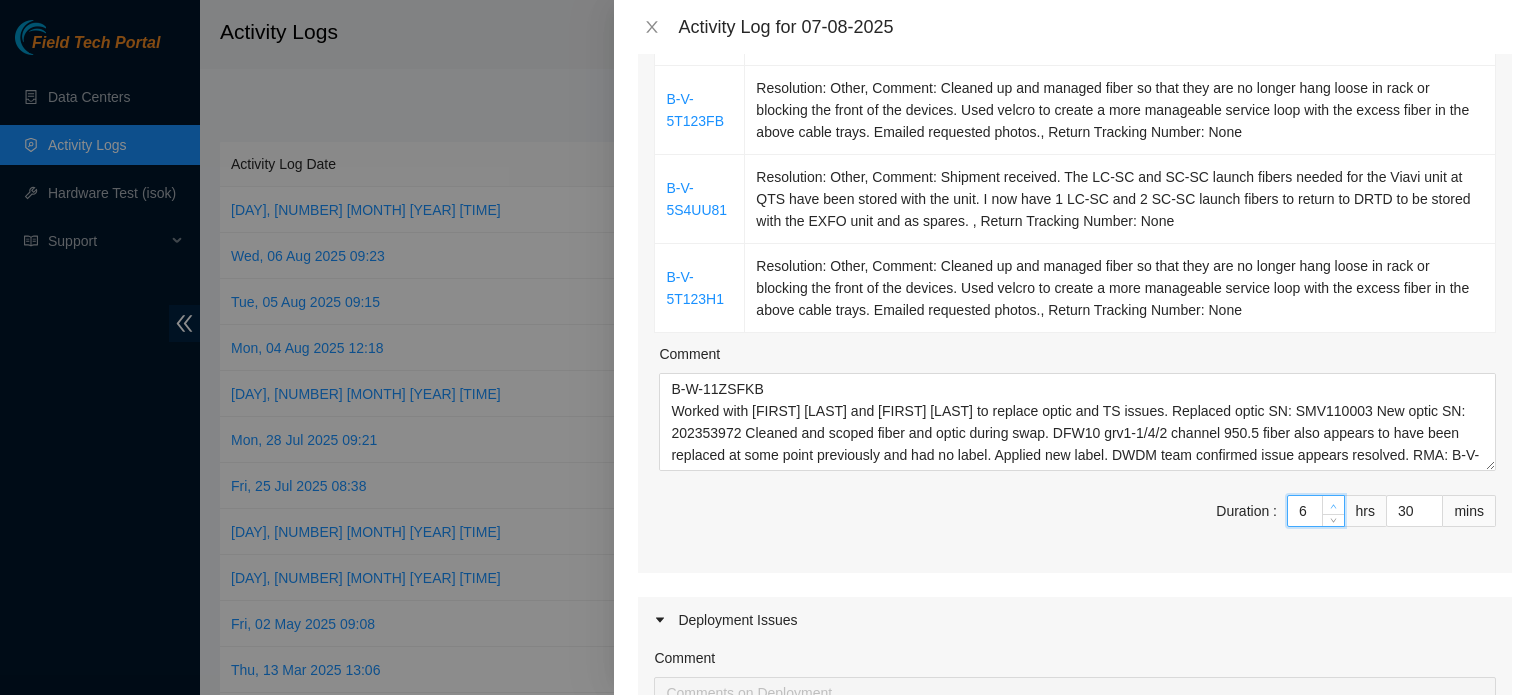click 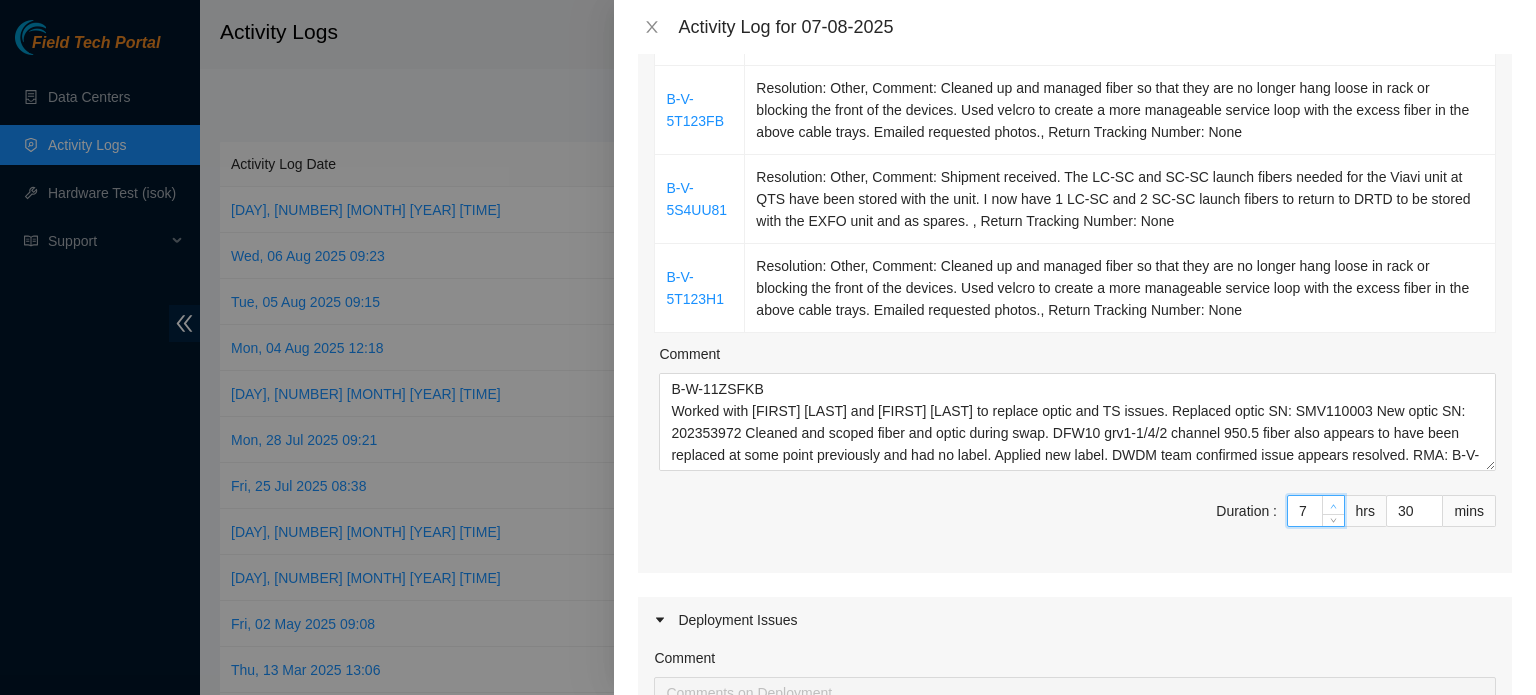 click 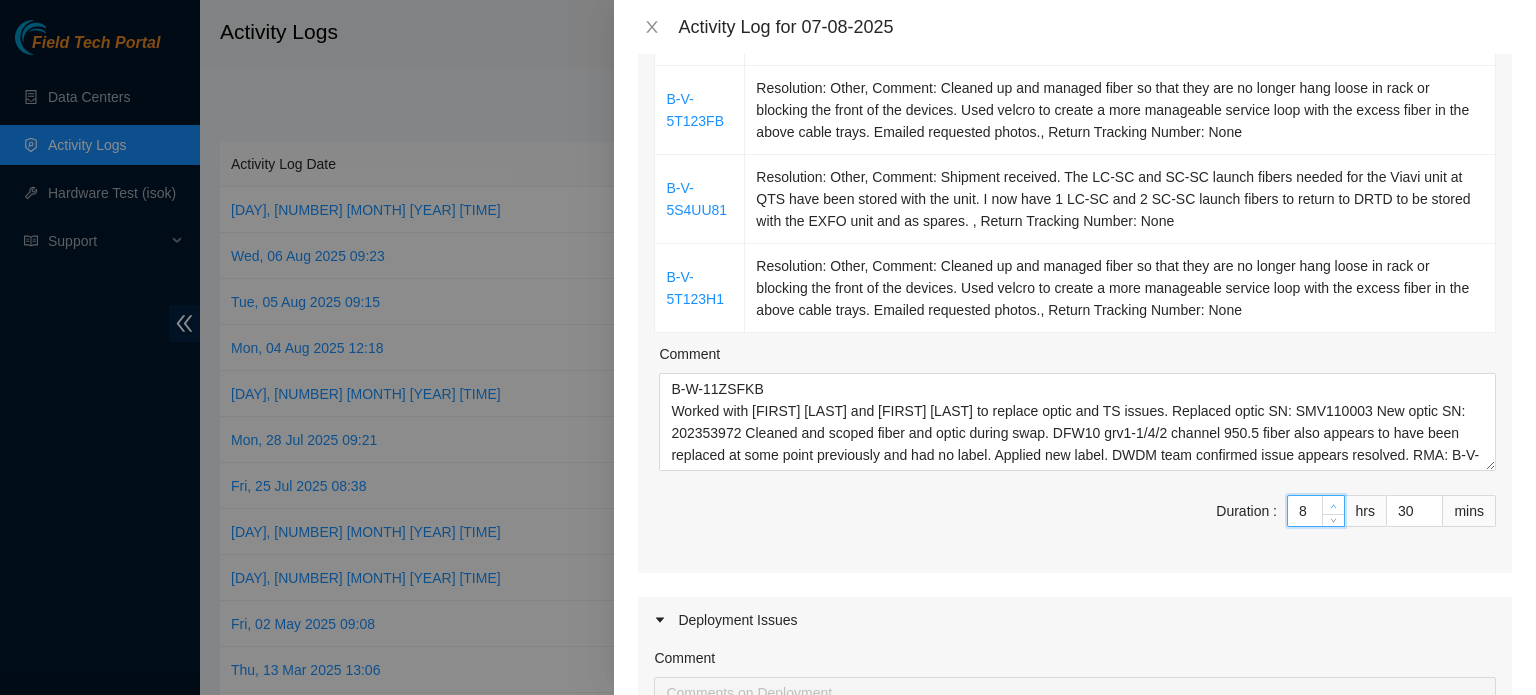 click 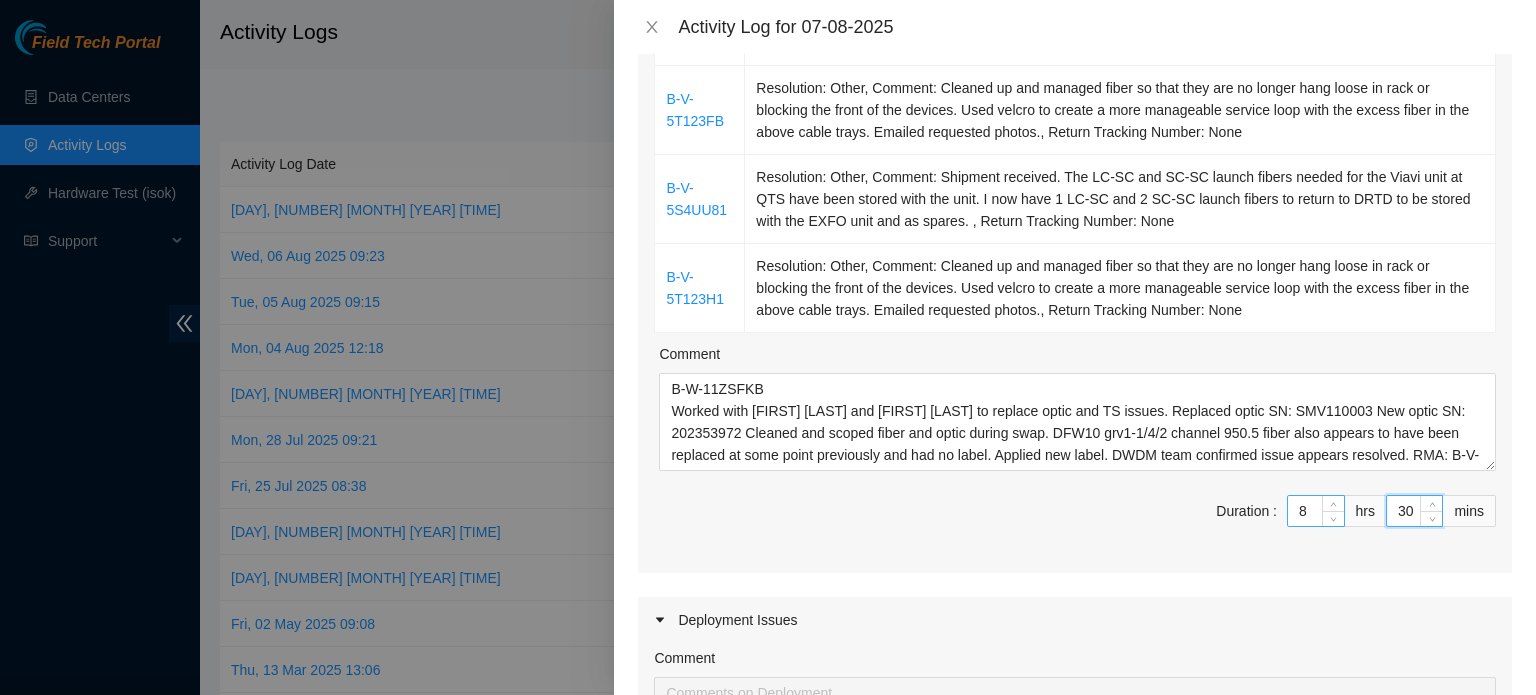 drag, startPoint x: 1400, startPoint y: 508, endPoint x: 1275, endPoint y: 512, distance: 125.06398 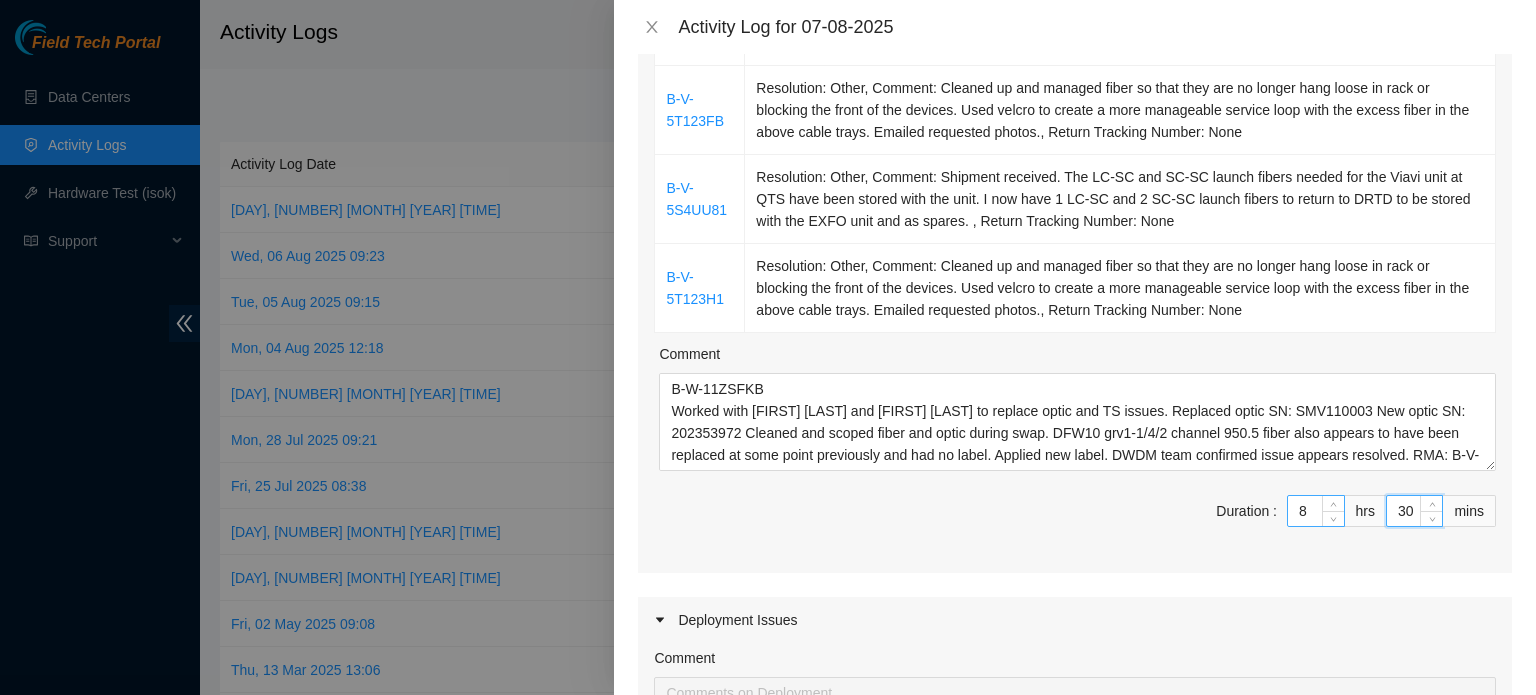 click on "Duration : 8 hrs 30 mins" at bounding box center (1075, 523) 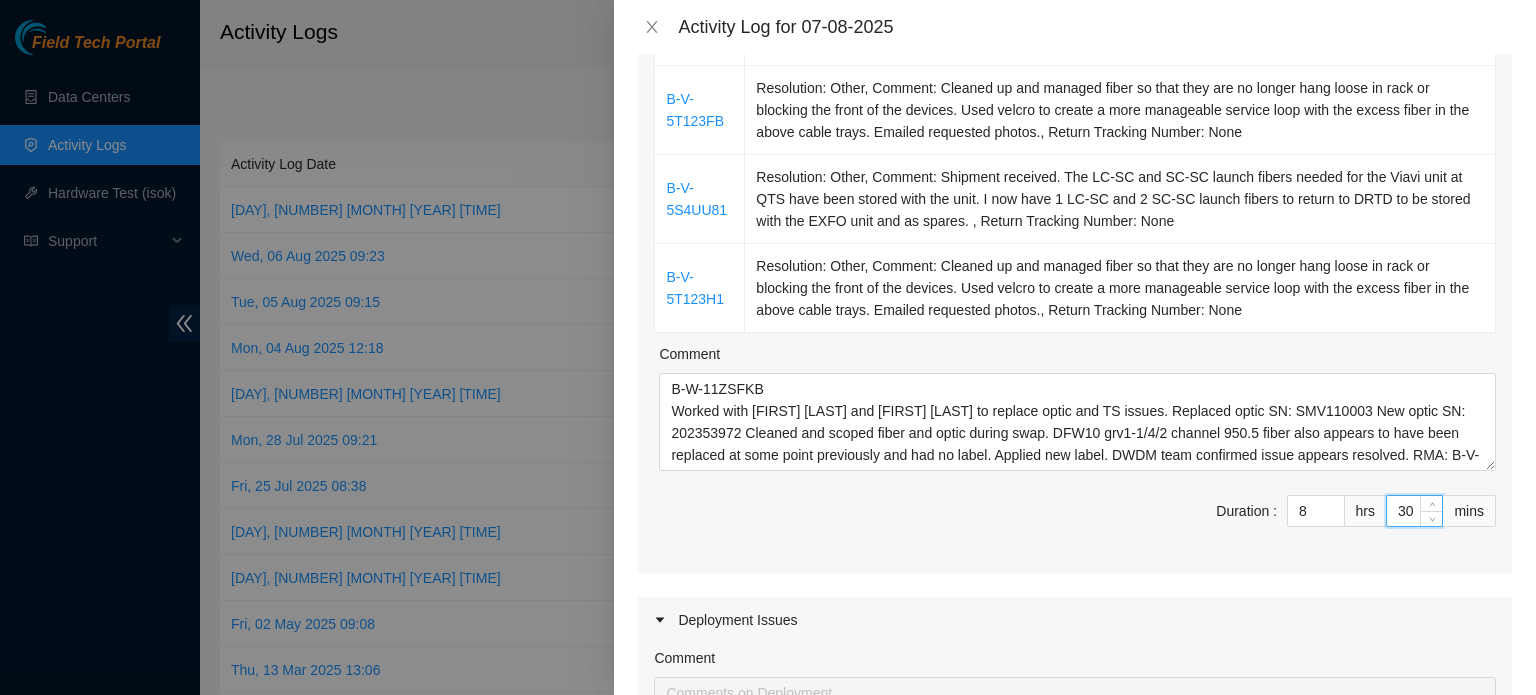 type on "0" 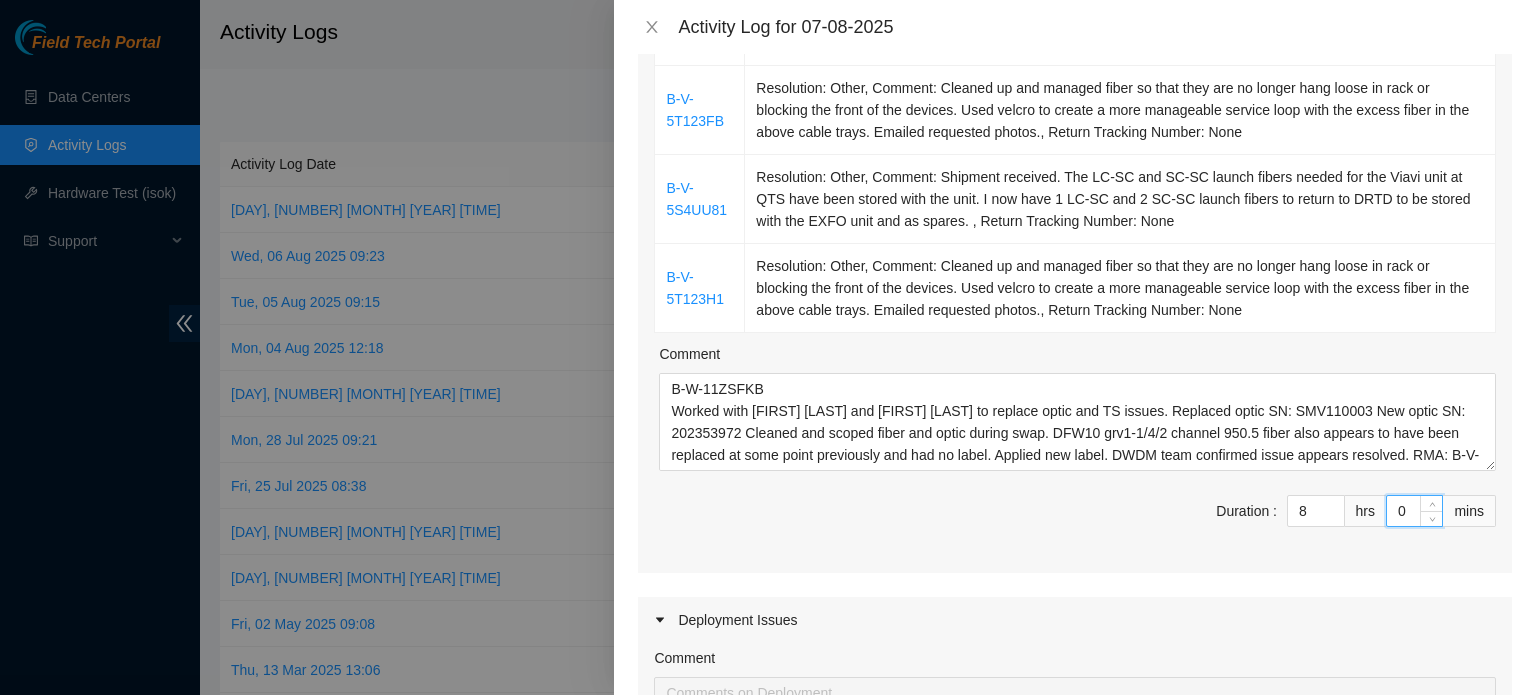 type on "0" 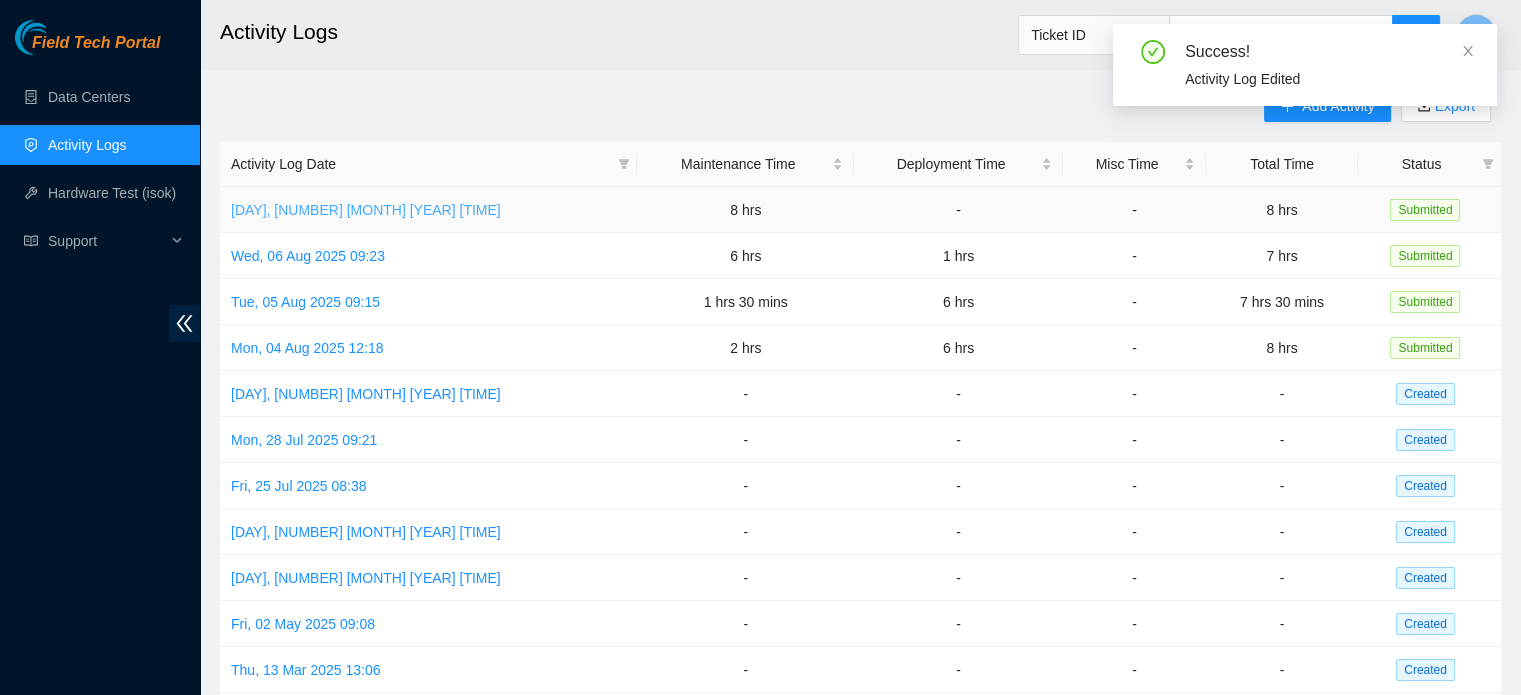 click on "[DAY], [NUMBER] [MONTH] [YEAR] [TIME]" at bounding box center [366, 210] 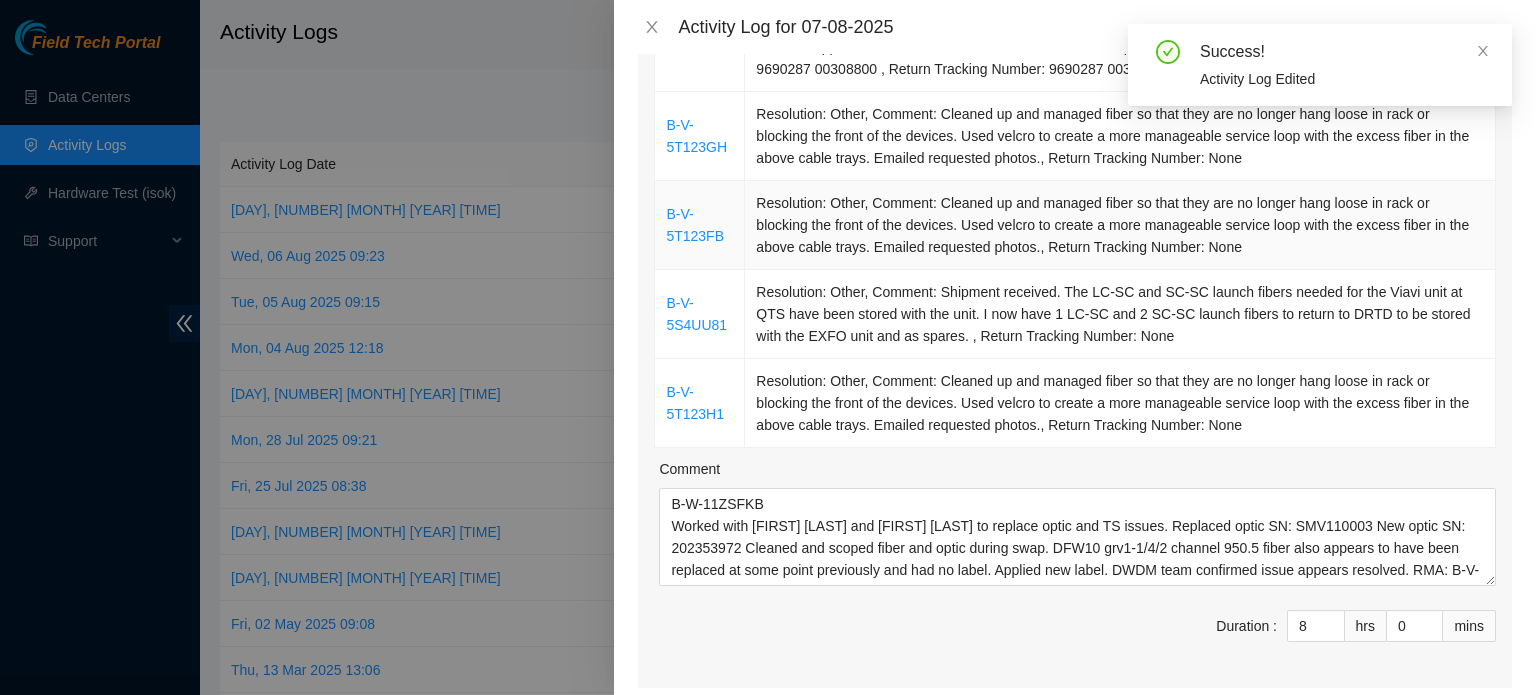 scroll, scrollTop: 500, scrollLeft: 0, axis: vertical 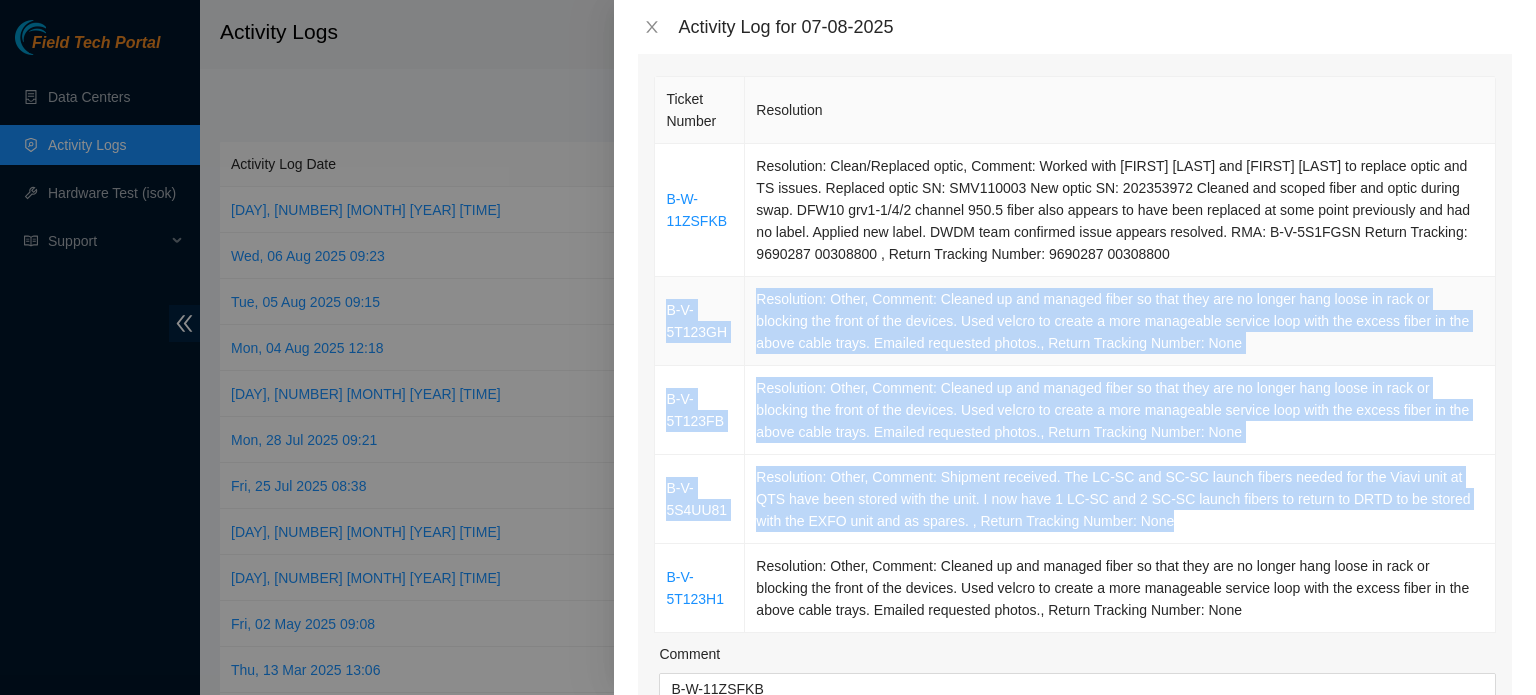 drag, startPoint x: 1136, startPoint y: 521, endPoint x: 666, endPoint y: 311, distance: 514.7815 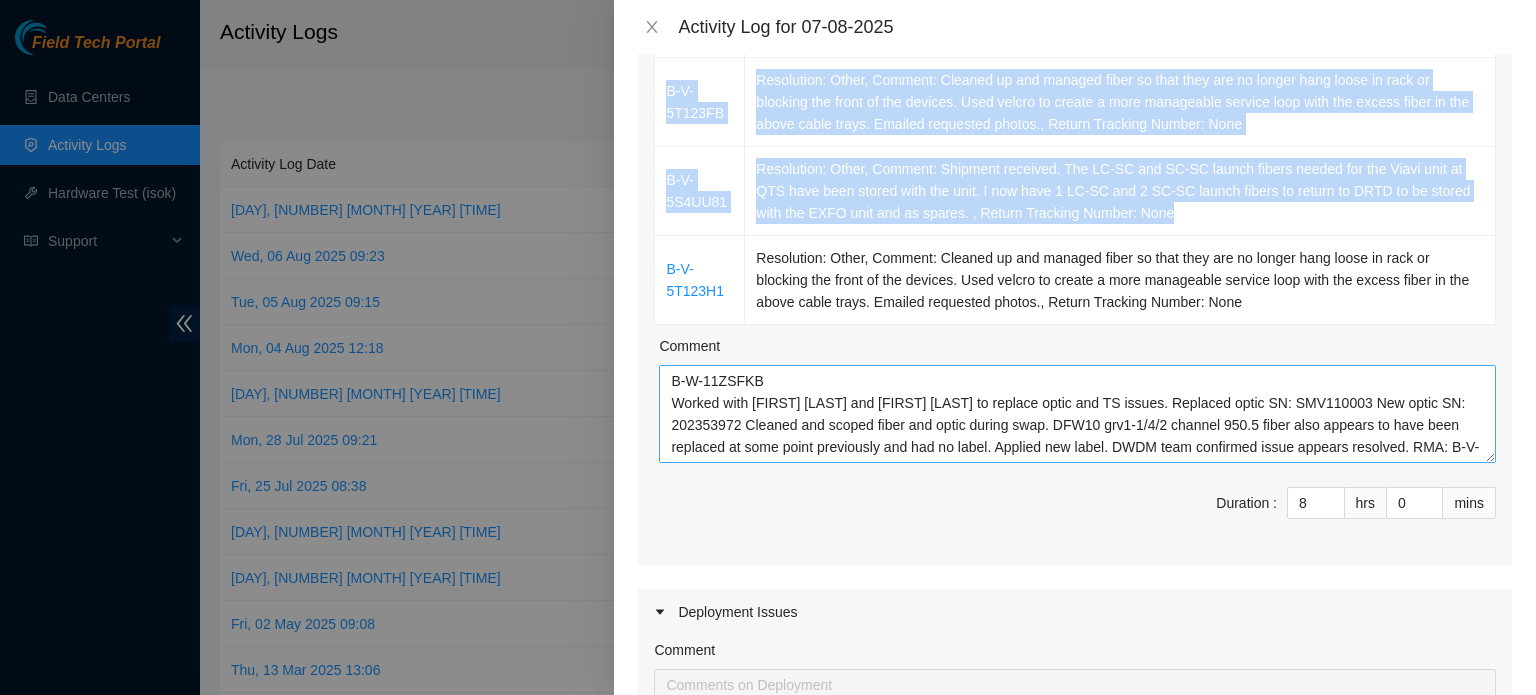 scroll, scrollTop: 500, scrollLeft: 0, axis: vertical 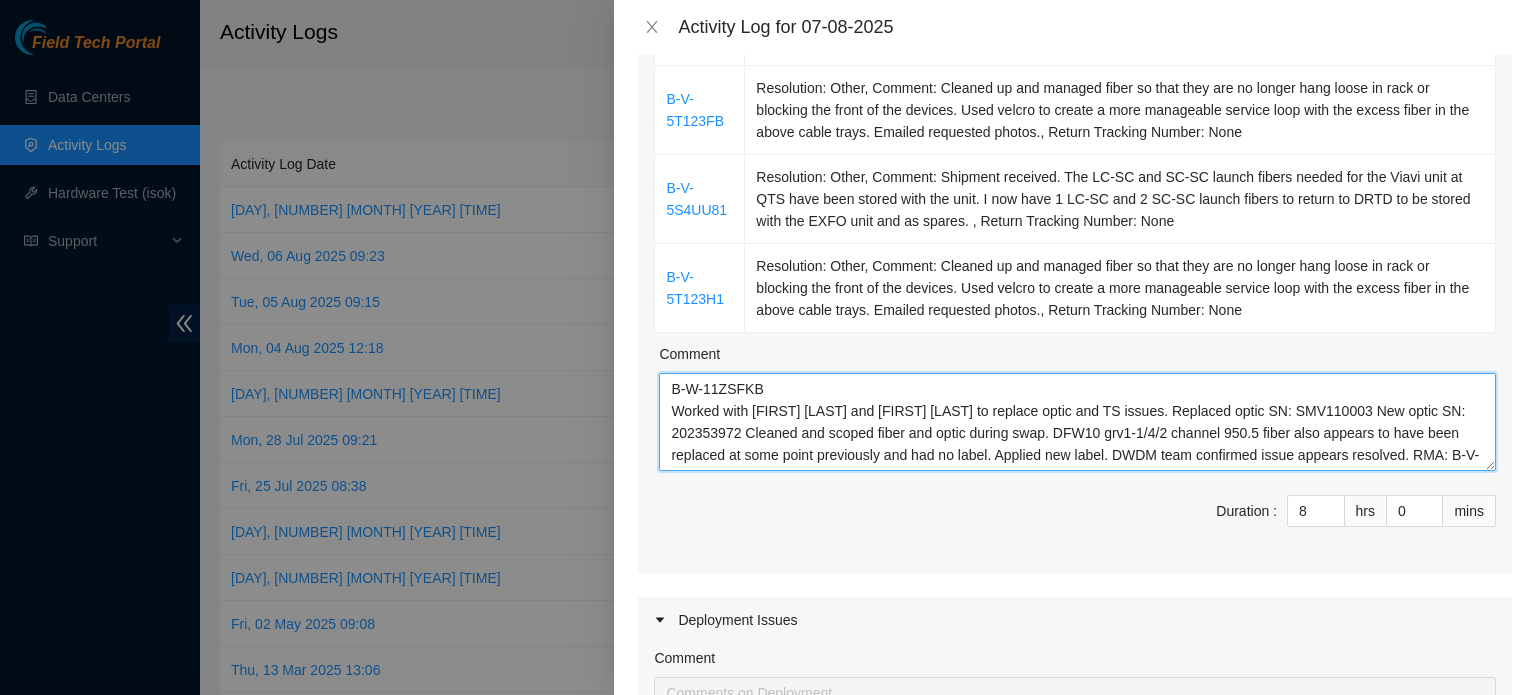 click on "B-W-11ZSFKB
Worked with [FIRST] [LAST] and [FIRST] [LAST] to replace optic and TS issues. Replaced optic SN: SMV110003 New optic SN: 202353972 Cleaned and scoped fiber and optic during swap. DFW10 grv1-1/4/2 channel 950.5 fiber also appears to have been replaced at some point previously and had no label. Applied new label. DWDM team confirmed issue appears resolved. RMA: B-V-5S1FGSN Return Tracking: 9690287 00308800" at bounding box center (1077, 422) 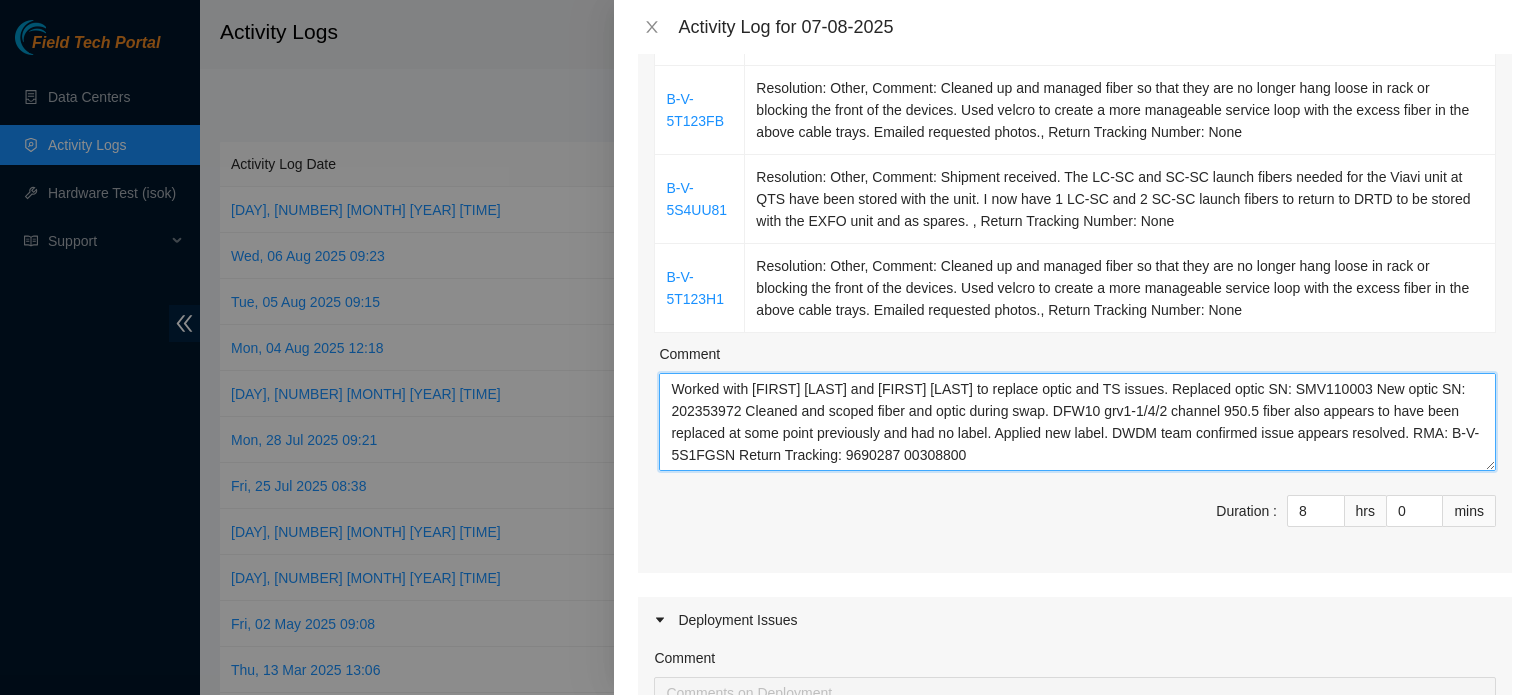 scroll, scrollTop: 44, scrollLeft: 0, axis: vertical 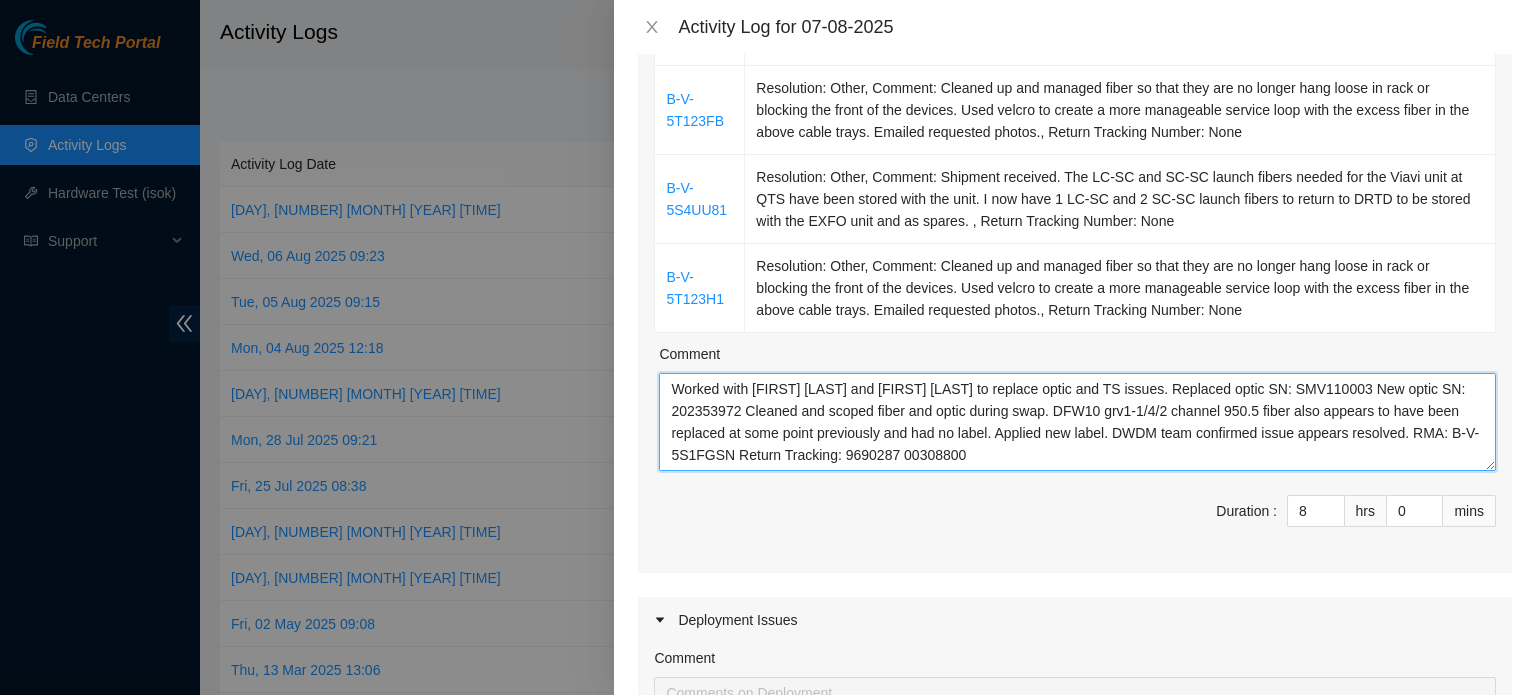paste on "B-V-5T123GH	Resolution: Other, Comment: Cleaned up and managed fiber so that they are no longer hang loose in rack or blocking the front of the devices. Used velcro to create a more manageable service loop with the excess fiber in the above cable trays. Emailed requested photos., Return Tracking Number: None
B-V-5T123FB	Resolution: Other, Comment: Cleaned up and managed fiber so that they are no longer hang loose in rack or blocking the front of the devices. Used velcro to create a more manageable service loop with the excess fiber in the above cable trays. Emailed requested photos., Return Tracking Number: None
B-V-5S4UU81	Resolution: Other, Comment: Shipment received. The LC-SC and SC-SC launch fibers needed for the Viavi unit at QTS have been stored with the unit. I now have 1 LC-SC and 2 SC-SC launch fibers to return to DRTD to be stored with the EXFO unit and as spares. , Return Tracking Number: None" 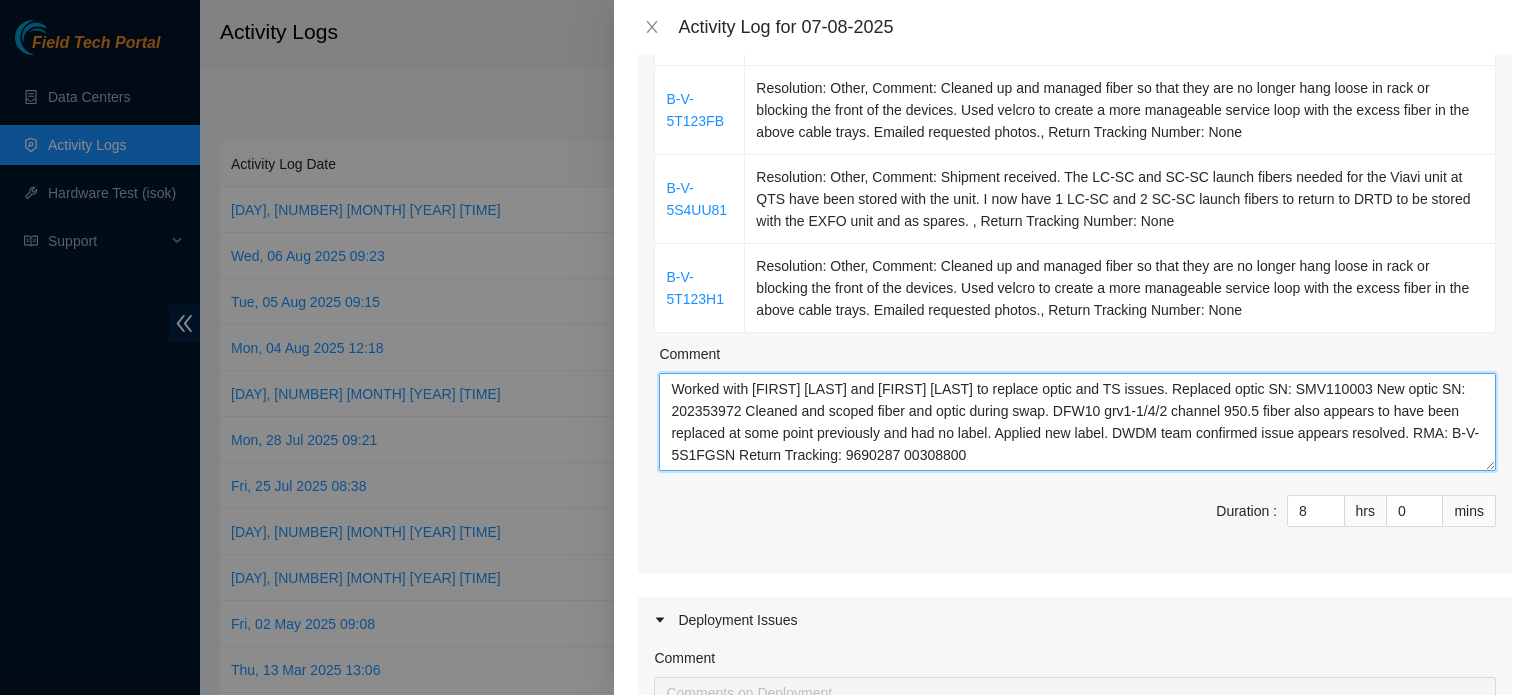 scroll, scrollTop: 5, scrollLeft: 0, axis: vertical 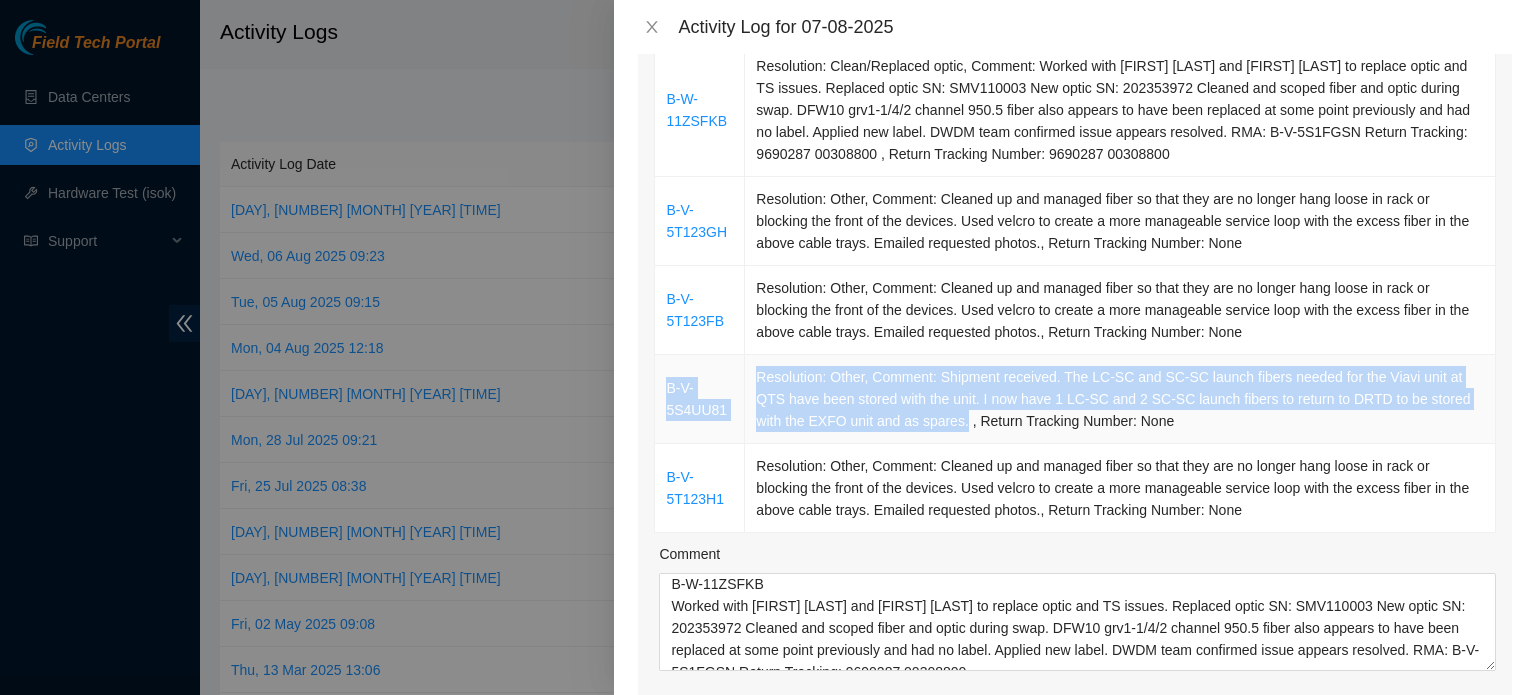 drag, startPoint x: 959, startPoint y: 420, endPoint x: 699, endPoint y: 377, distance: 263.53177 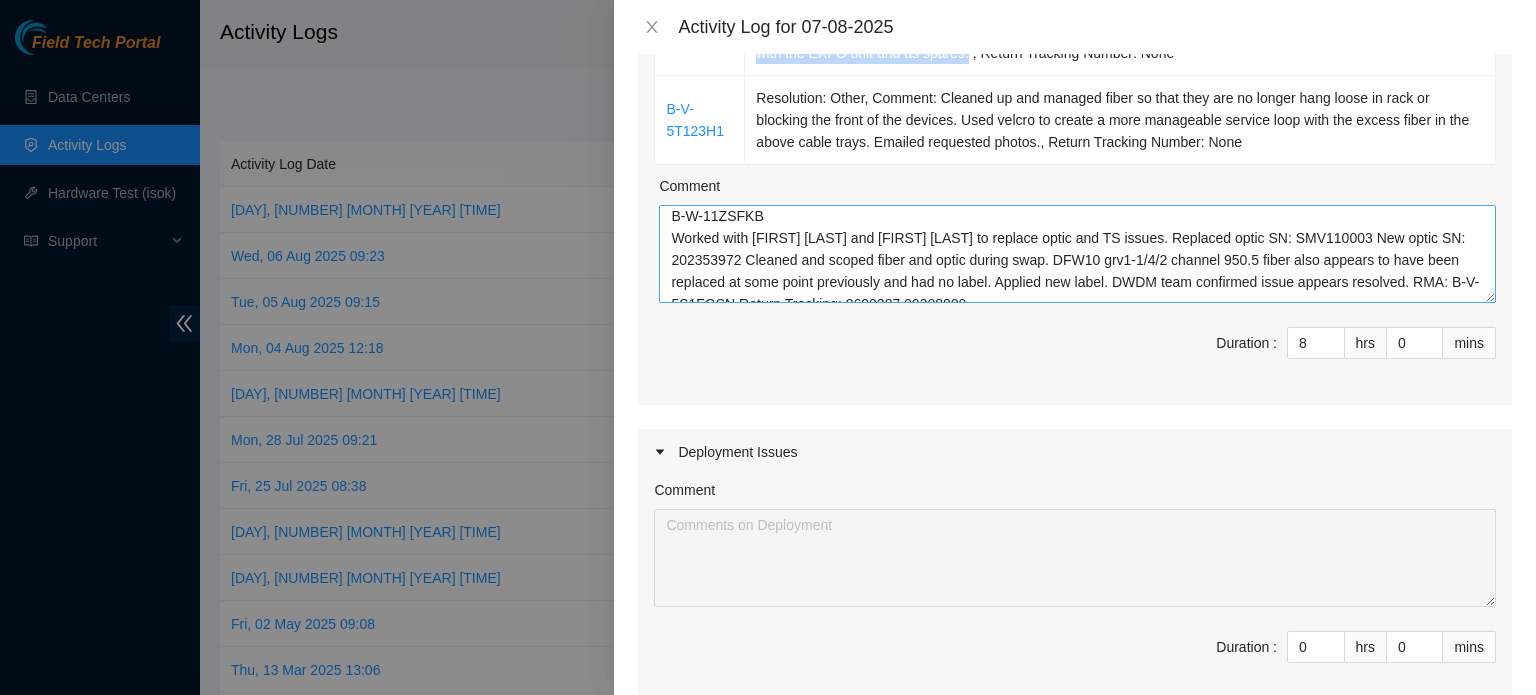 scroll, scrollTop: 600, scrollLeft: 0, axis: vertical 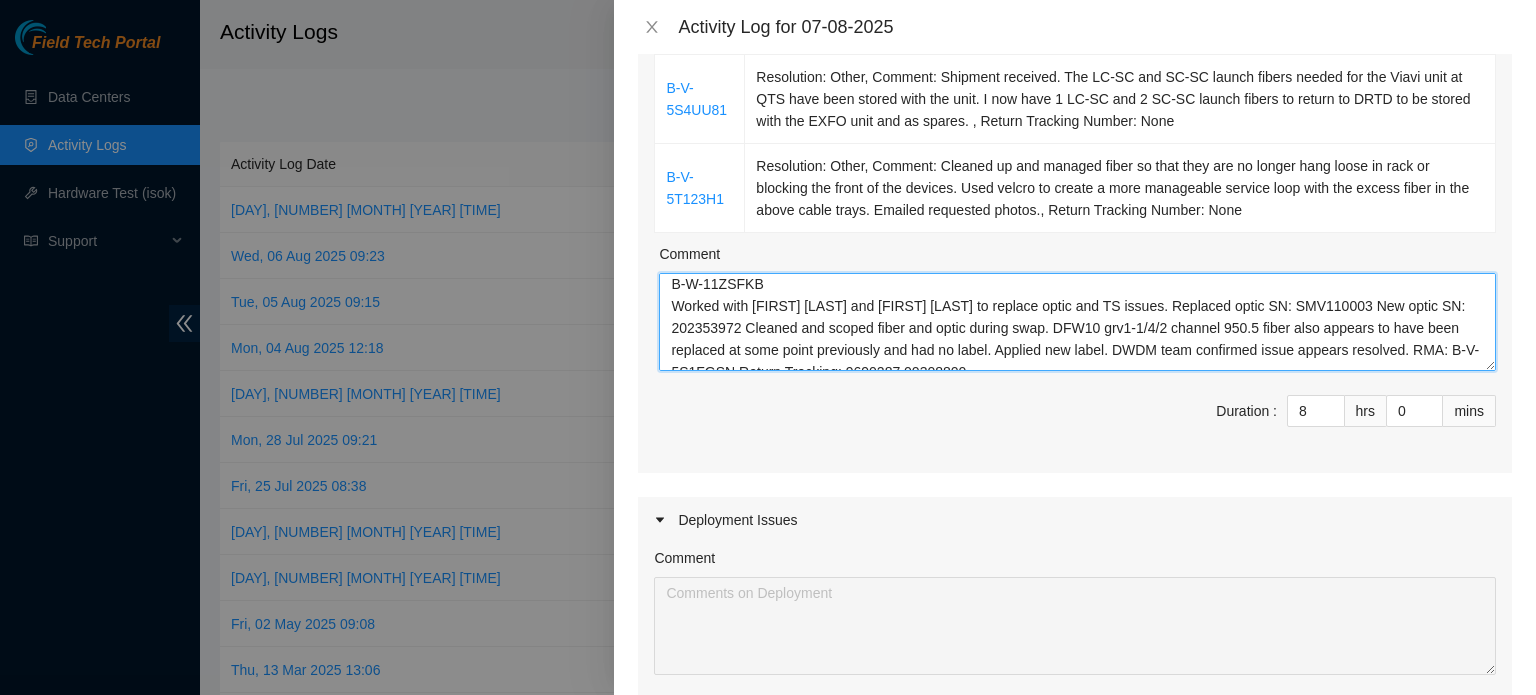 click on "B-W-11ZSFKB
Worked with [FIRST] [LAST] and [FIRST] [LAST] to replace optic and TS issues. Replaced optic SN: SMV110003 New optic SN: 202353972 Cleaned and scoped fiber and optic during swap. DFW10 grv1-1/4/2 channel 950.5 fiber also appears to have been replaced at some point previously and had no label. Applied new label. DWDM team confirmed issue appears resolved. RMA: B-V-5S1FGSN Return Tracking: 9690287 00308800" at bounding box center (1077, 322) 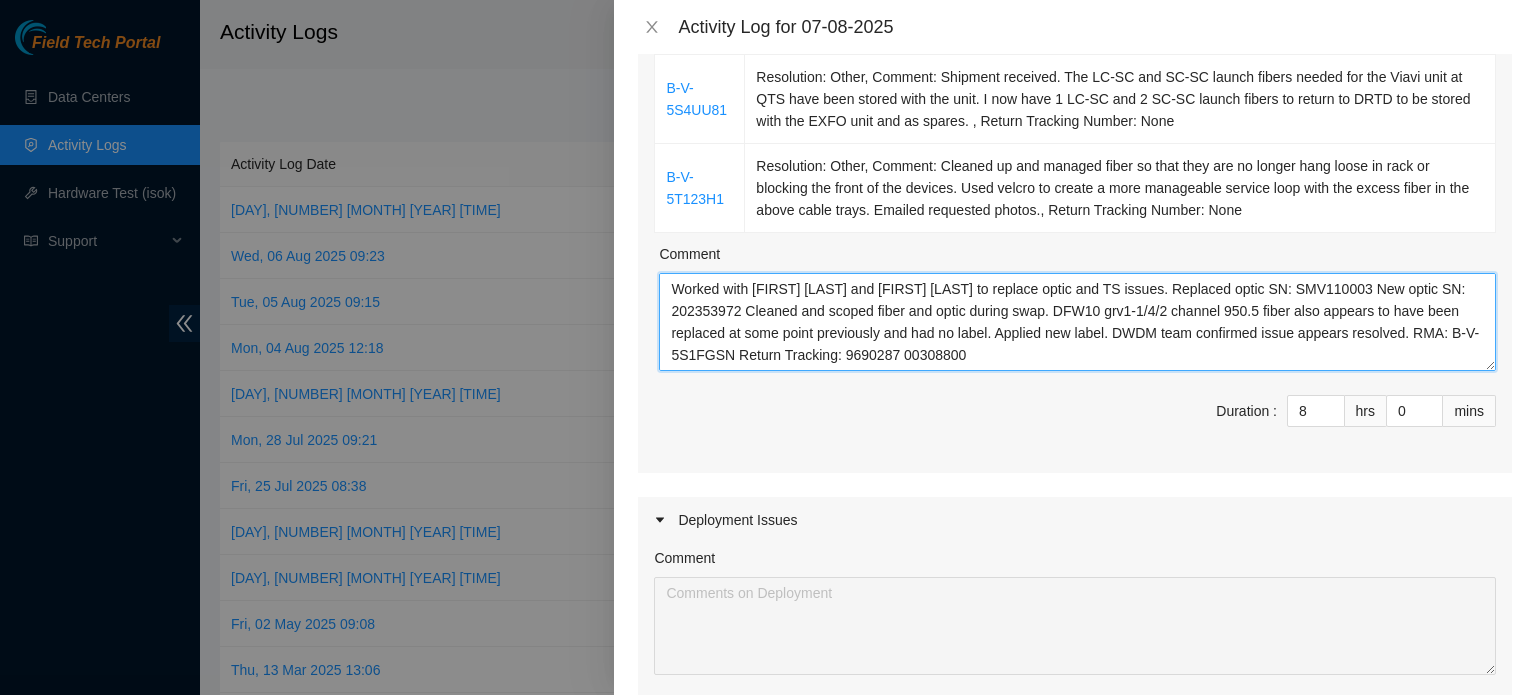 click on "B-W-11ZSFKB
Worked with [FIRST] [LAST] and [FIRST] [LAST] to replace optic and TS issues. Replaced optic SN: SMV110003 New optic SN: 202353972 Cleaned and scoped fiber and optic during swap. DFW10 grv1-1/4/2 channel 950.5 fiber also appears to have been replaced at some point previously and had no label. Applied new label. DWDM team confirmed issue appears resolved. RMA: B-V-5S1FGSN Return Tracking: 9690287 00308800" at bounding box center (1077, 322) 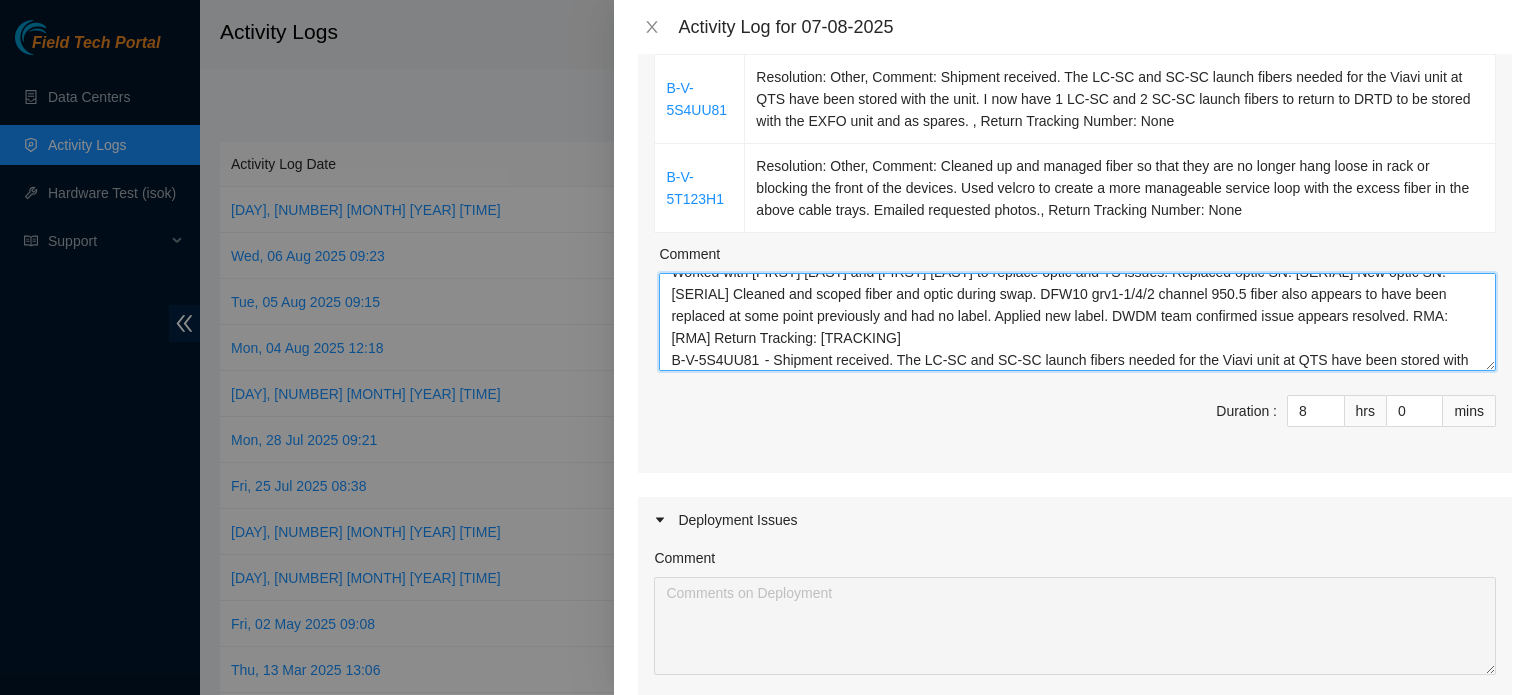 scroll, scrollTop: 0, scrollLeft: 0, axis: both 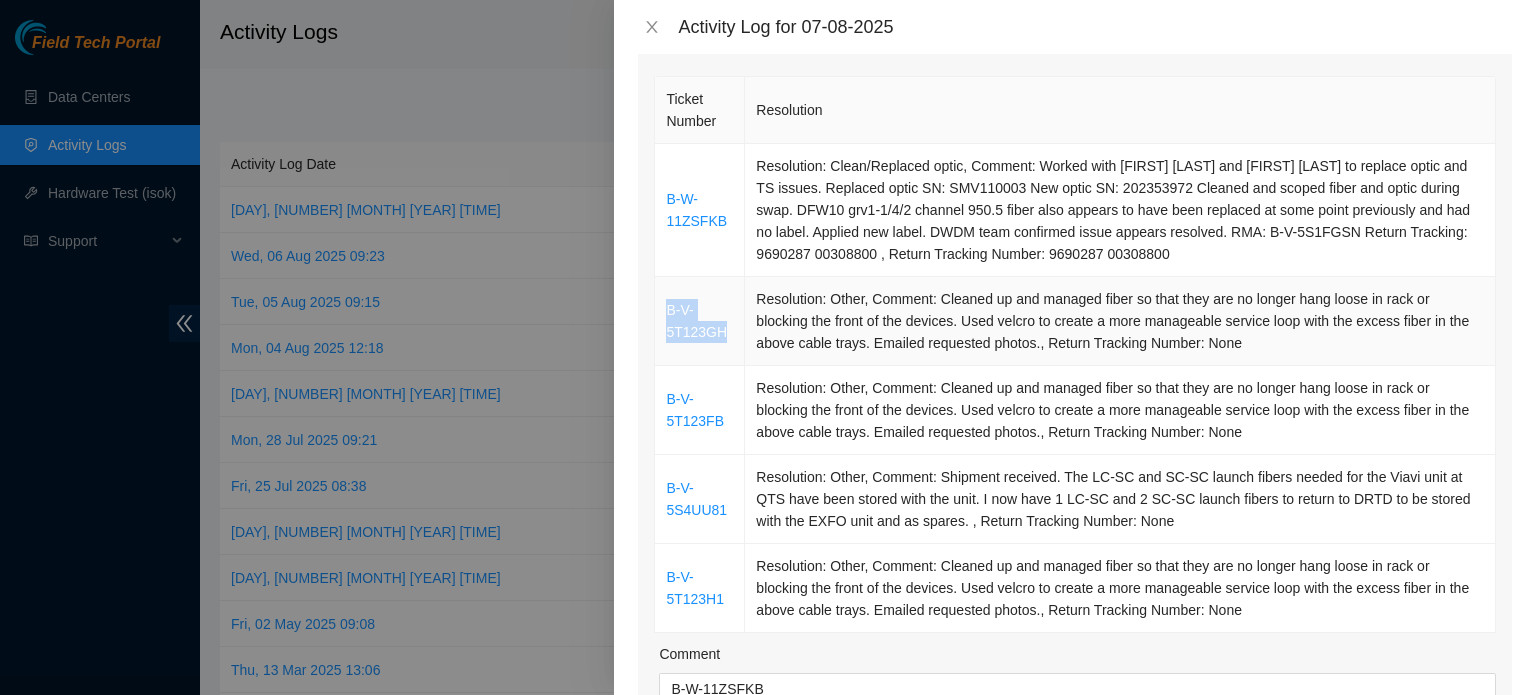drag, startPoint x: 729, startPoint y: 334, endPoint x: 668, endPoint y: 312, distance: 64.84597 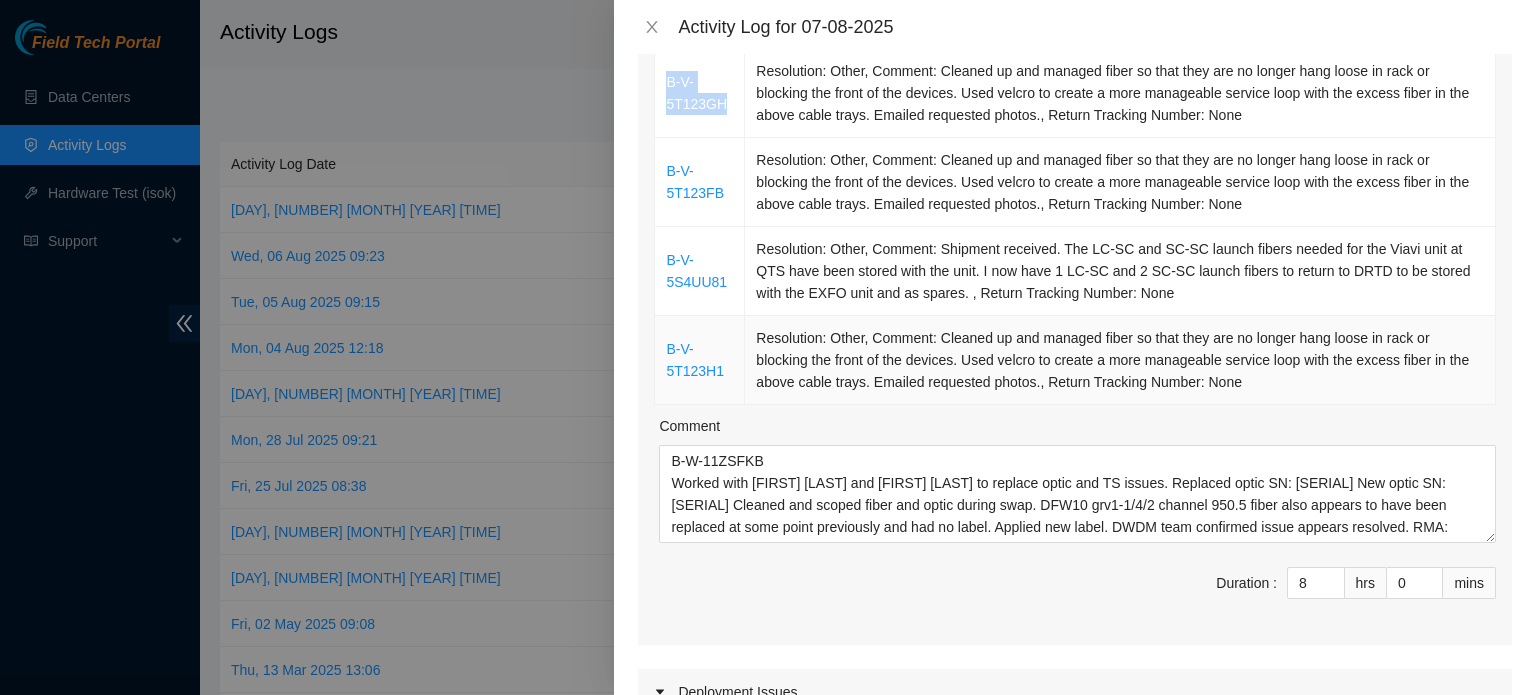 scroll, scrollTop: 400, scrollLeft: 0, axis: vertical 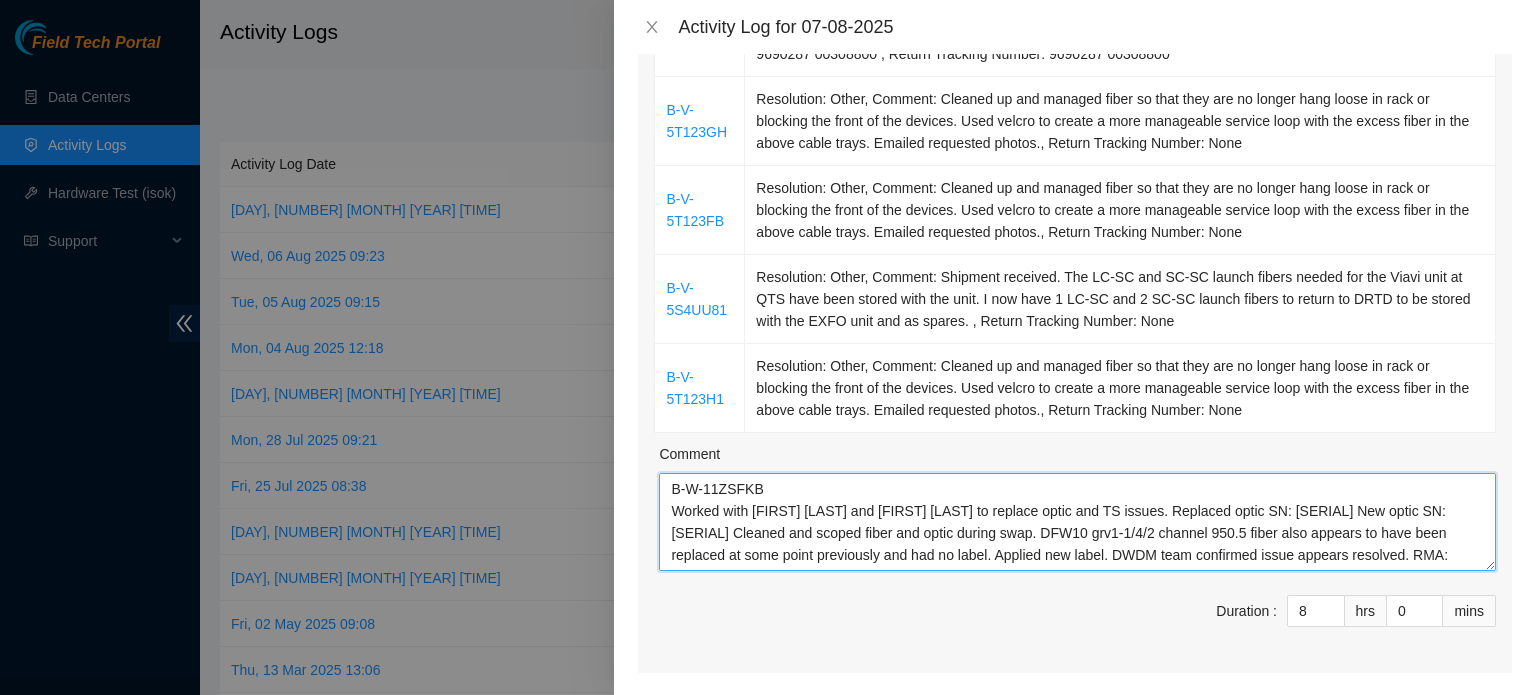 click on "B-W-11ZSFKB
Worked with [FIRST] [LAST] and [FIRST] [LAST] to replace optic and TS issues. Replaced optic SN: [SERIAL] New optic SN: [SERIAL] Cleaned and scoped fiber and optic during swap. DFW10 grv1-1/4/2 channel 950.5 fiber also appears to have been replaced at some point previously and had no label. Applied new label. DWDM team confirmed issue appears resolved. RMA: [RMA] Return Tracking: [TRACKING]
B-V-5S4UU81	- Shipment received. The LC-SC and SC-SC launch fibers needed for the Viavi unit at QTS have been stored with the unit. I now have 1 LC-SC and 2 SC-SC launch fibers to return to DRTD to be stored with the EXFO unit and as spares.
| B-V-5T123H1,B-V-5T123GH, B-V-5T123FB" at bounding box center (1077, 522) 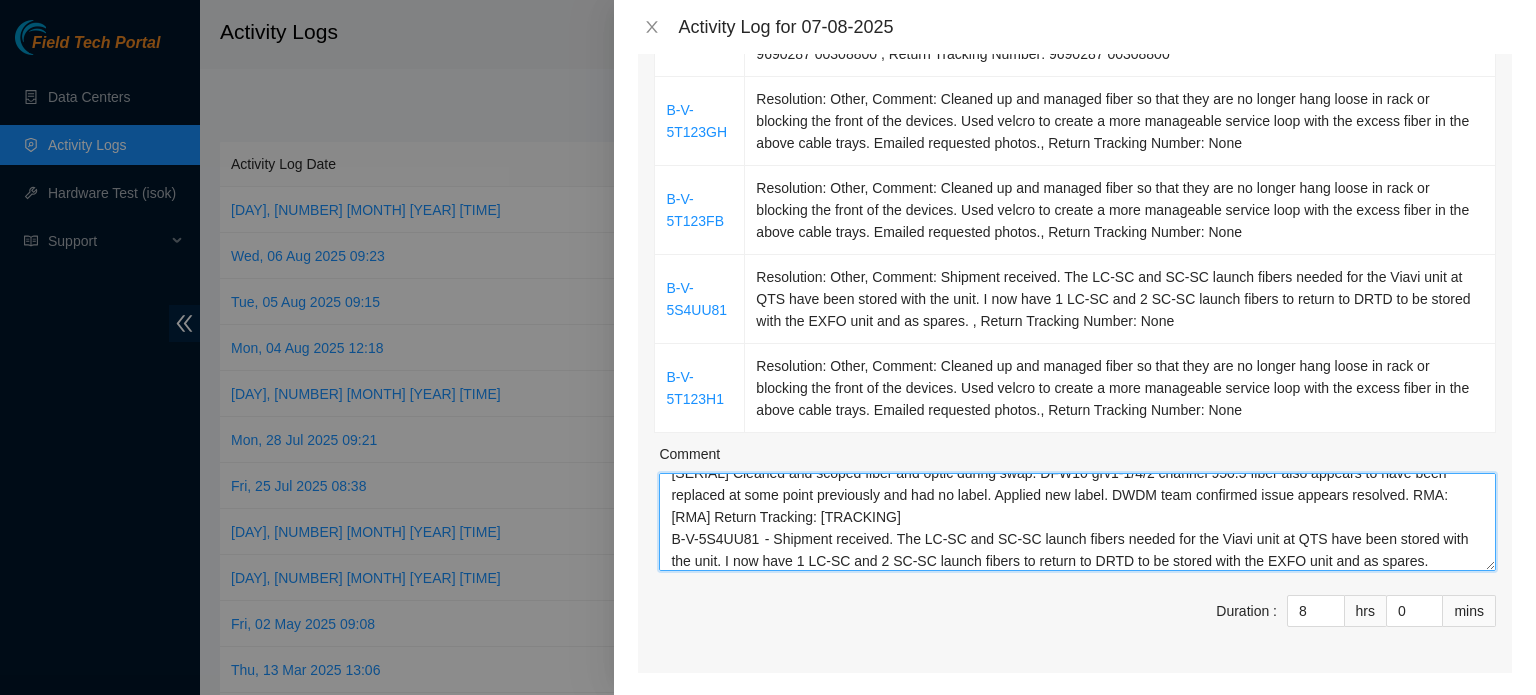scroll, scrollTop: 88, scrollLeft: 0, axis: vertical 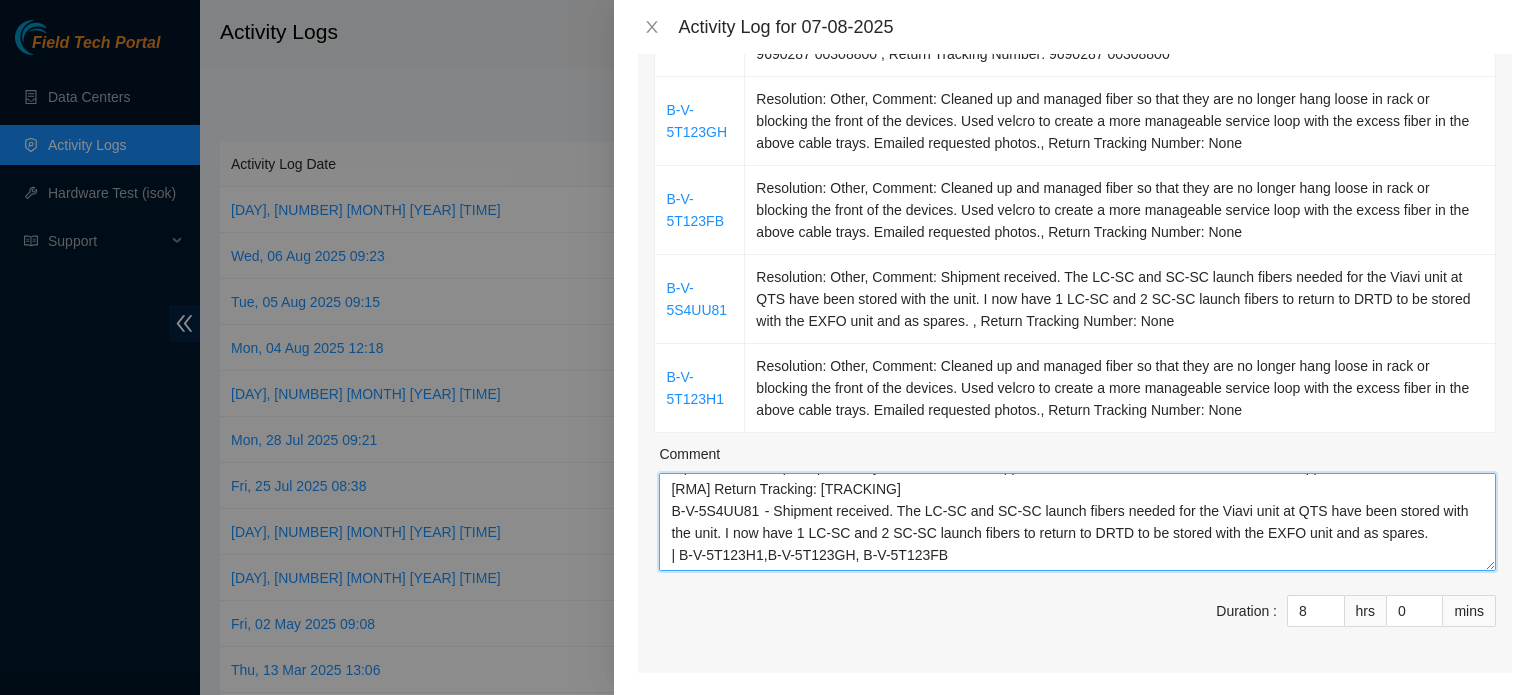 click on "B-W-11ZSFKB
Worked with [FIRST] [LAST] and [FIRST] [LAST] to replace optic and TS issues. Replaced optic SN: [SERIAL] New optic SN: [SERIAL] Cleaned and scoped fiber and optic during swap. DFW10 grv1-1/4/2 channel 950.5 fiber also appears to have been replaced at some point previously and had no label. Applied new label. DWDM team confirmed issue appears resolved. RMA: [RMA] Return Tracking: [TRACKING]
B-V-5S4UU81	- Shipment received. The LC-SC and SC-SC launch fibers needed for the Viavi unit at QTS have been stored with the unit. I now have 1 LC-SC and 2 SC-SC launch fibers to return to DRTD to be stored with the EXFO unit and as spares.
| B-V-5T123H1,B-V-5T123GH, B-V-5T123FB" at bounding box center [1077, 522] 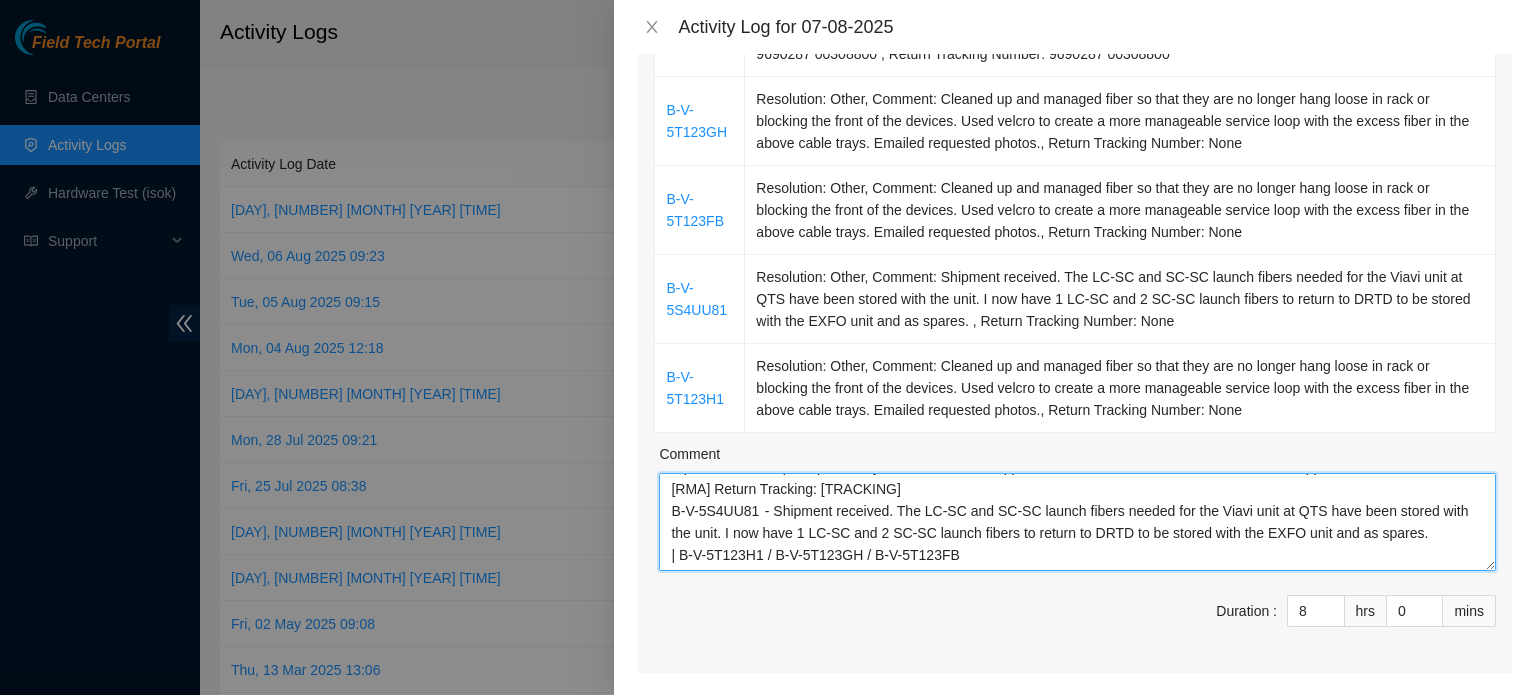click on "B-W-11ZSFKB
Worked with [FIRST] [LAST] and [FIRST] [LAST] to replace optic and TS issues. Replaced optic SN: [SERIAL] New optic SN: [SERIAL] Cleaned and scoped fiber and optic during swap. DFW10 grv1-1/4/2 channel 950.5 fiber also appears to have been replaced at some point previously and had no label. Applied new label. DWDM team confirmed issue appears resolved. RMA: [RMA] Return Tracking: [TRACKING]
B-V-5S4UU81	- Shipment received. The LC-SC and SC-SC launch fibers needed for the Viavi unit at QTS have been stored with the unit. I now have 1 LC-SC and 2 SC-SC launch fibers to return to DRTD to be stored with the EXFO unit and as spares.
| B-V-5T123H1 / B-V-5T123GH / B-V-5T123FB" at bounding box center [1077, 522] 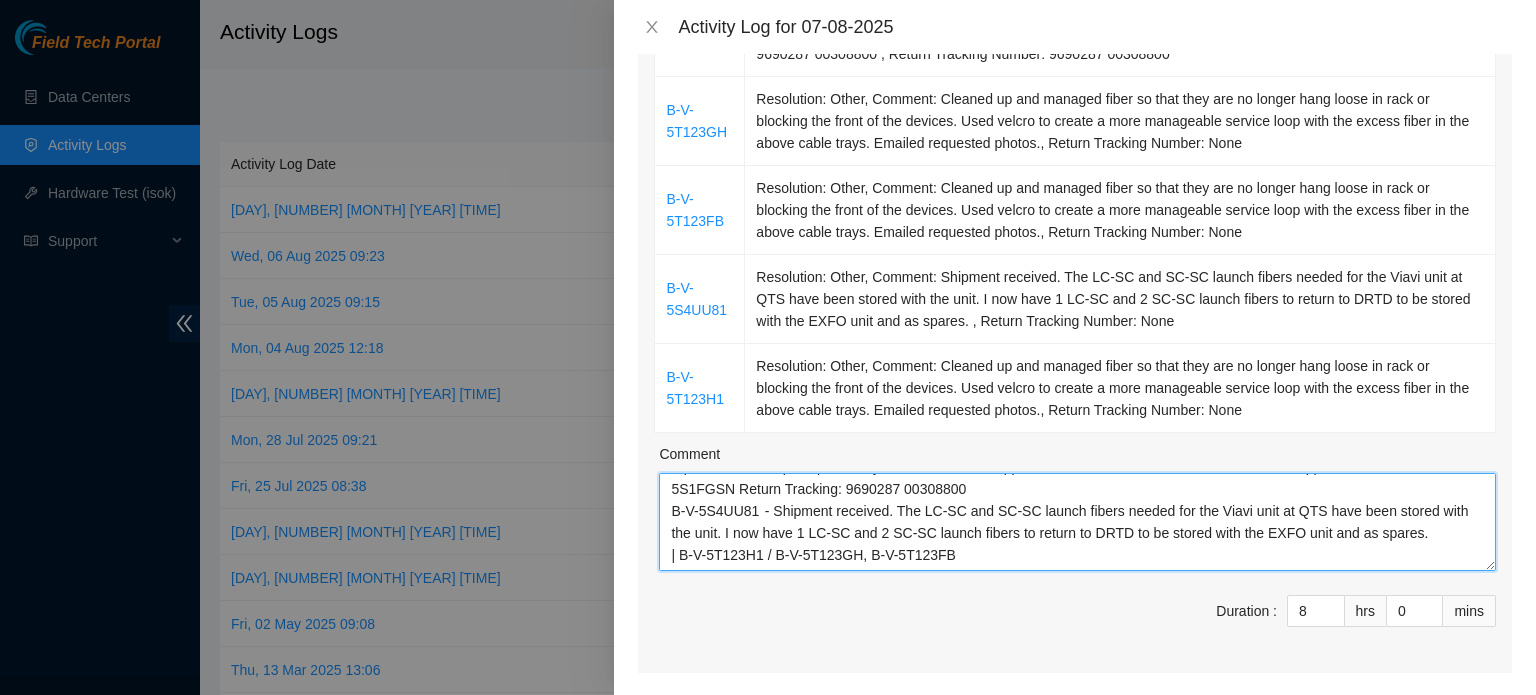 drag, startPoint x: 775, startPoint y: 555, endPoint x: 797, endPoint y: 523, distance: 38.832977 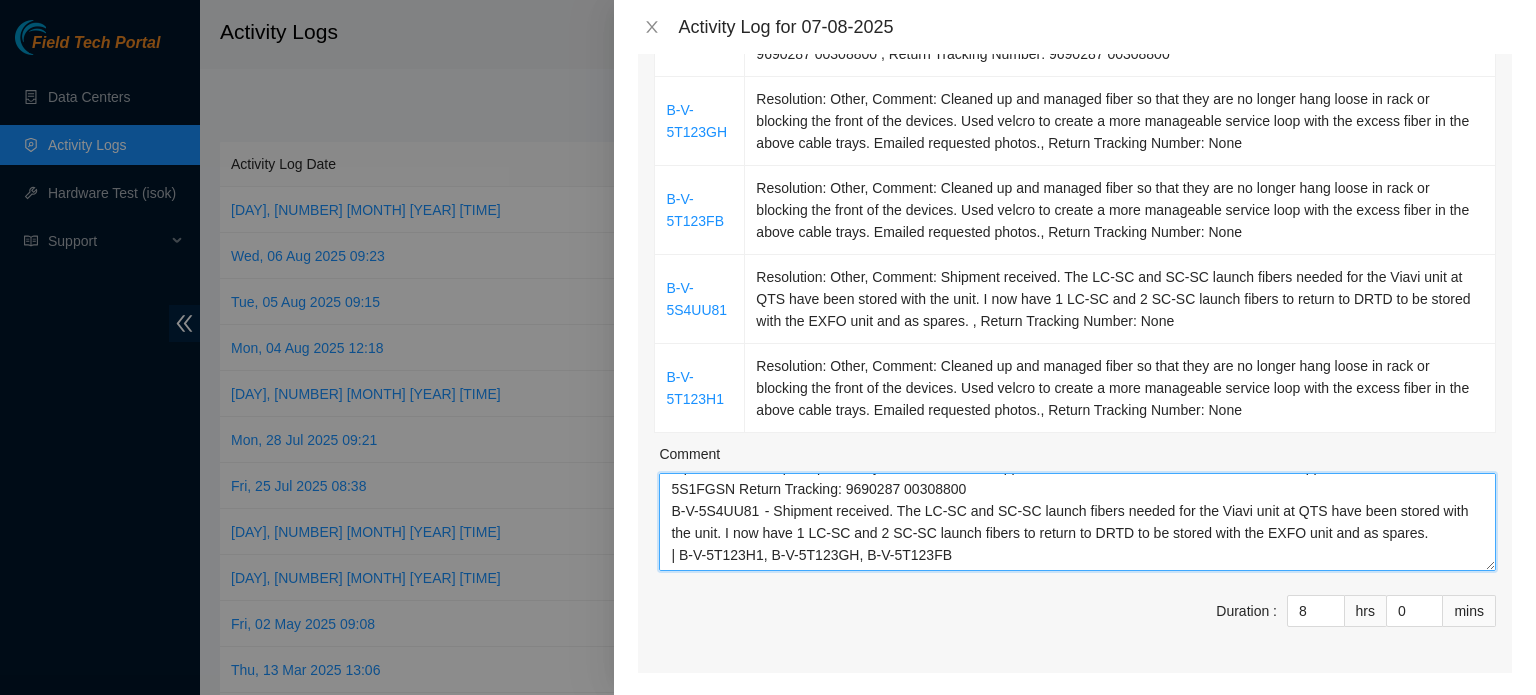 drag, startPoint x: 677, startPoint y: 554, endPoint x: 589, endPoint y: 564, distance: 88.56636 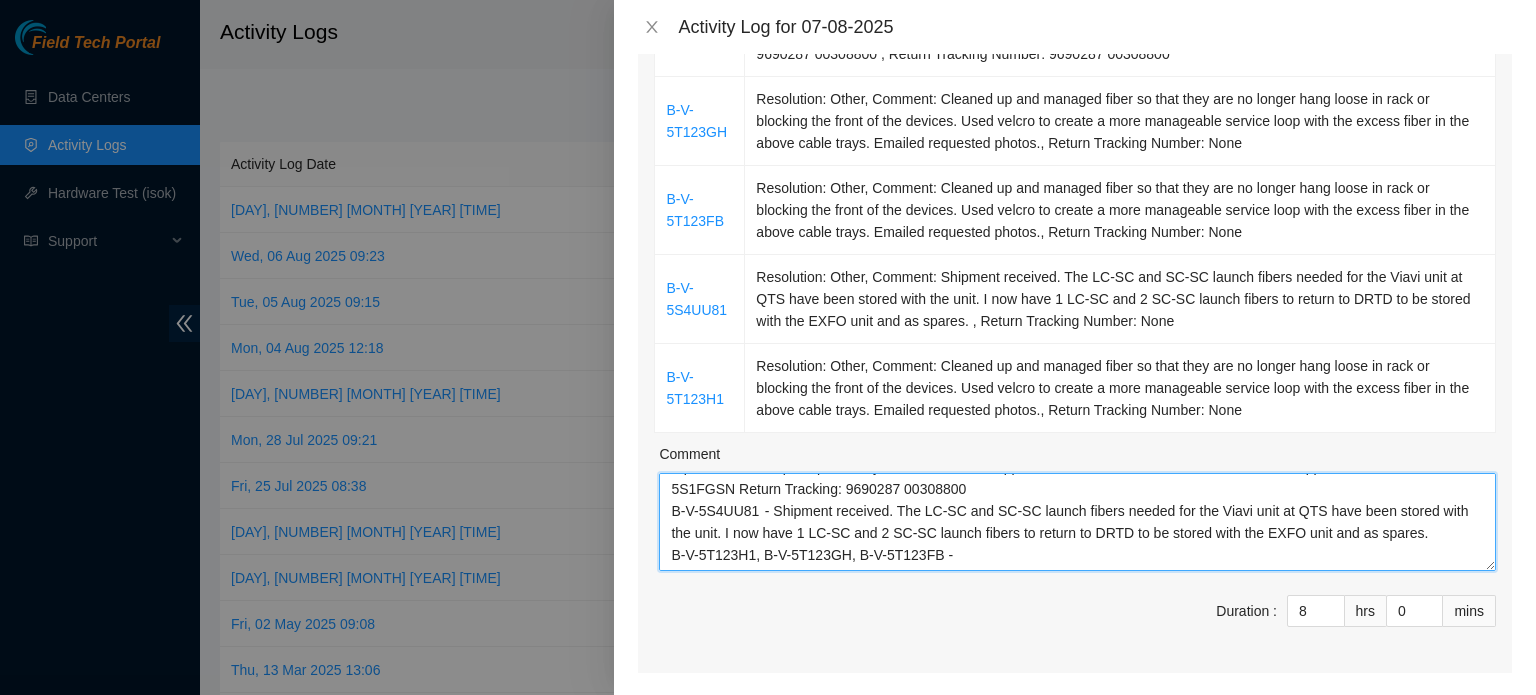 scroll, scrollTop: 104, scrollLeft: 0, axis: vertical 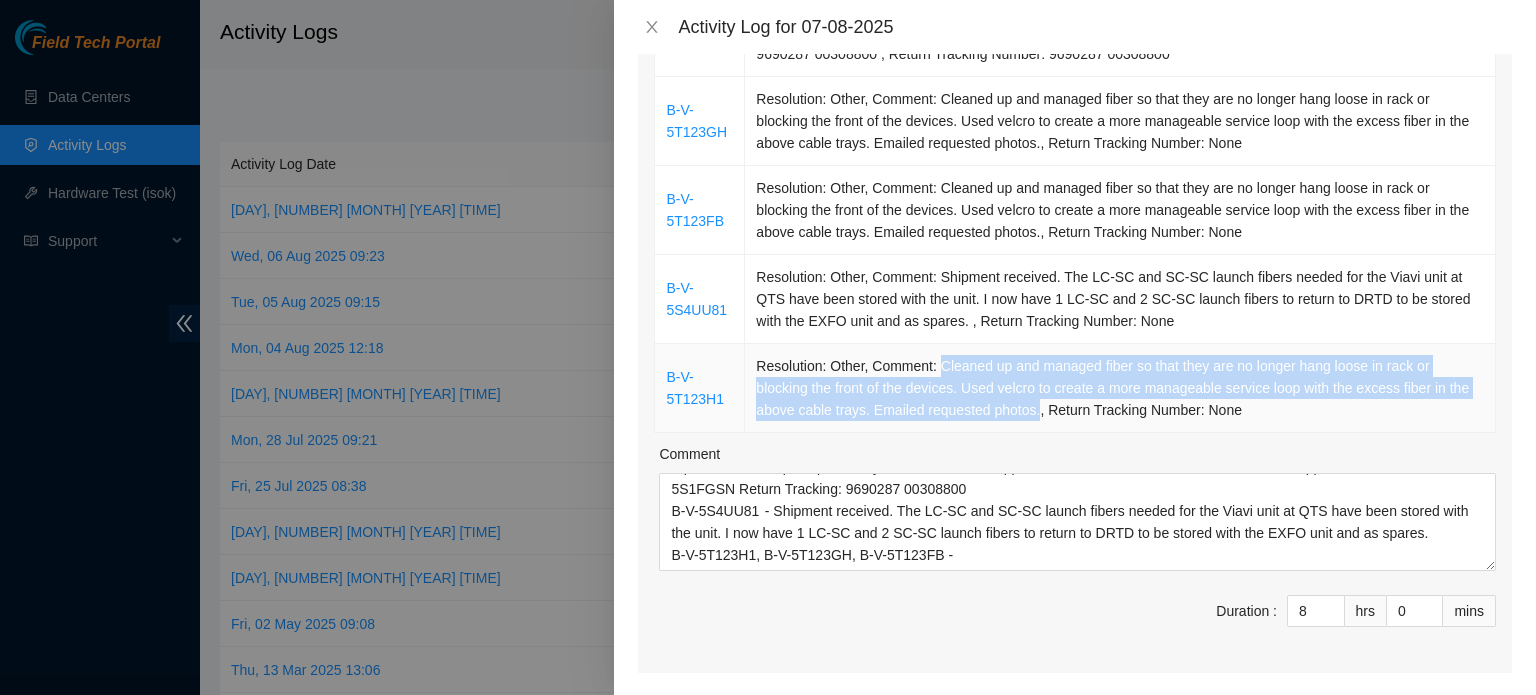 drag, startPoint x: 936, startPoint y: 363, endPoint x: 1032, endPoint y: 417, distance: 110.145355 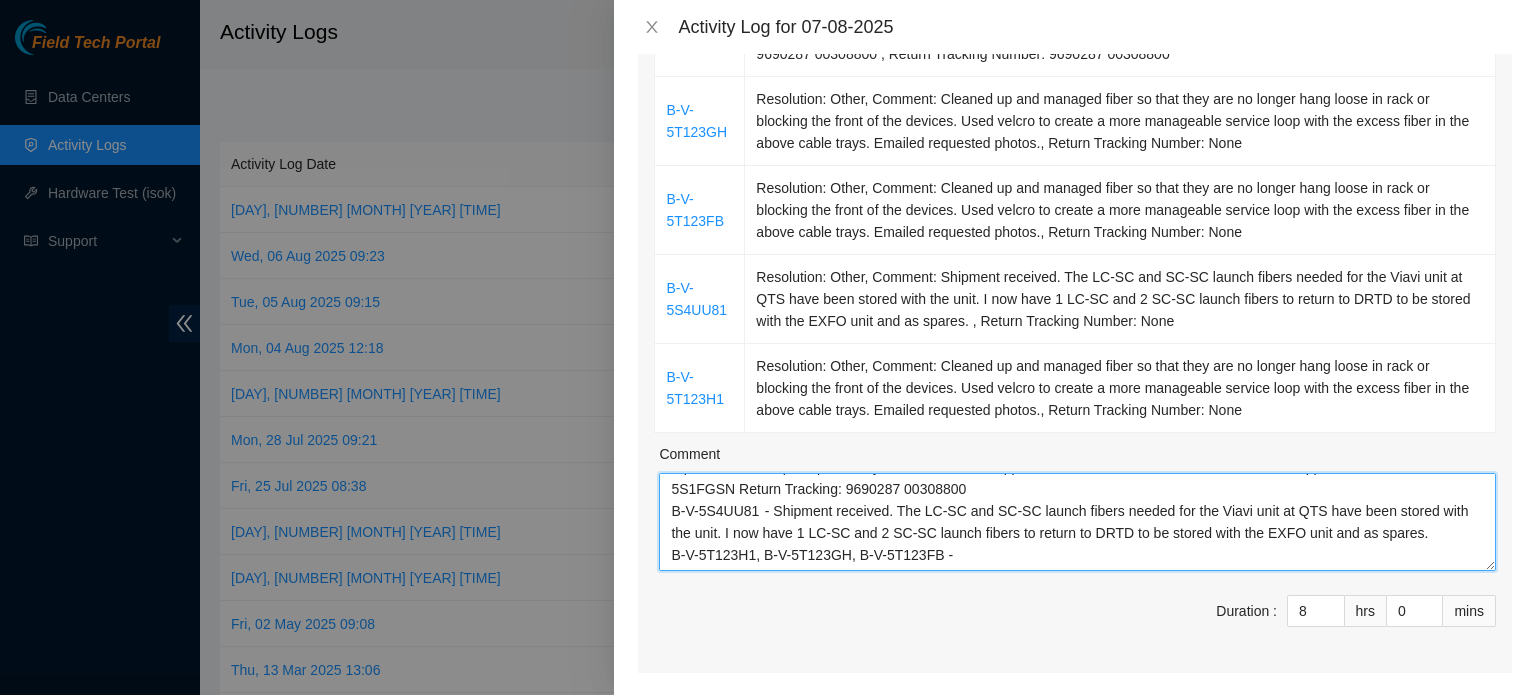 click on "B-W-11ZSFKB
Worked with [FIRST] [LAST] and [FIRST] [LAST] to replace optic and TS issues. Replaced optic SN: SMV110003 New optic SN: 202353972 Cleaned and scoped fiber and optic during swap. DFW10 grv1-1/4/2 channel 950.5 fiber also appears to have been replaced at some point previously and had no label. Applied new label. DWDM team confirmed issue appears resolved. RMA: B-V-5S1FGSN Return Tracking: 9690287 00308800
B-V-5S4UU81	- Shipment received. The LC-SC and SC-SC launch fibers needed for the Viavi unit at QTS have been stored with the unit. I now have 1 LC-SC and 2 SC-SC launch fibers to return to DRTD to be stored with the EXFO unit and as spares.
B-V-5T123H1, B-V-5T123GH, B-V-5T123FB -" at bounding box center [1077, 522] 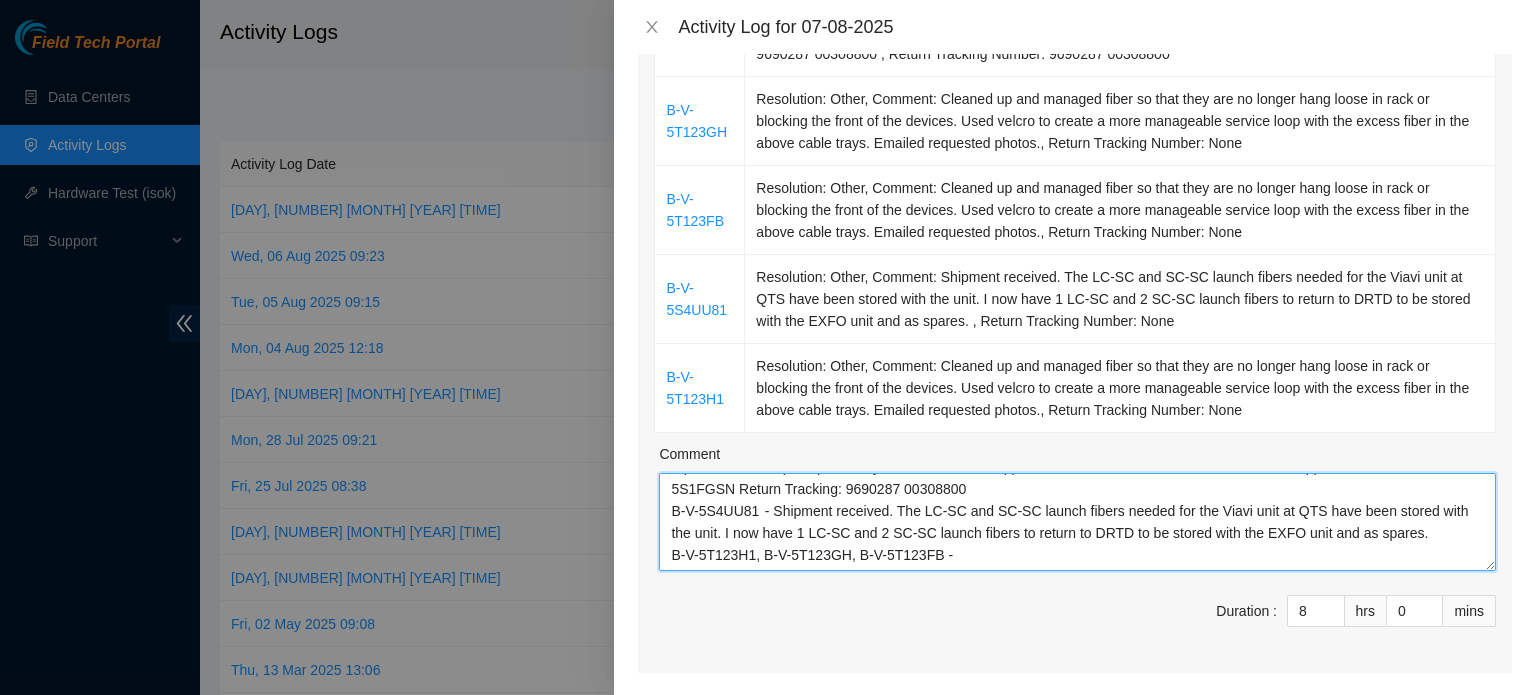 paste on "Cleaned up and managed fiber so that they are no longer hang loose in rack or blocking the front of the devices. Used velcro to create a more manageable service loop with the excess fiber in the above cable trays. Emailed requested photos." 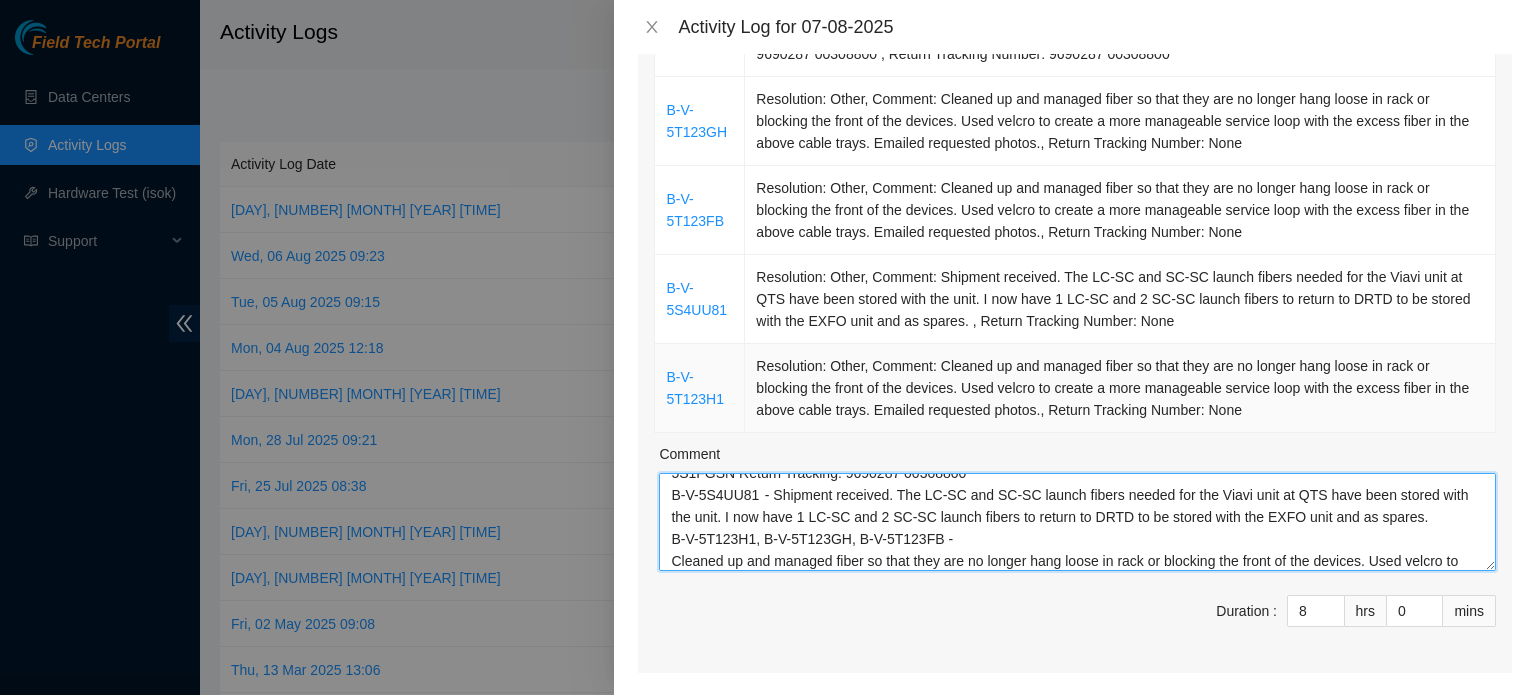 scroll, scrollTop: 126, scrollLeft: 0, axis: vertical 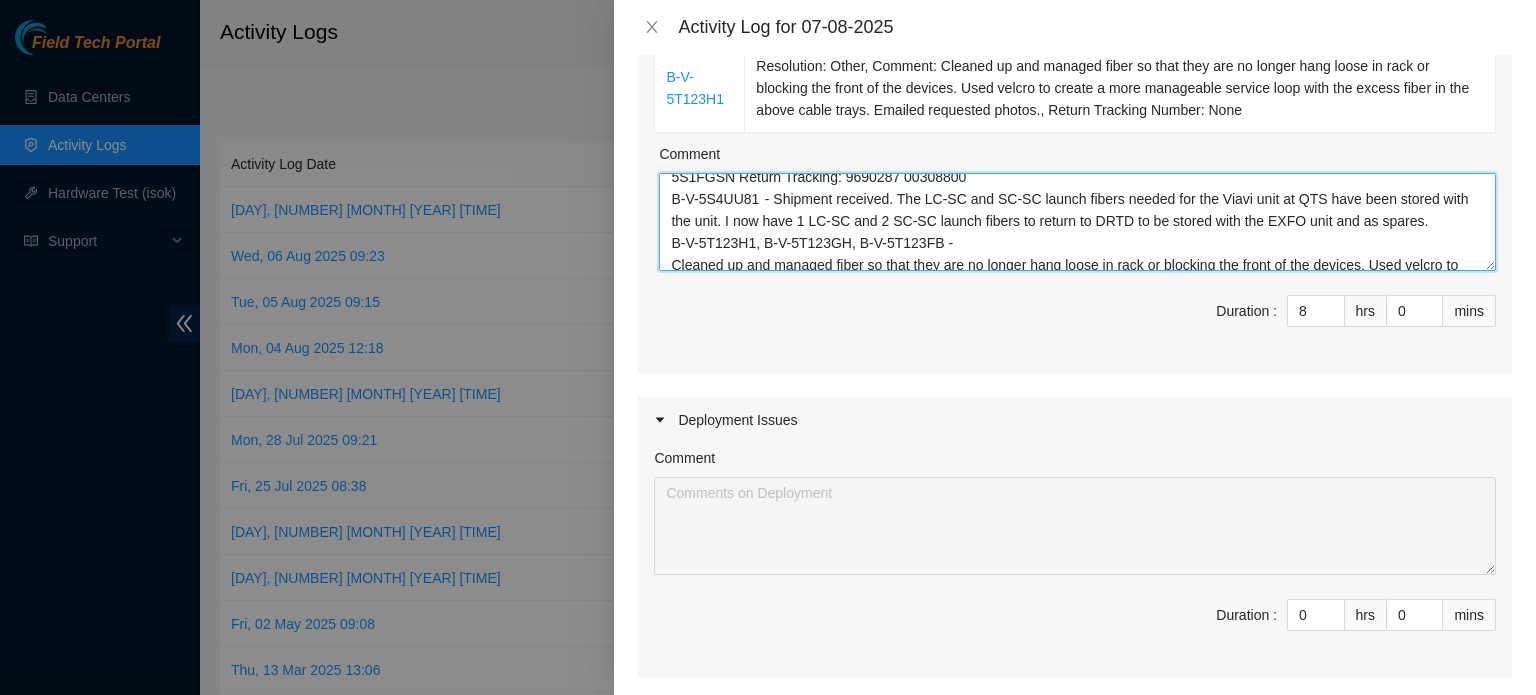 click on "B-W-11ZSFKB
Worked with [FIRST] [LAST] and [FIRST] [LAST] to replace optic and TS issues. Replaced optic SN: SMV110003 New optic SN: 202353972 Cleaned and scoped fiber and optic during swap. DFW10 grv1-1/4/2 channel 950.5 fiber also appears to have been replaced at some point previously and had no label. Applied new label. DWDM team confirmed issue appears resolved. RMA: B-V-5S1FGSN Return Tracking: 9690287 00308800
B-V-5S4UU81	- Shipment received. The LC-SC and SC-SC launch fibers needed for the Viavi unit at QTS have been stored with the unit. I now have 1 LC-SC and 2 SC-SC launch fibers to return to DRTD to be stored with the EXFO unit and as spares.
B-V-5T123H1, B-V-5T123GH, B-V-5T123FB -
Cleaned up and managed fiber so that they are no longer hang loose in rack or blocking the front of the devices. Used velcro to create a more manageable service loop with the excess fiber in the above cable trays. Emailed requested photos." at bounding box center [1077, 222] 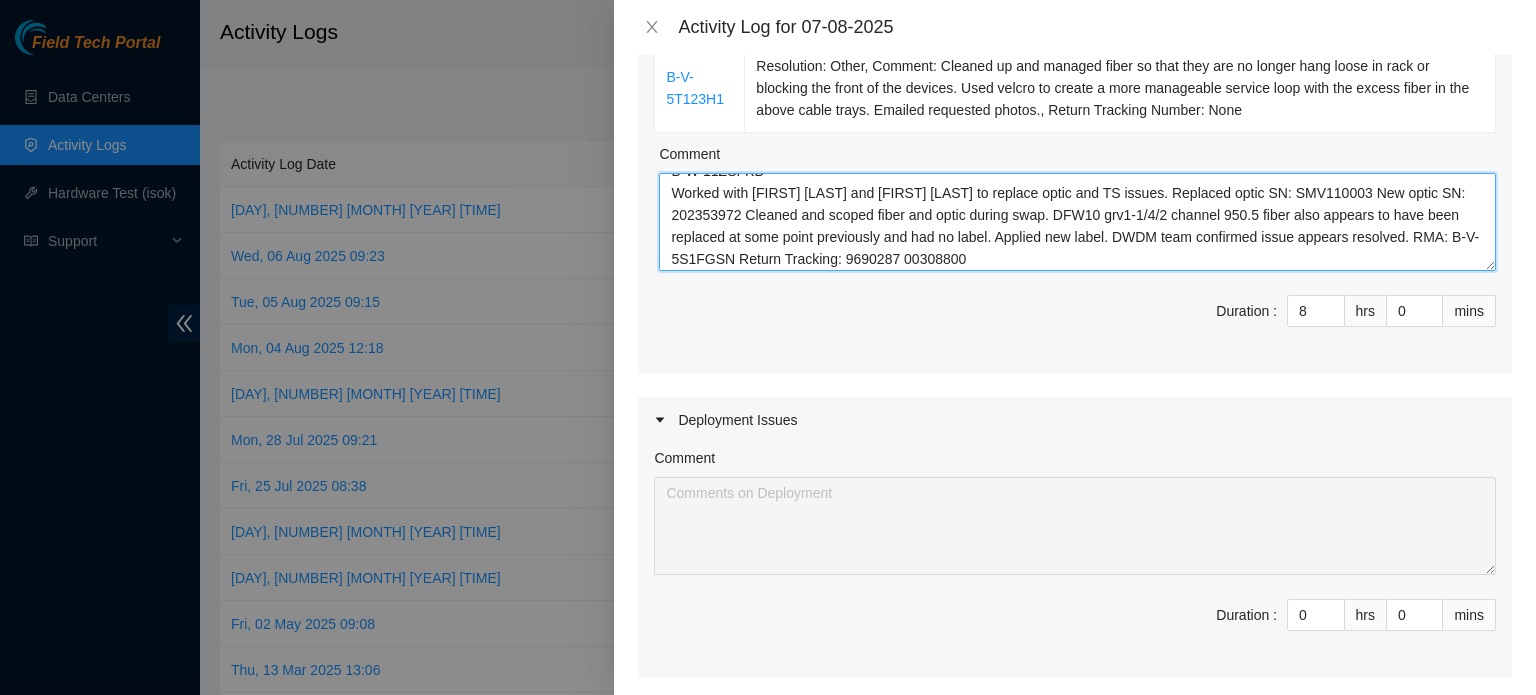 scroll, scrollTop: 0, scrollLeft: 0, axis: both 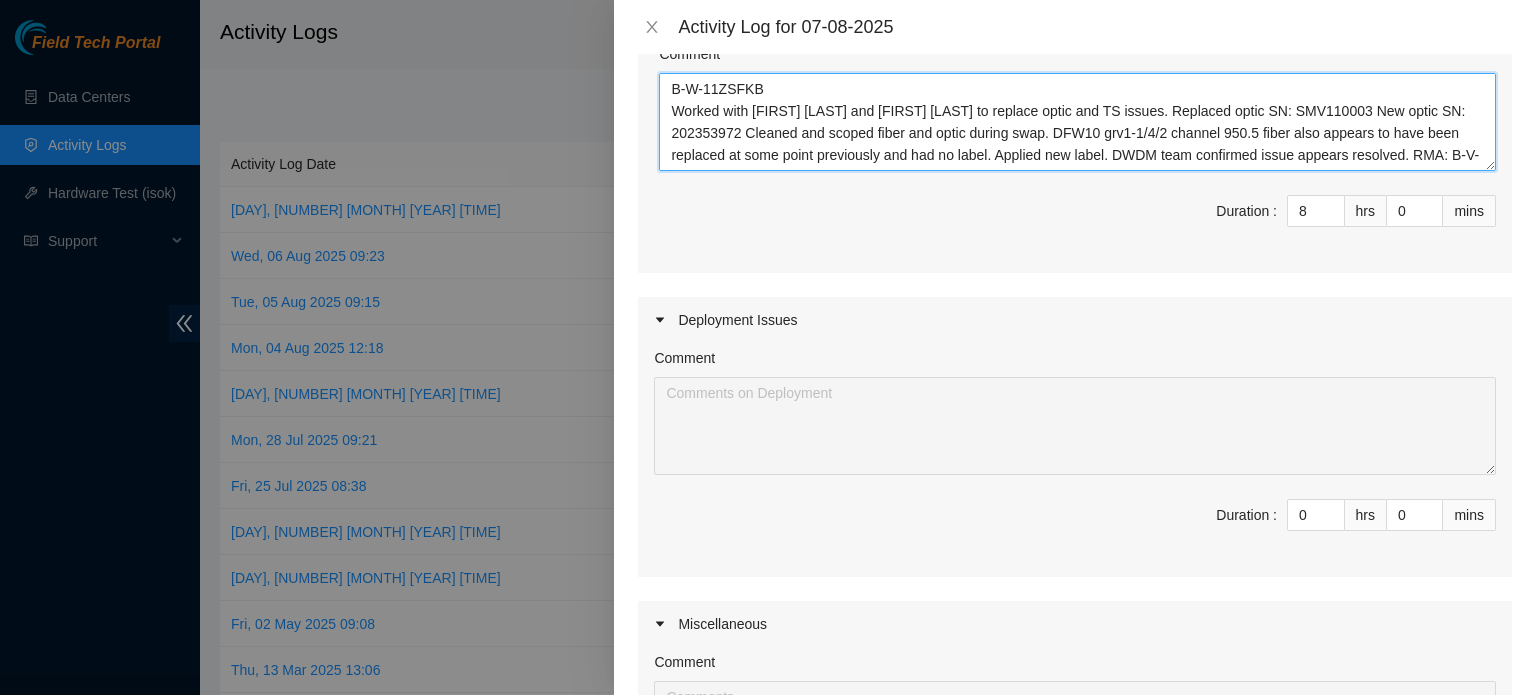 click on "B-W-11ZSFKB
Worked with [FIRST] [LAST] and [FIRST] [LAST] to replace optic and TS issues. Replaced optic SN: SMV110003 New optic SN: 202353972 Cleaned and scoped fiber and optic during swap. DFW10 grv1-1/4/2 channel 950.5 fiber also appears to have been replaced at some point previously and had no label. Applied new label. DWDM team confirmed issue appears resolved. RMA: B-V-5S1FGSN Return Tracking: 9690287 00308800
B-V-5S4UU81	-
Shipment received. The LC-SC and SC-SC launch fibers needed for the Viavi unit at QTS have been stored with the unit. I now have 1 LC-SC and 2 SC-SC launch fibers to return to DRTD to be stored with the EXFO unit and as spares.
B-V-5T123H1, B-V-5T123GH, B-V-5T123FB -
Cleaned up and managed fiber so that they are no longer hang loose in rack or blocking the front of the devices. Used velcro to create a more manageable service loop with the excess fiber in the above cable trays. Emailed requested photos." at bounding box center (1077, 122) 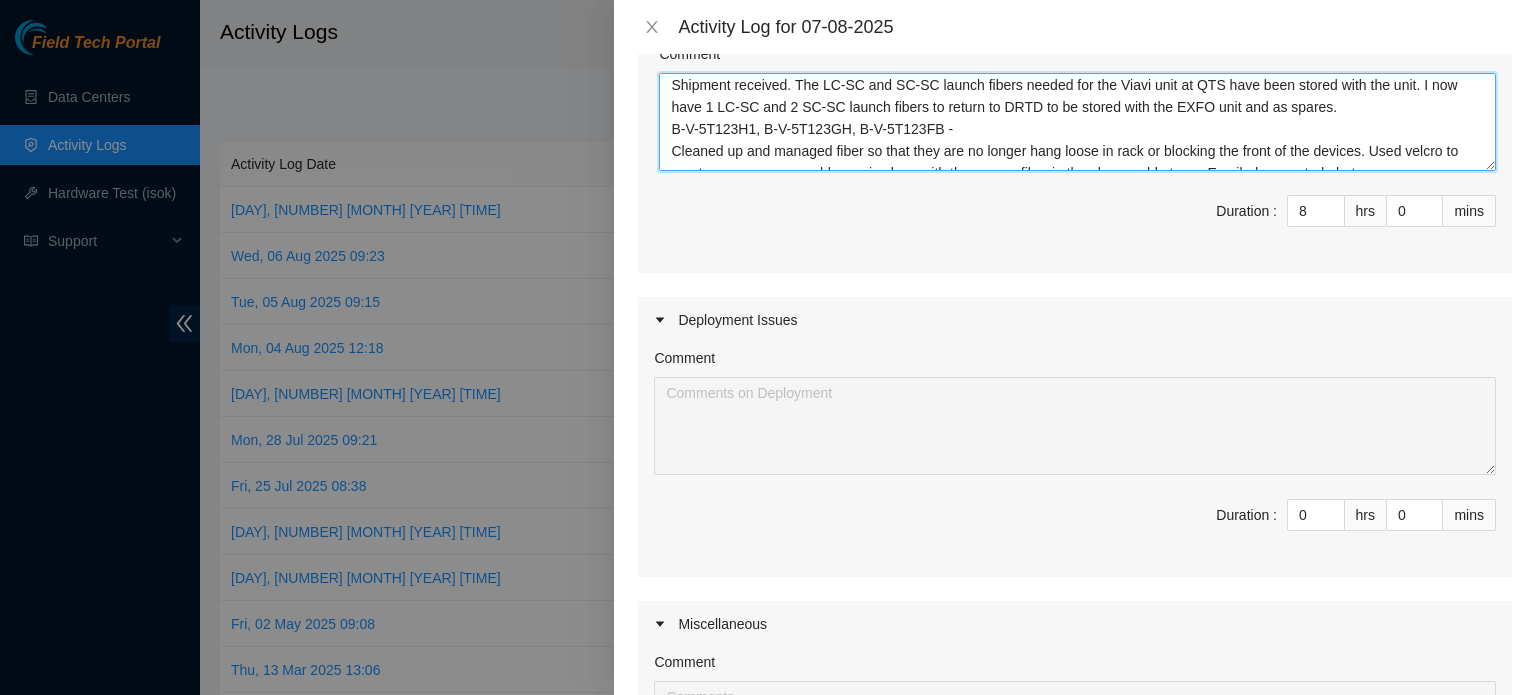 scroll, scrollTop: 153, scrollLeft: 0, axis: vertical 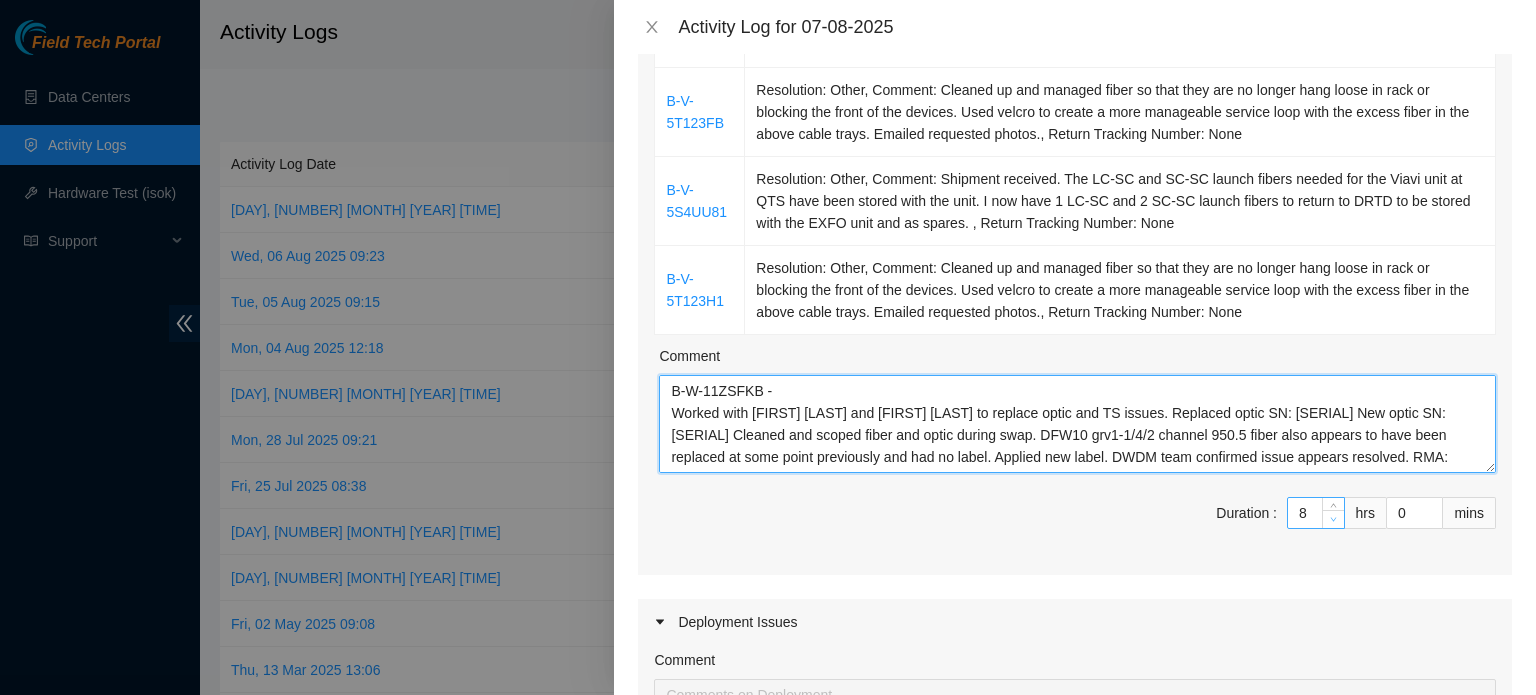 type on "B-W-11ZSFKB -
Worked with [FIRST] [LAST] and [FIRST] [LAST] to replace optic and TS issues. Replaced optic SN: [SERIAL] New optic SN: [SERIAL] Cleaned and scoped fiber and optic during swap. DFW10 grv1-1/4/2 channel 950.5 fiber also appears to have been replaced at some point previously and had no label. Applied new label. DWDM team confirmed issue appears resolved. RMA: [RMA] Return Tracking: [TRACKING]
B-V-5S4UU81	-
Shipment received. The LC-SC and SC-SC launch fibers needed for the Viavi unit at QTS have been stored with the unit. I now have 1 LC-SC and 2 SC-SC launch fibers to return to DRTD to be stored with the EXFO unit and as spares.
B-V-5T123H1, B-V-5T123GH, B-V-5T123FB -
Cleaned up and managed fiber so that they are no longer hang loose in rack or blocking the front of the devices. Used velcro to create a more manageable service loop with the excess fiber in the above cable trays. Emailed requested photos." 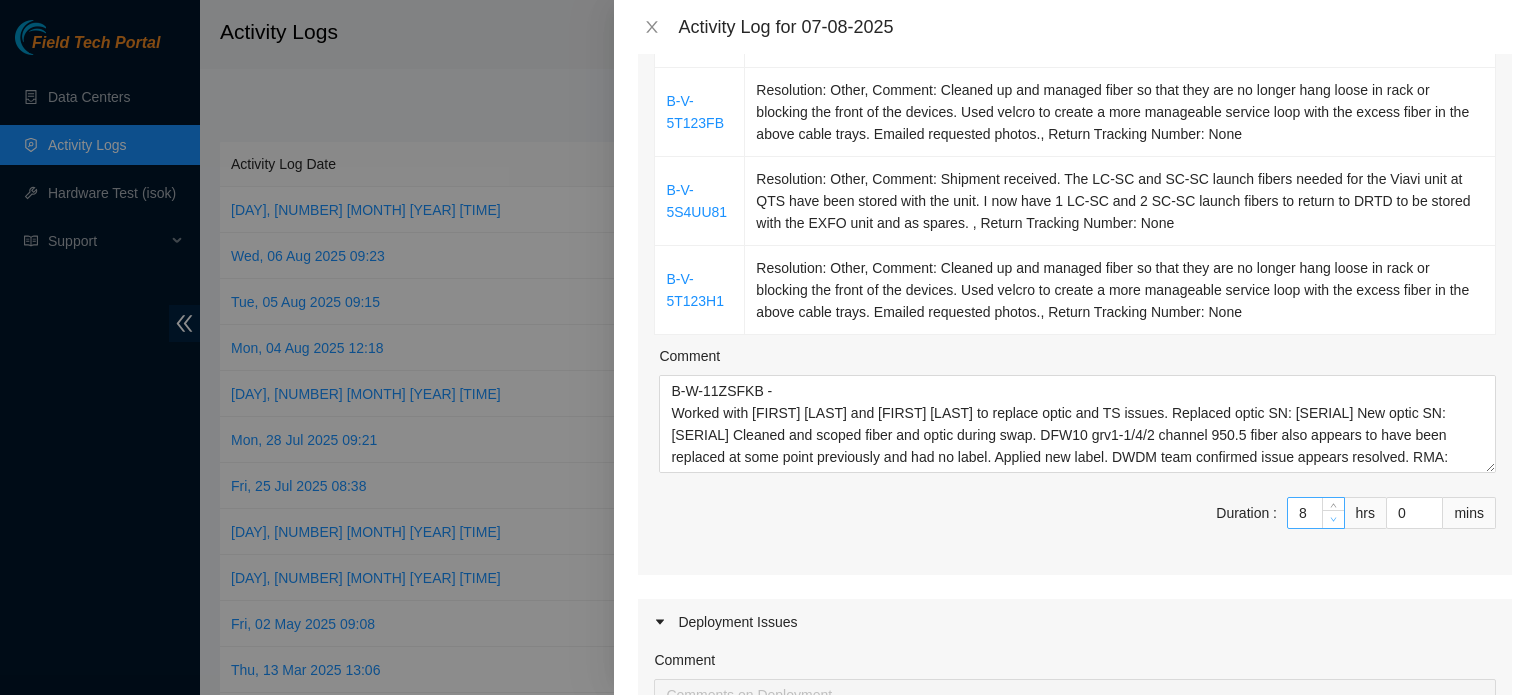 type on "7" 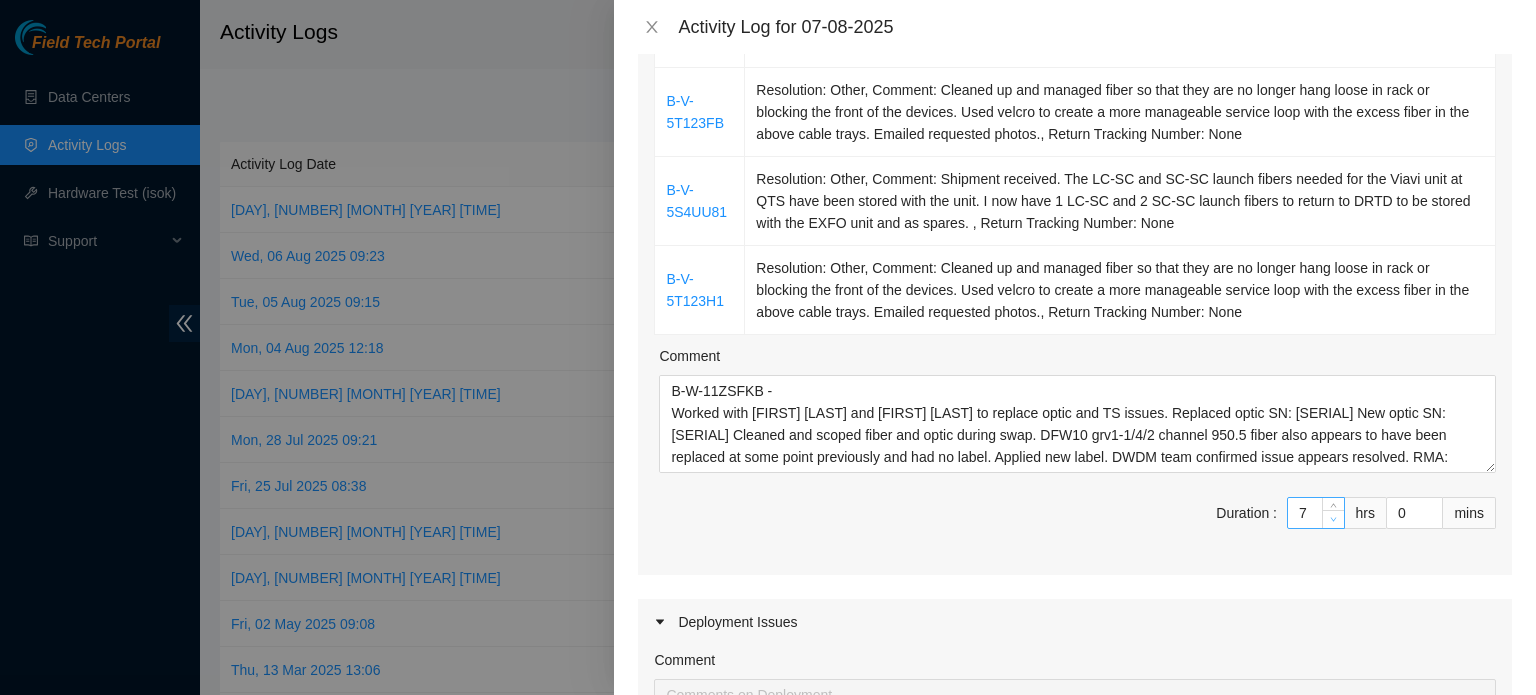 click at bounding box center (1334, 520) 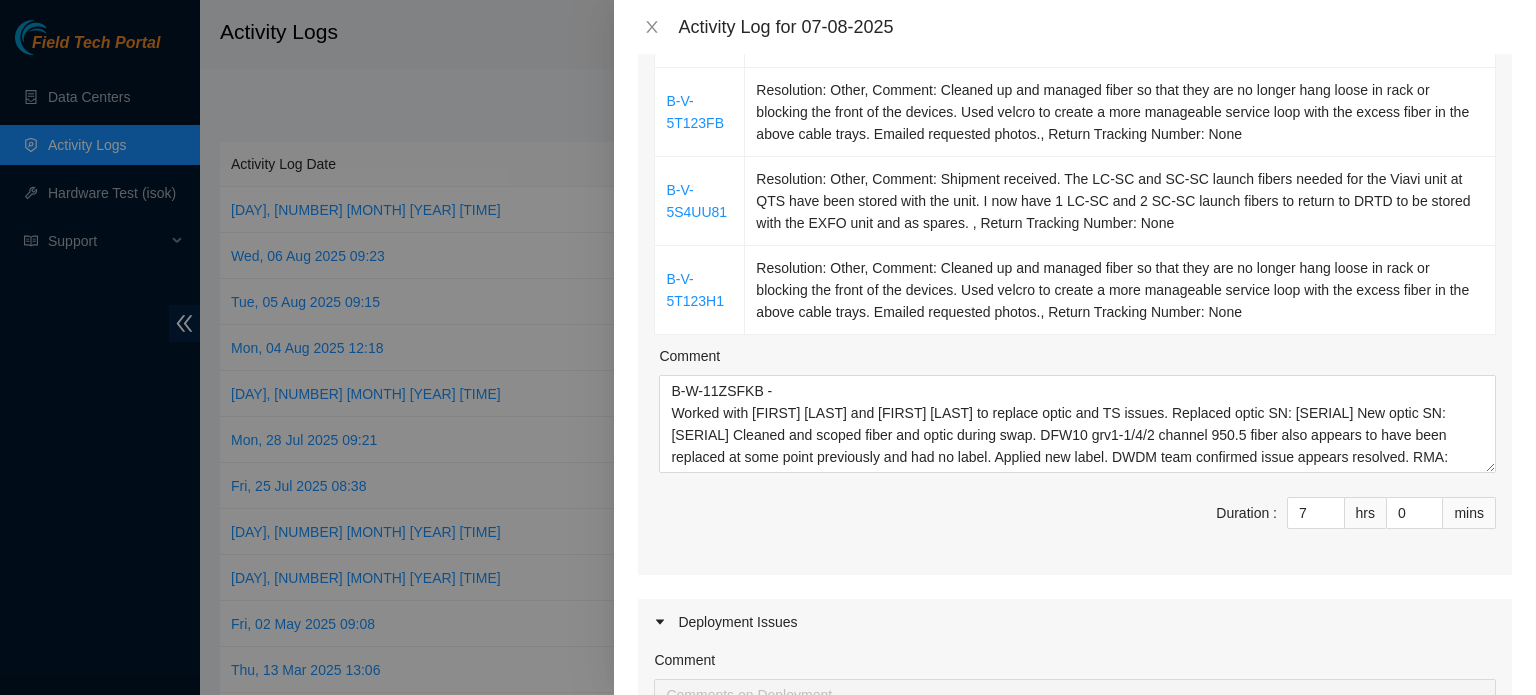 click on "Duration : 7 hrs 0 mins" at bounding box center (1075, 525) 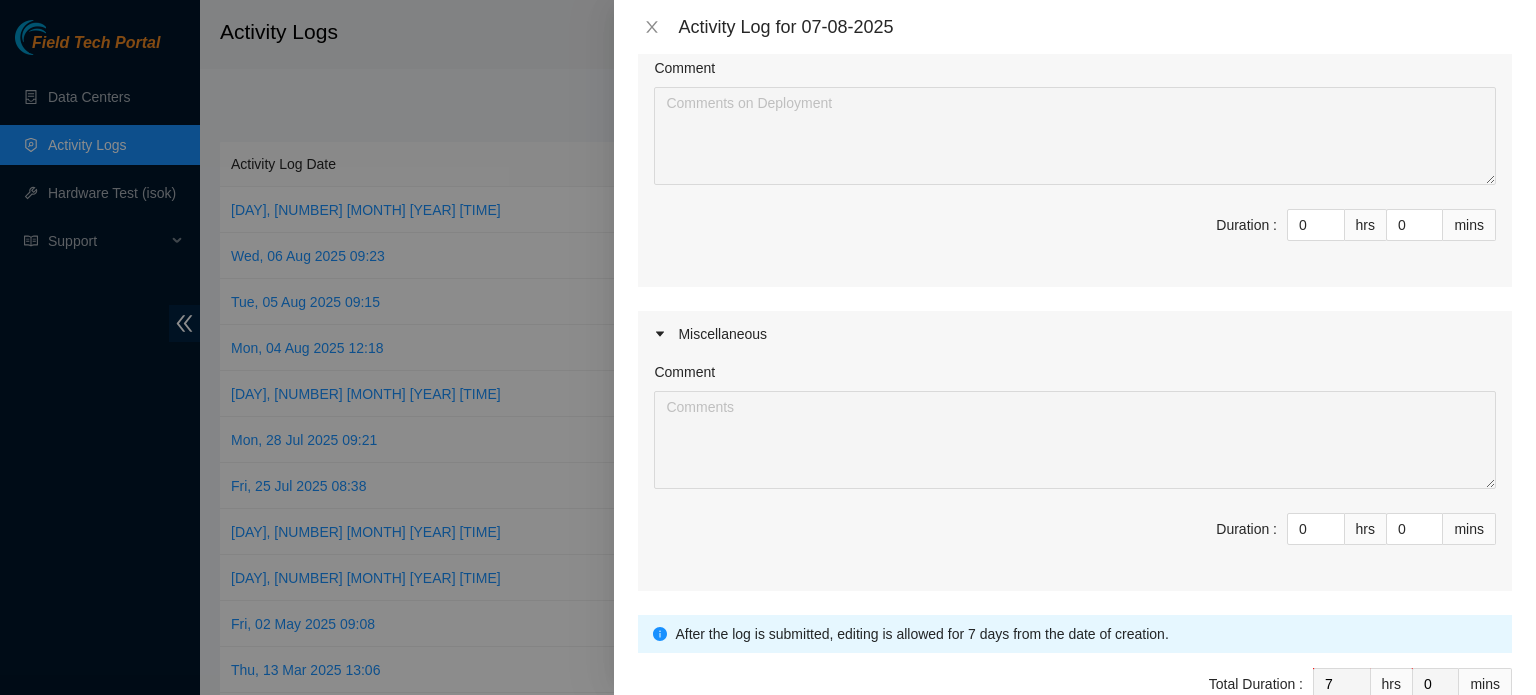 scroll, scrollTop: 1198, scrollLeft: 0, axis: vertical 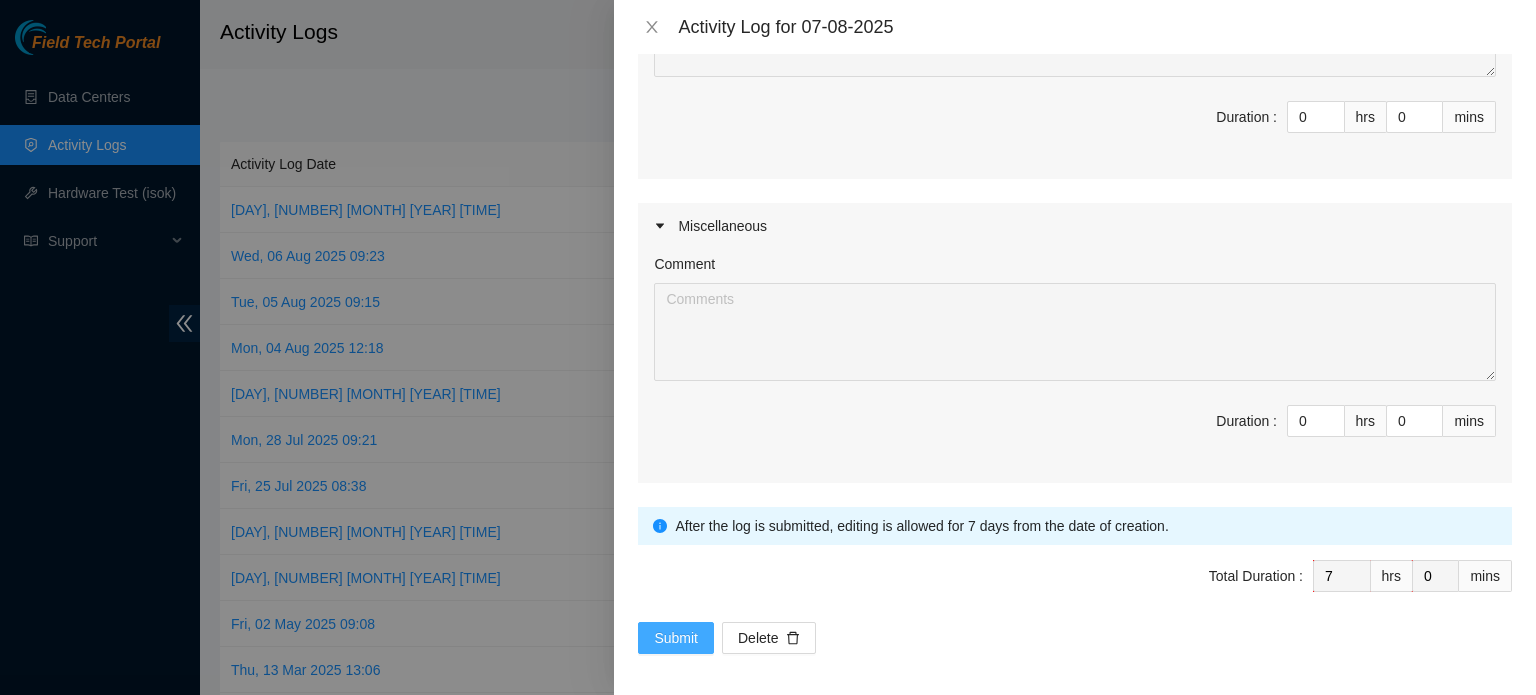 click on "Submit" at bounding box center (676, 638) 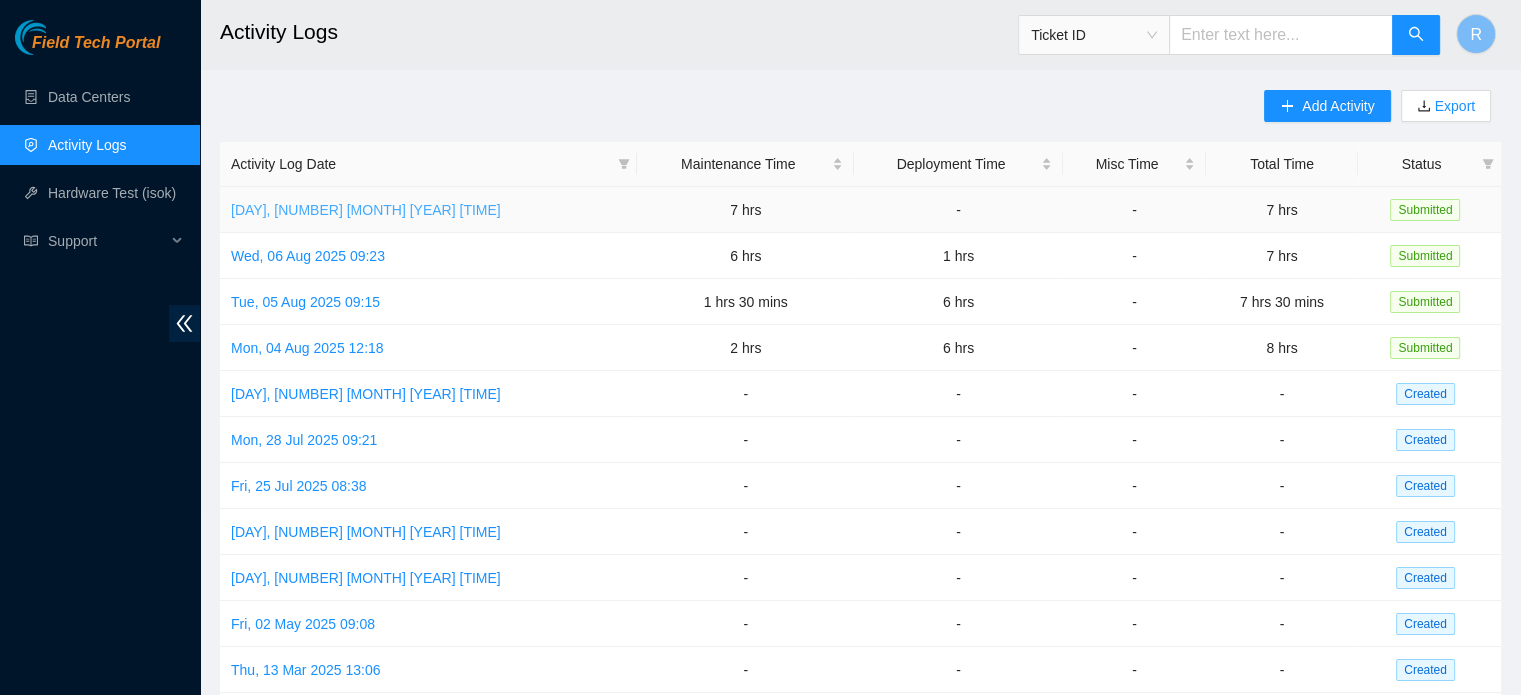 click on "[DAY], [NUMBER] [MONTH] [YEAR] [TIME]" at bounding box center [366, 210] 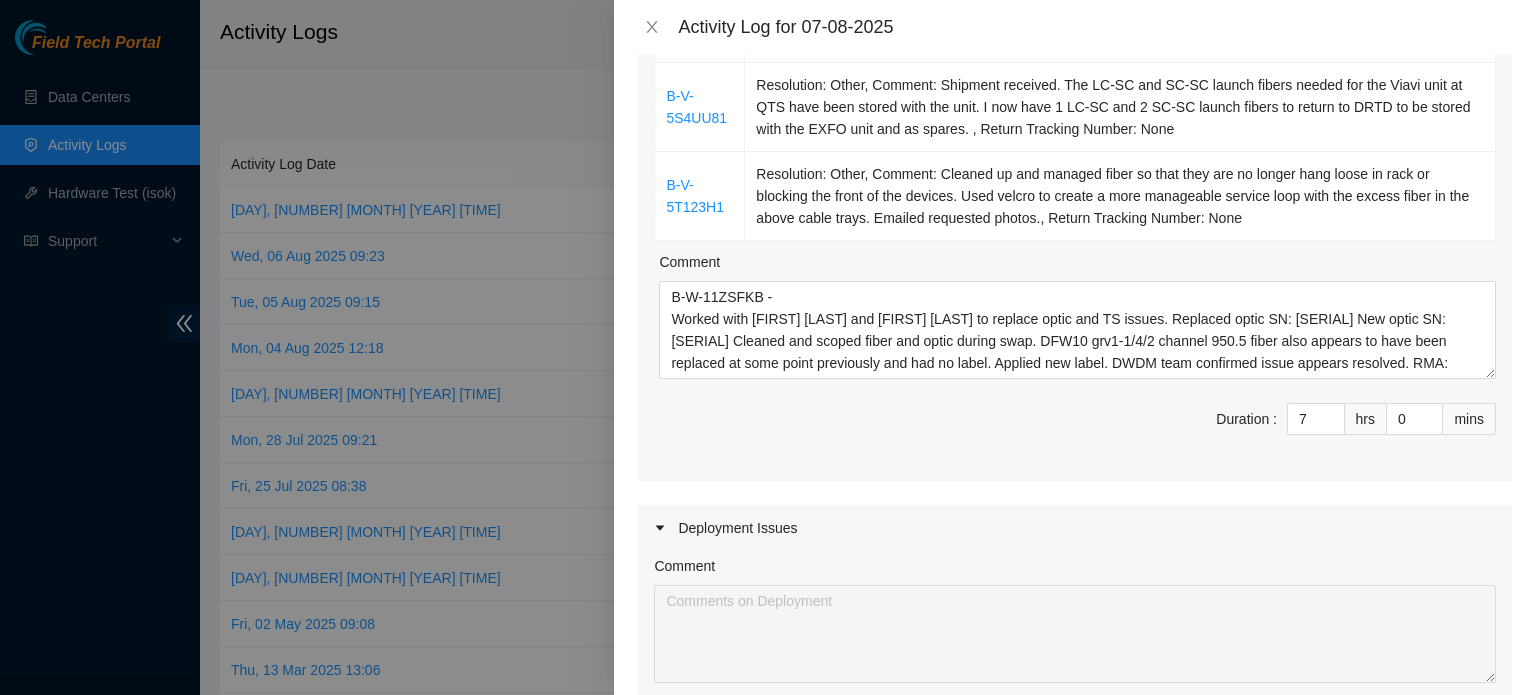 scroll, scrollTop: 700, scrollLeft: 0, axis: vertical 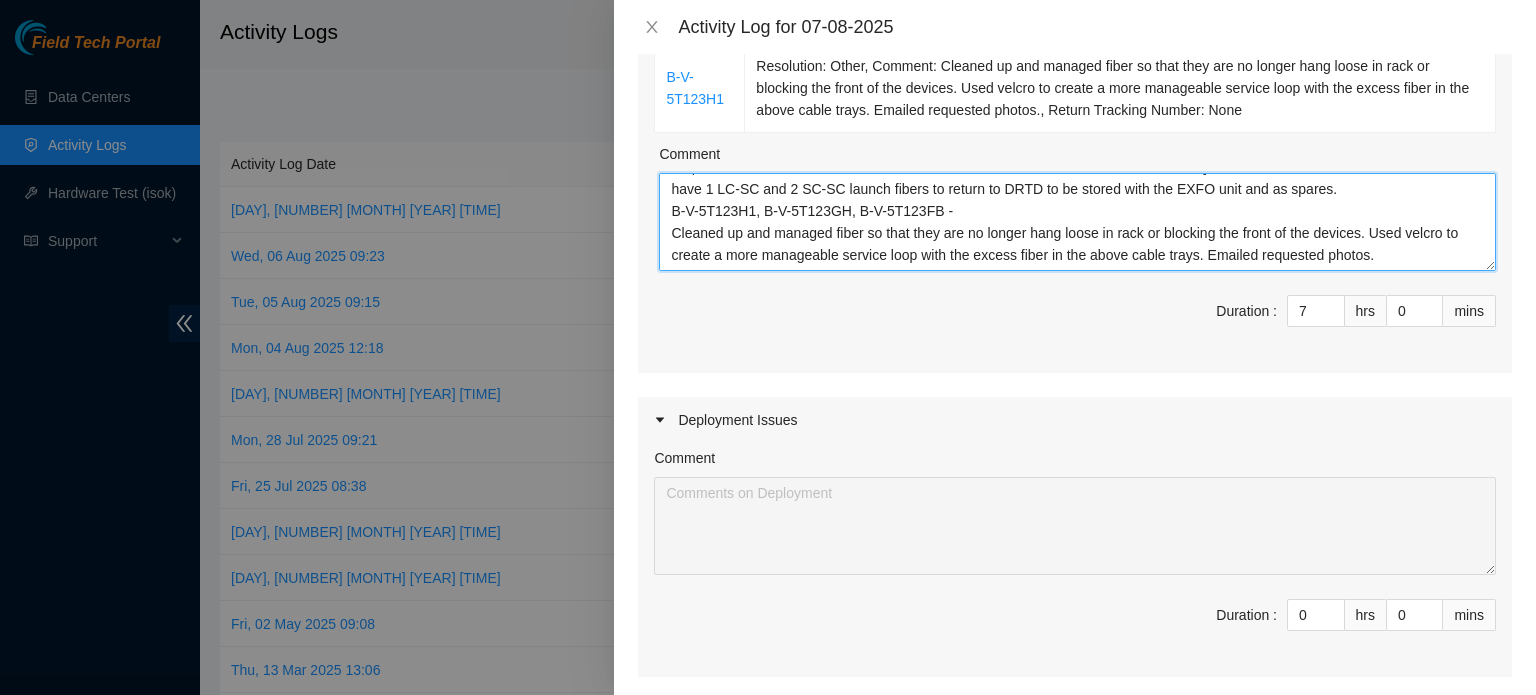 drag, startPoint x: 674, startPoint y: 183, endPoint x: 1433, endPoint y: 375, distance: 782.908 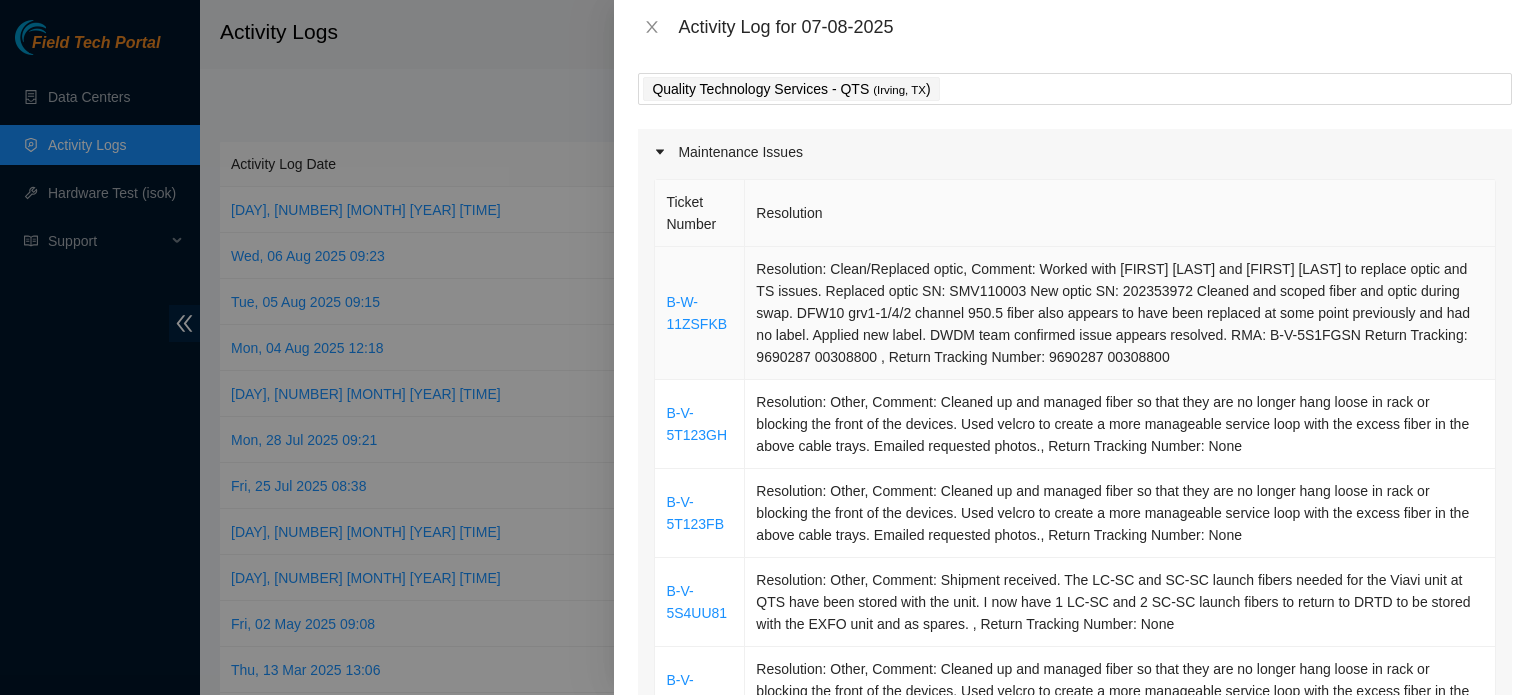 scroll, scrollTop: 0, scrollLeft: 0, axis: both 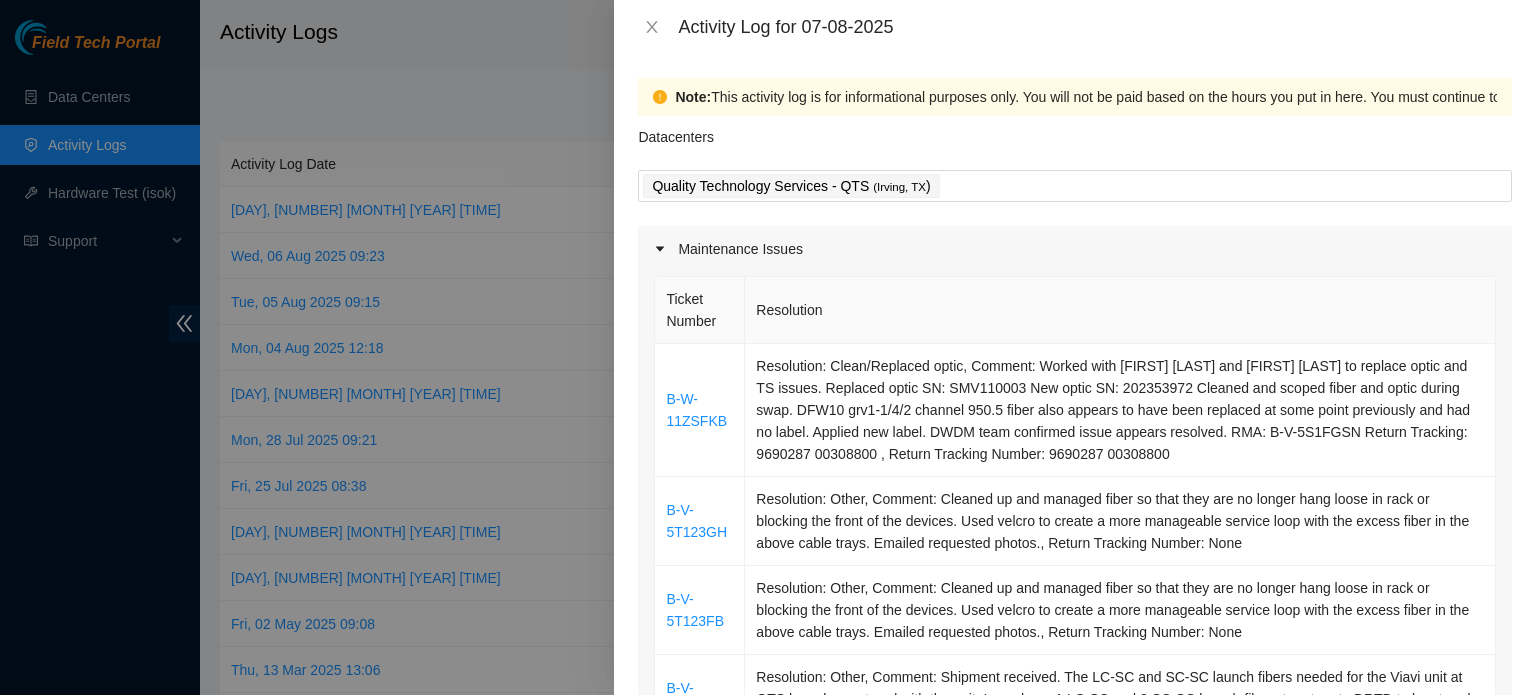 click on "Datacenters" at bounding box center (1075, 143) 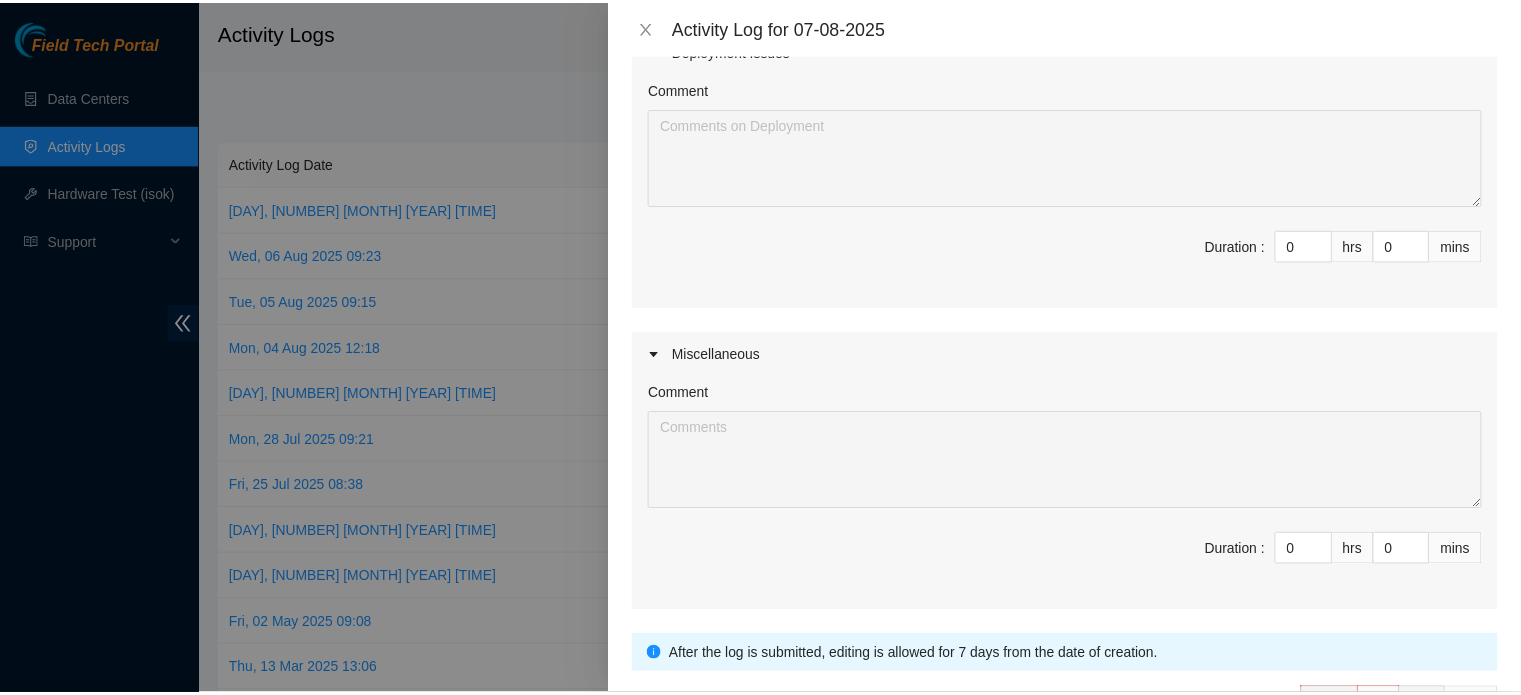 scroll, scrollTop: 1198, scrollLeft: 0, axis: vertical 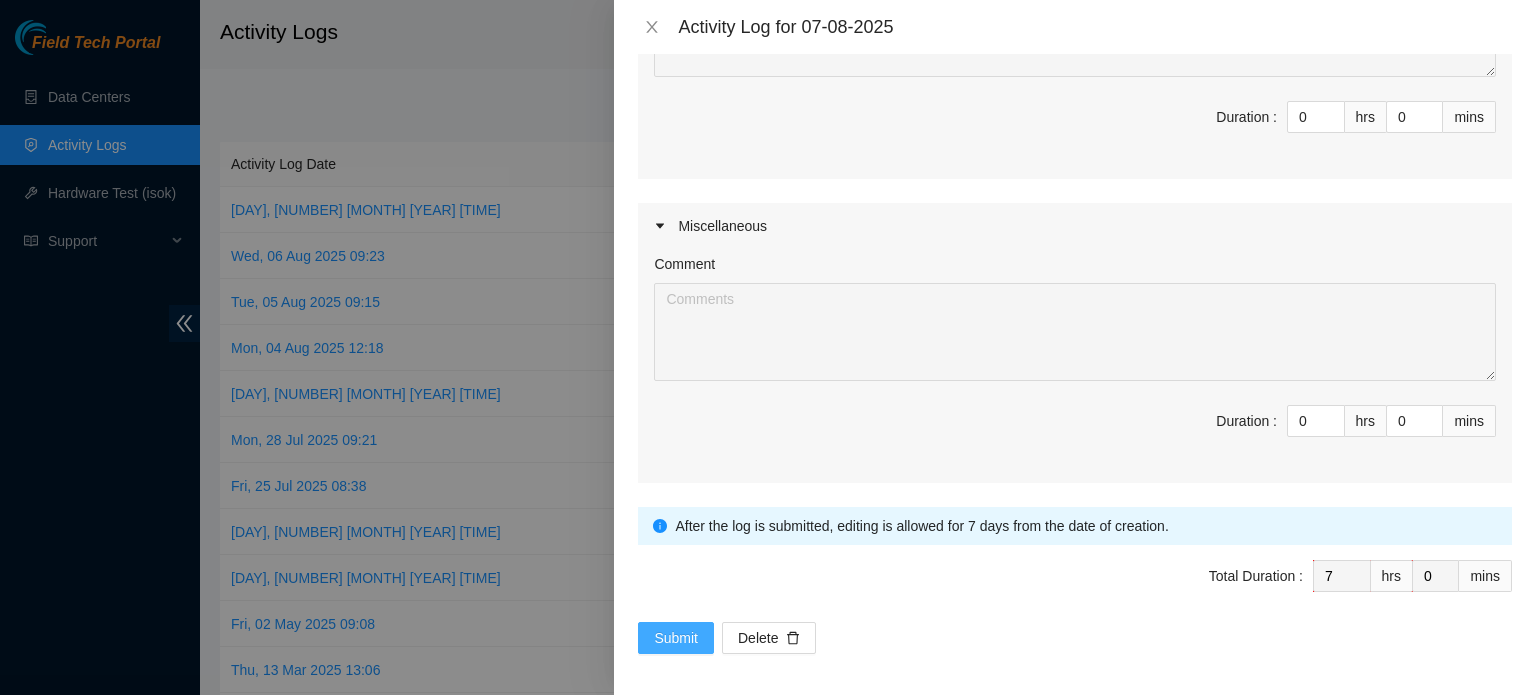 click on "Submit" at bounding box center [676, 638] 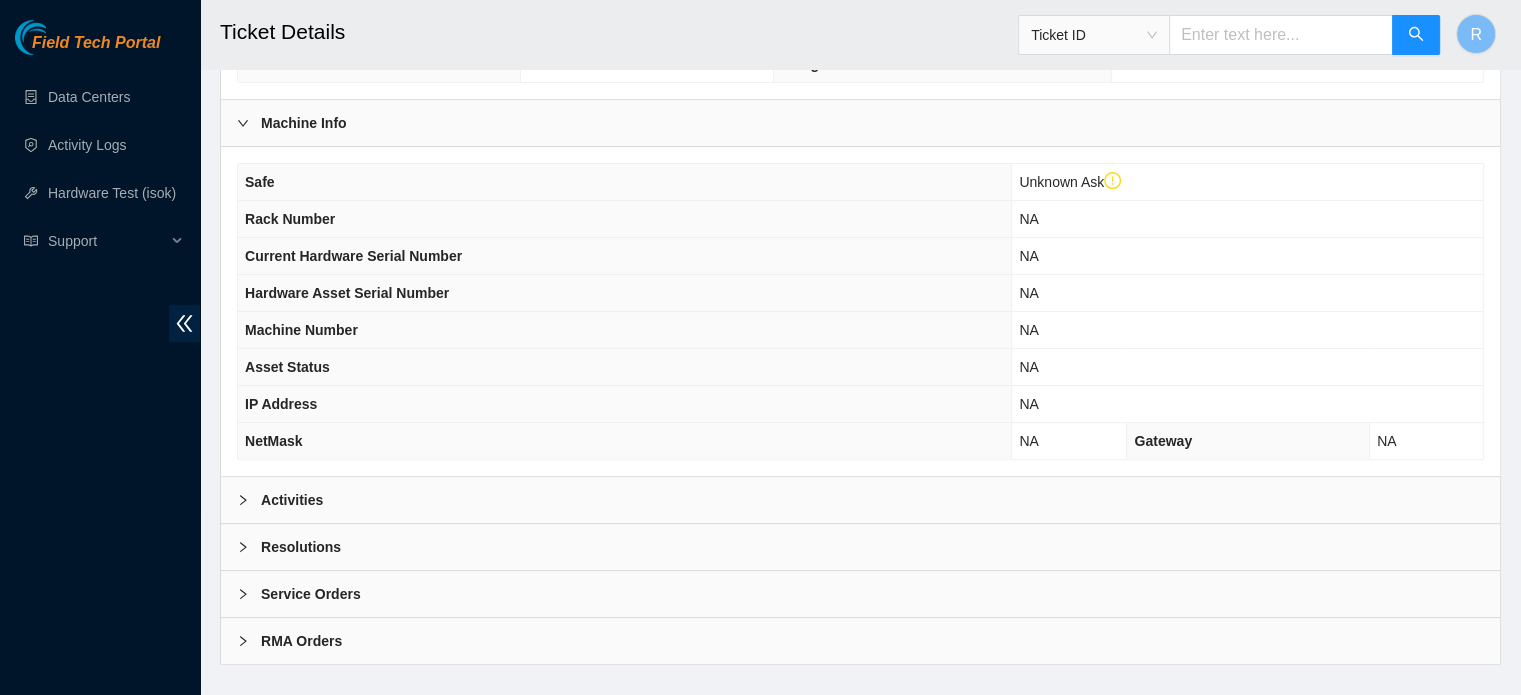 scroll, scrollTop: 584, scrollLeft: 0, axis: vertical 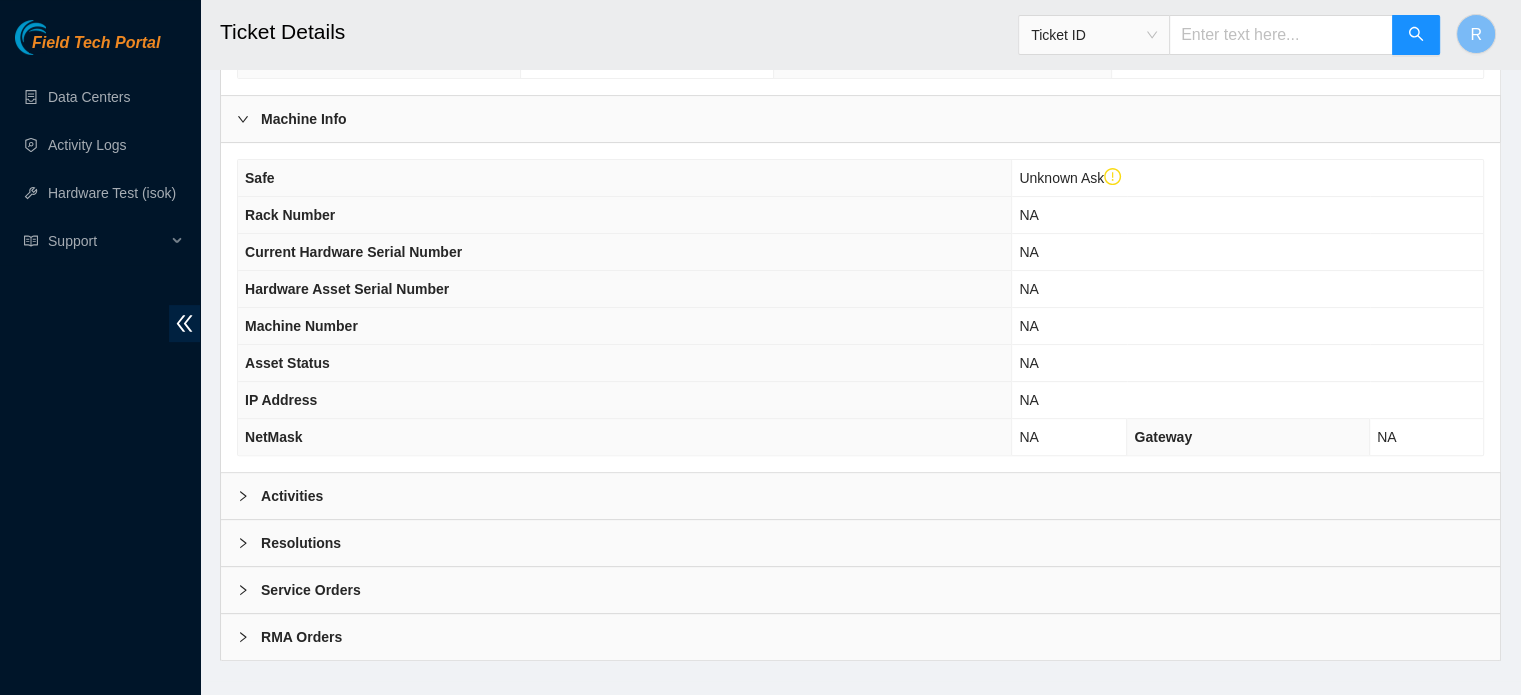 click on "Activities" at bounding box center (860, 496) 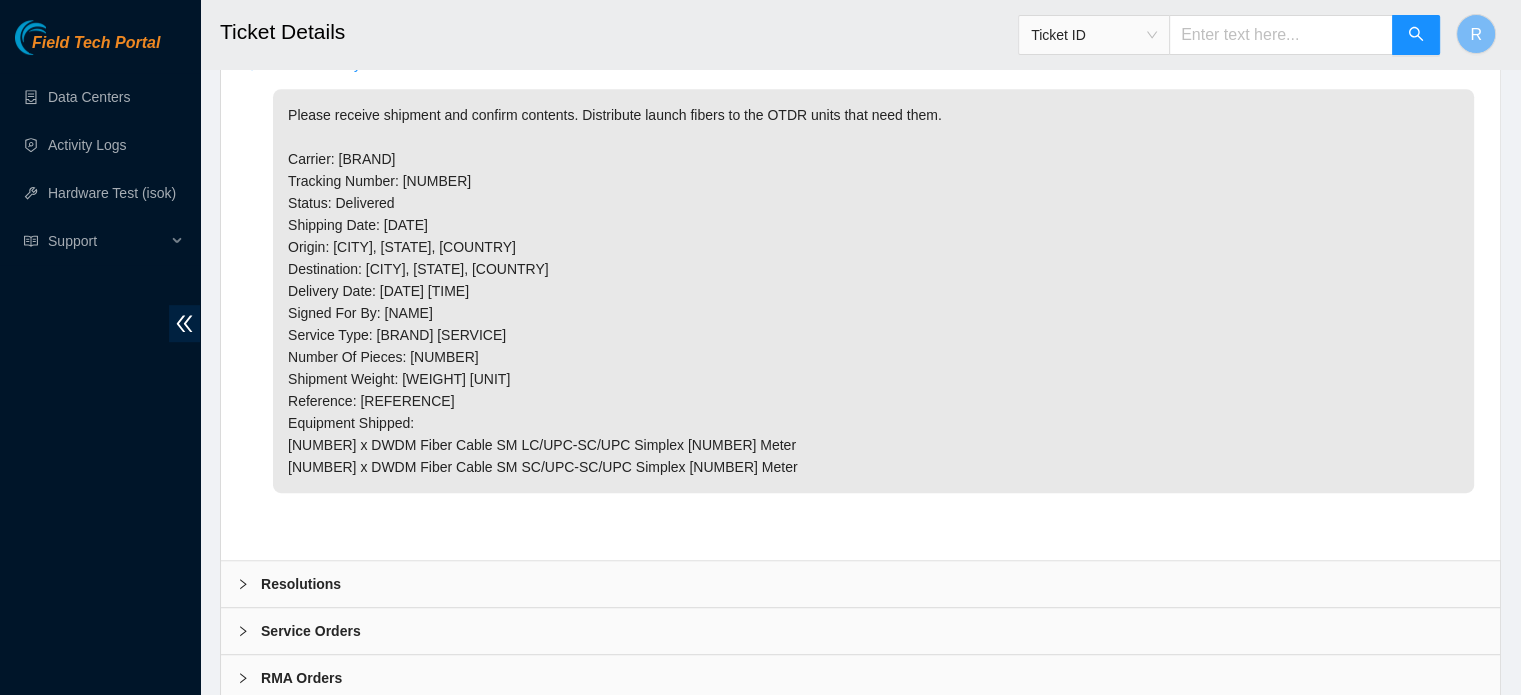 scroll, scrollTop: 1084, scrollLeft: 0, axis: vertical 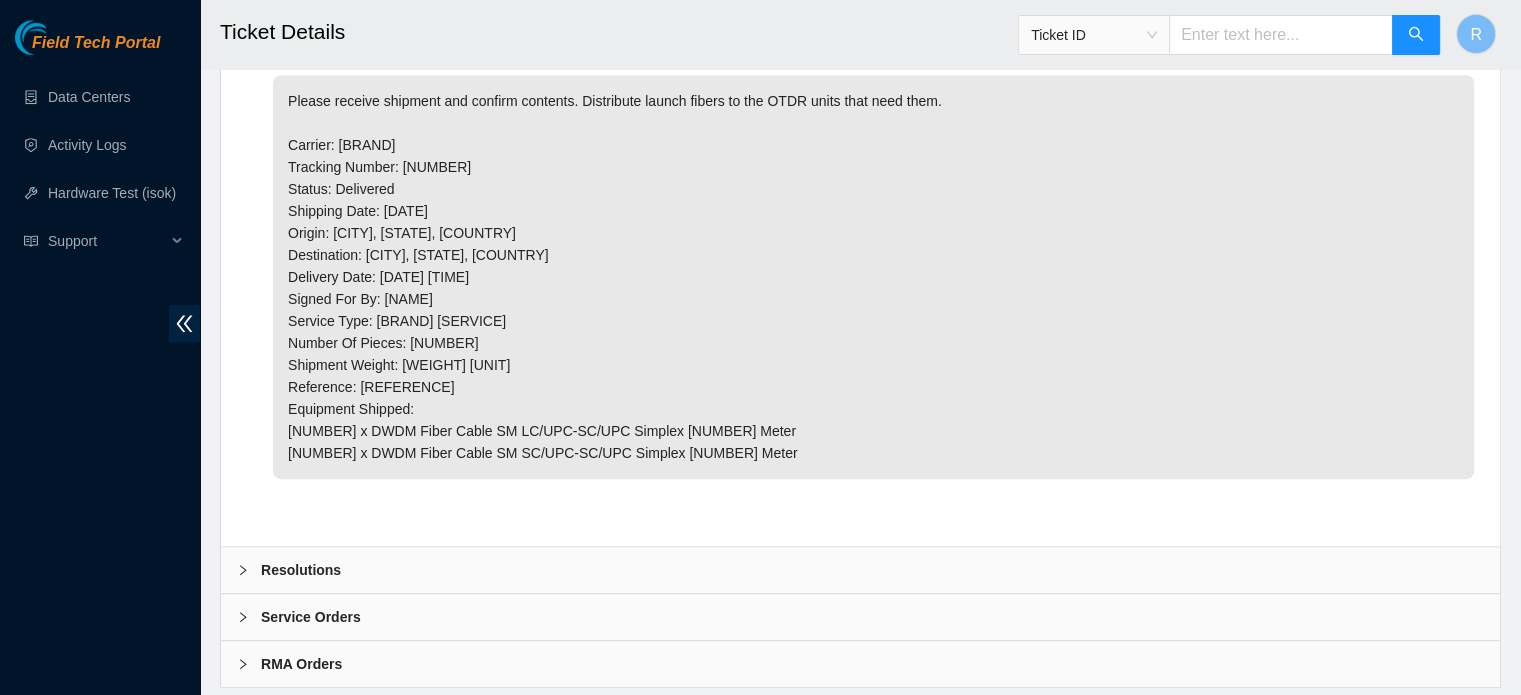 click on "Resolutions" at bounding box center (860, 570) 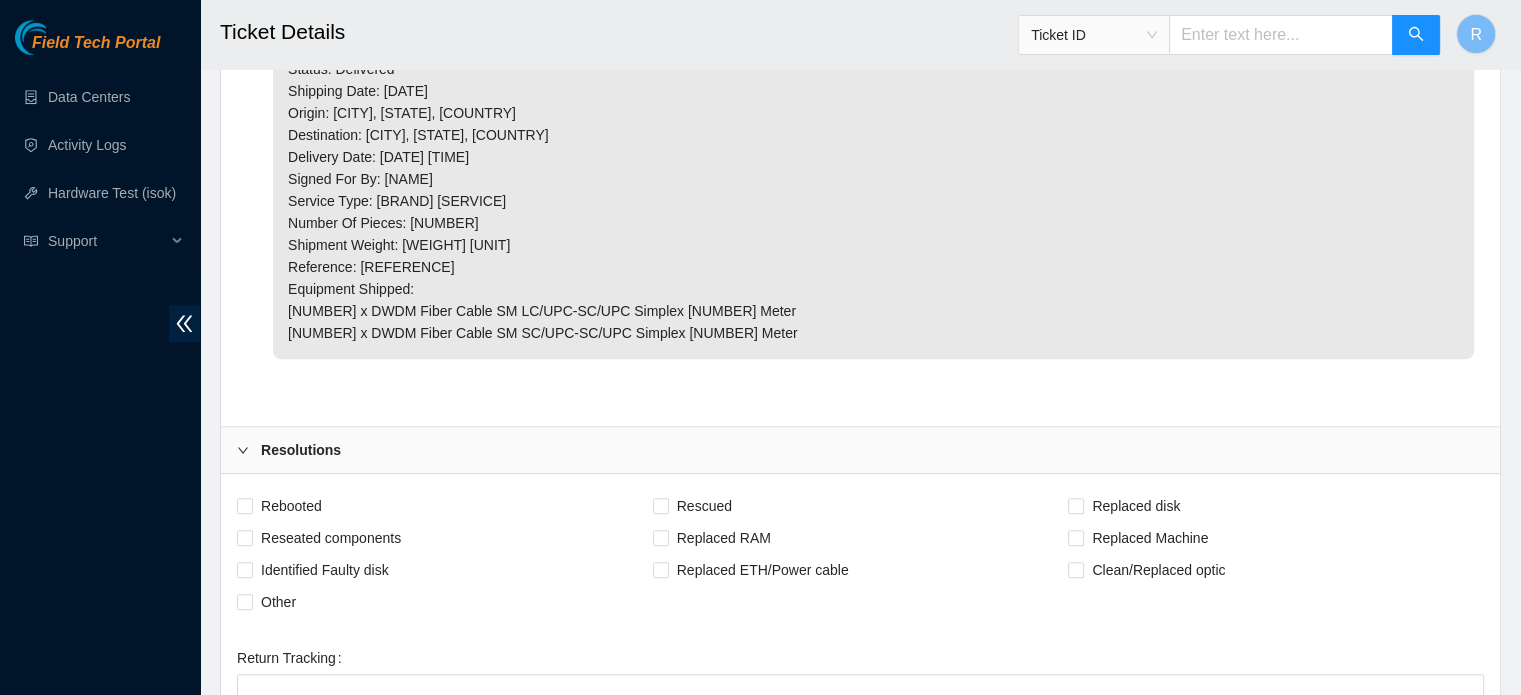 scroll, scrollTop: 1384, scrollLeft: 0, axis: vertical 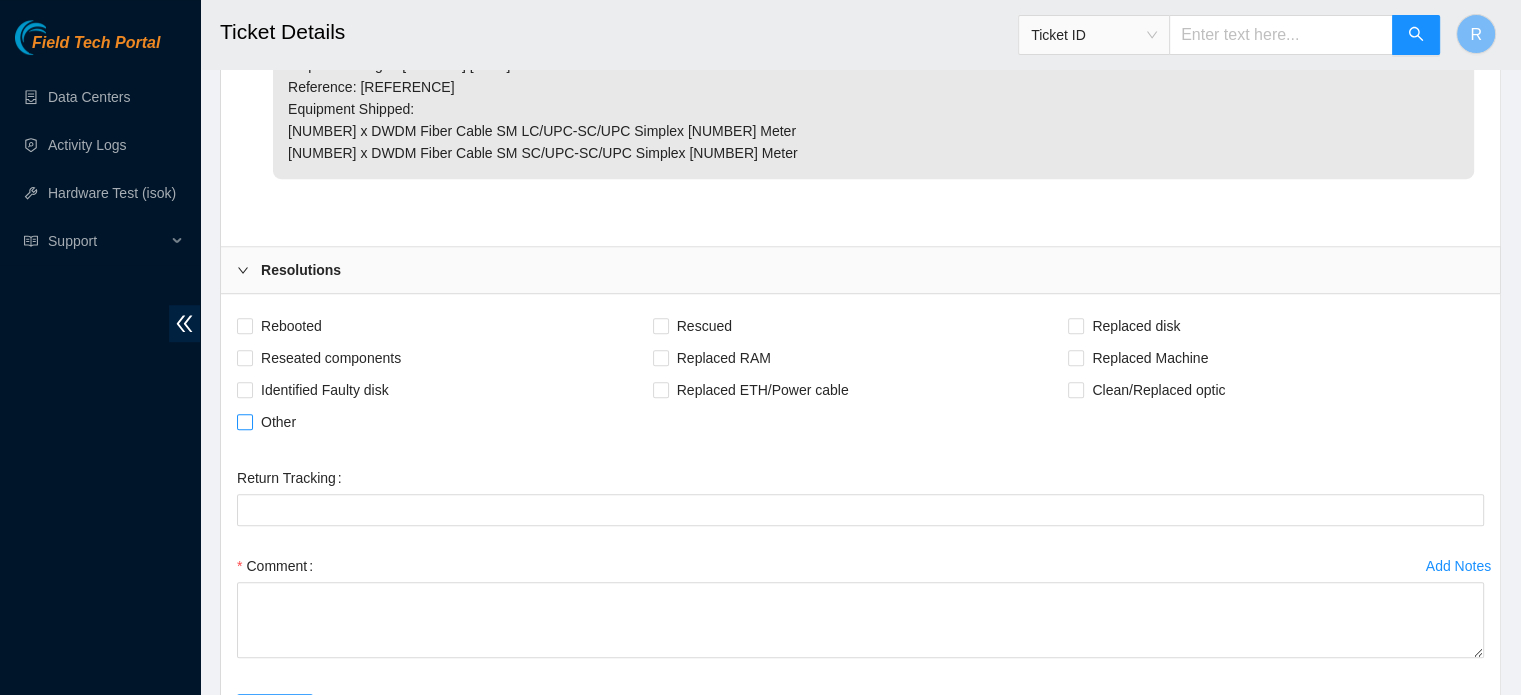 click on "Other" at bounding box center (244, 421) 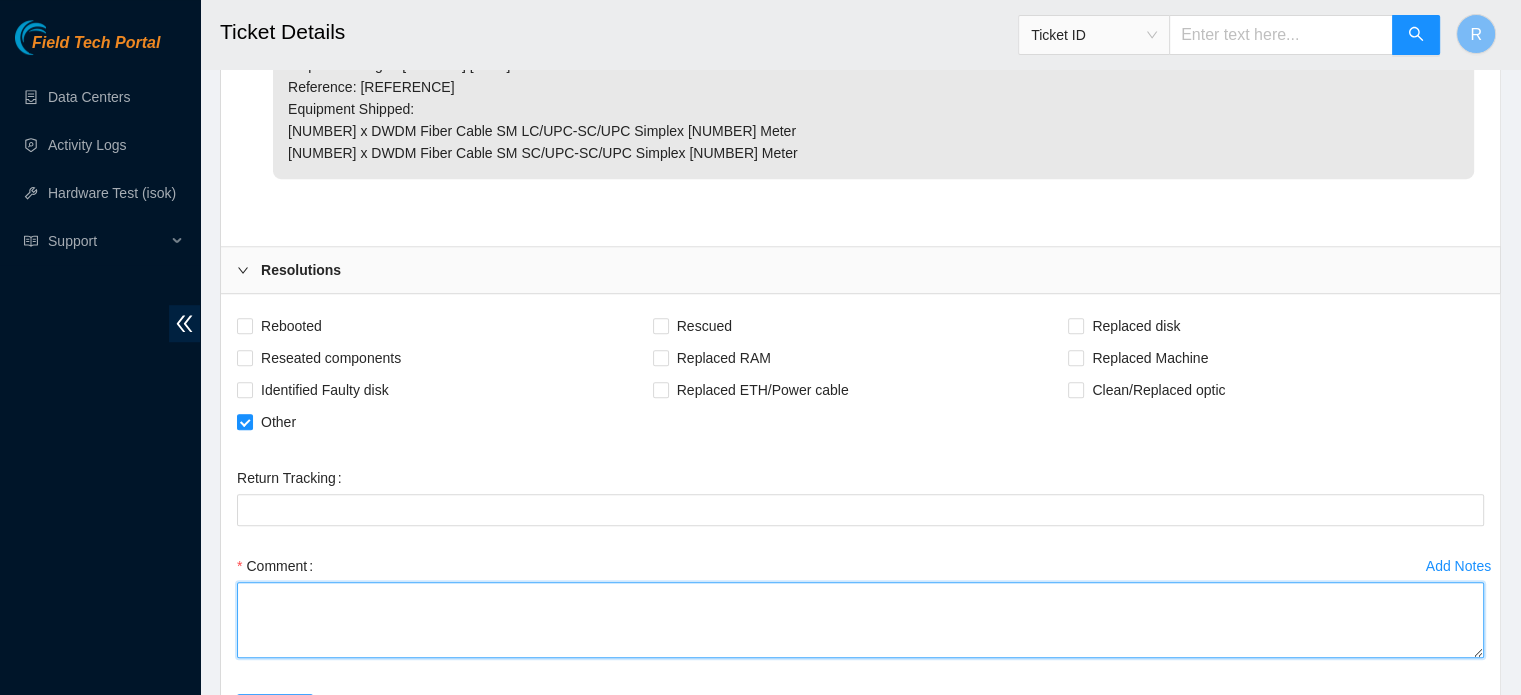 drag, startPoint x: 369, startPoint y: 599, endPoint x: 370, endPoint y: 559, distance: 40.012497 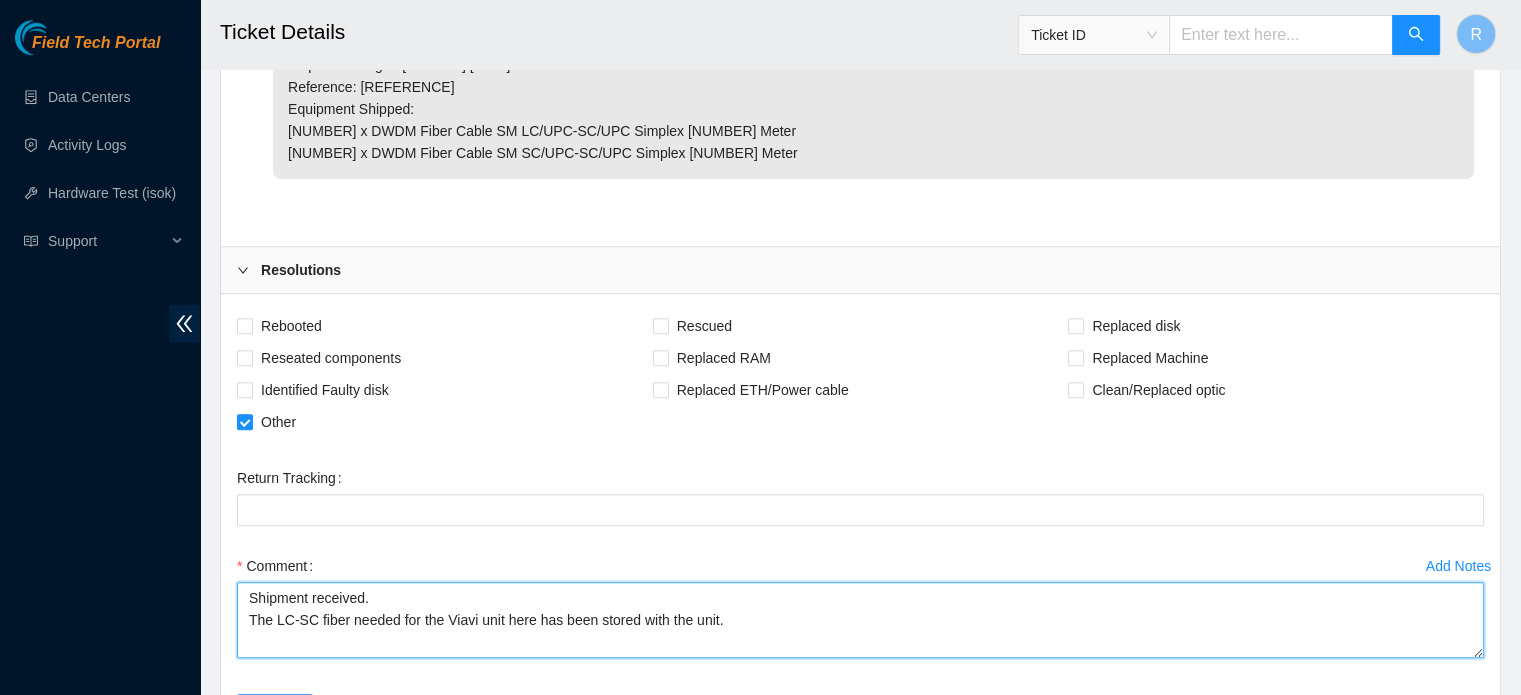 scroll, scrollTop: 0, scrollLeft: 0, axis: both 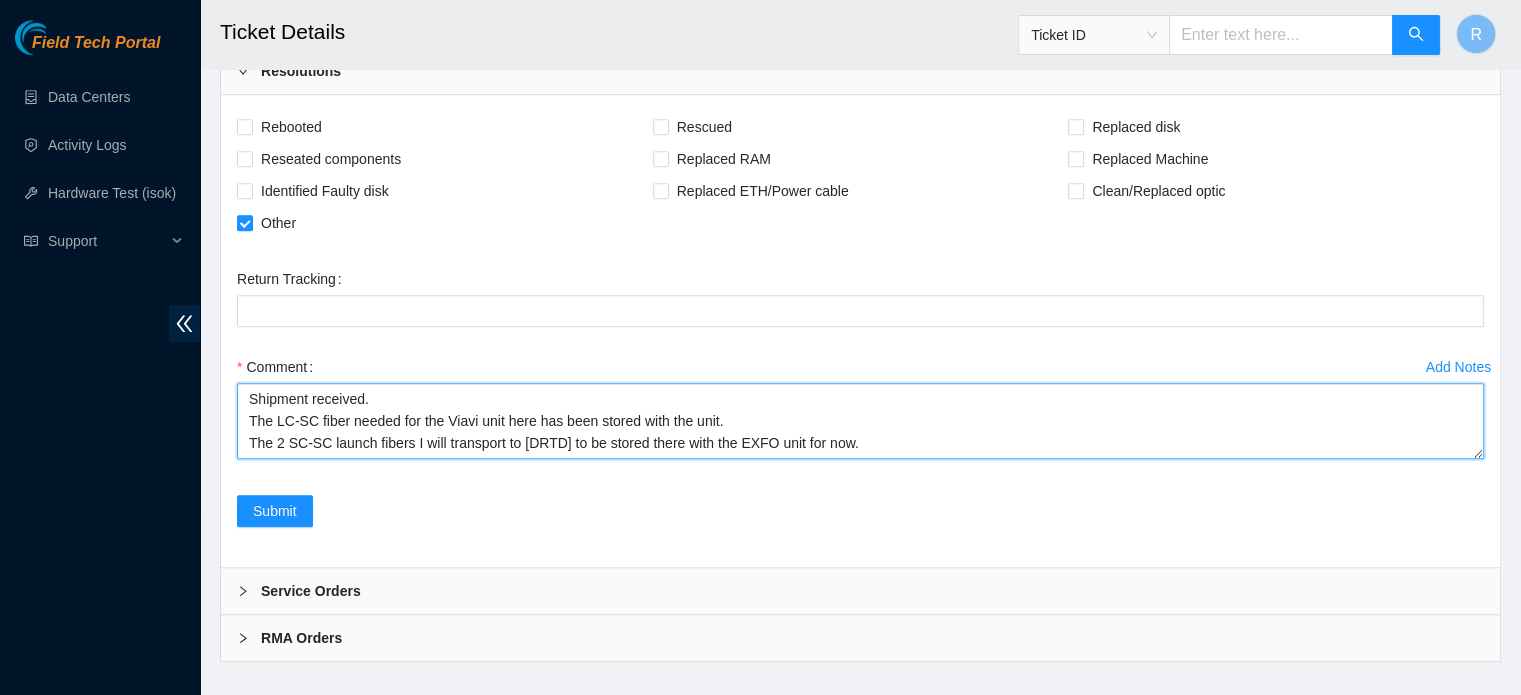 click on "Shipment received.
The LC-SC fiber needed for the Viavi unit here has been stored with the unit.
The 2 SC-SC launch fibers I will transport to DRTD to be stored there with the EXFO unit for now." at bounding box center [860, 421] 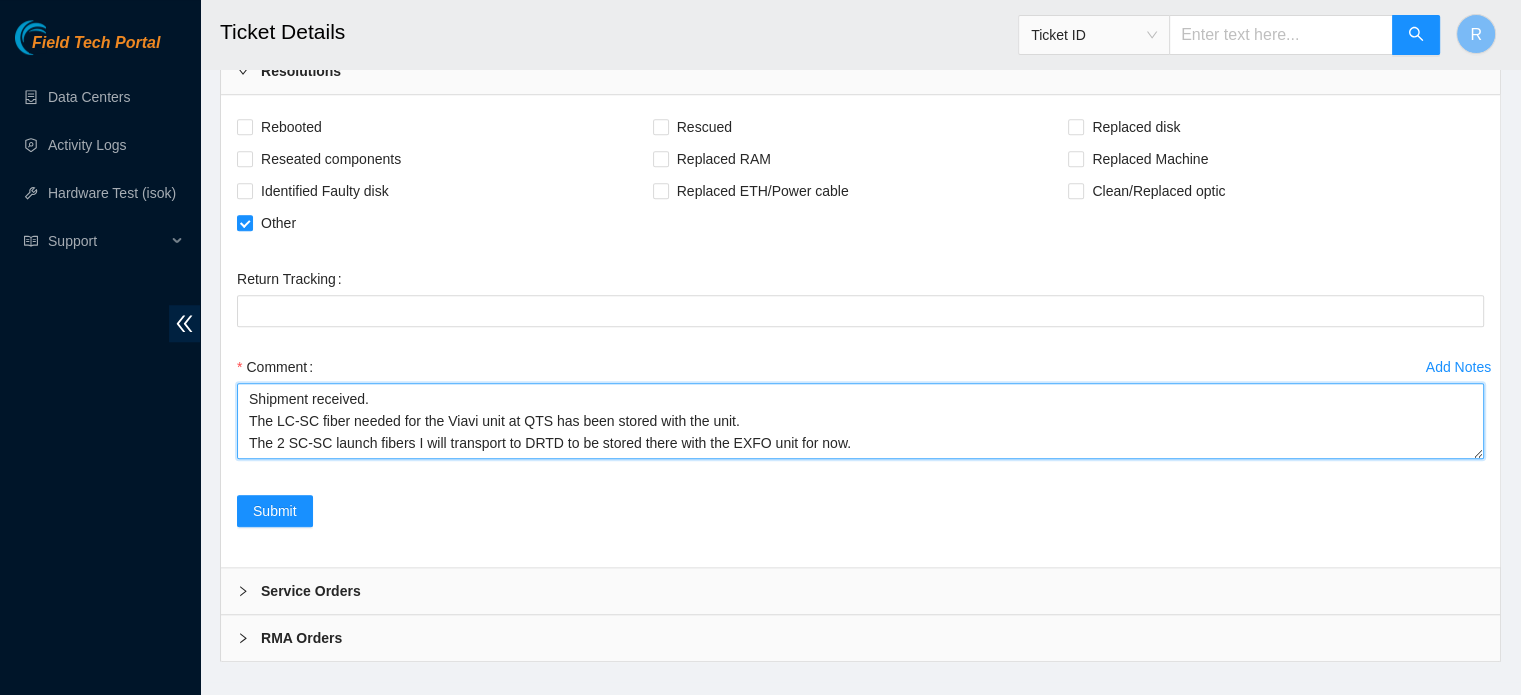 click on "Shipment received.
The LC-SC fiber needed for the Viavi unit at QTS has been stored with the unit.
The 2 SC-SC launch fibers I will transport to DRTD to be stored there with the EXFO unit for now." at bounding box center [860, 421] 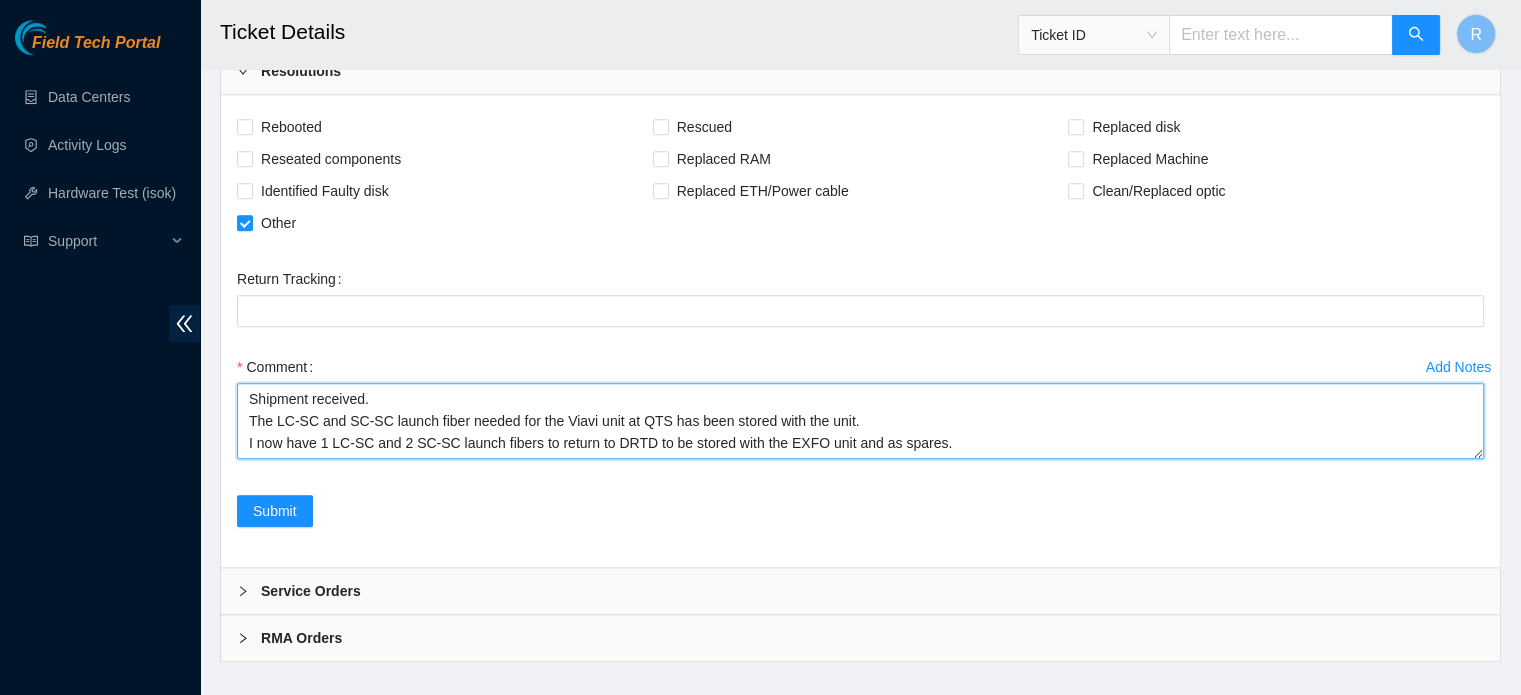 click on "Shipment received.
The LC-SC and SC-SC launch fiber needed for the Viavi unit at QTS has been stored with the unit.
I now have 1 LC-SC and 2 SC-SC launch fibers to return to DRTD to be stored with the EXFO unit and as spares." at bounding box center [860, 421] 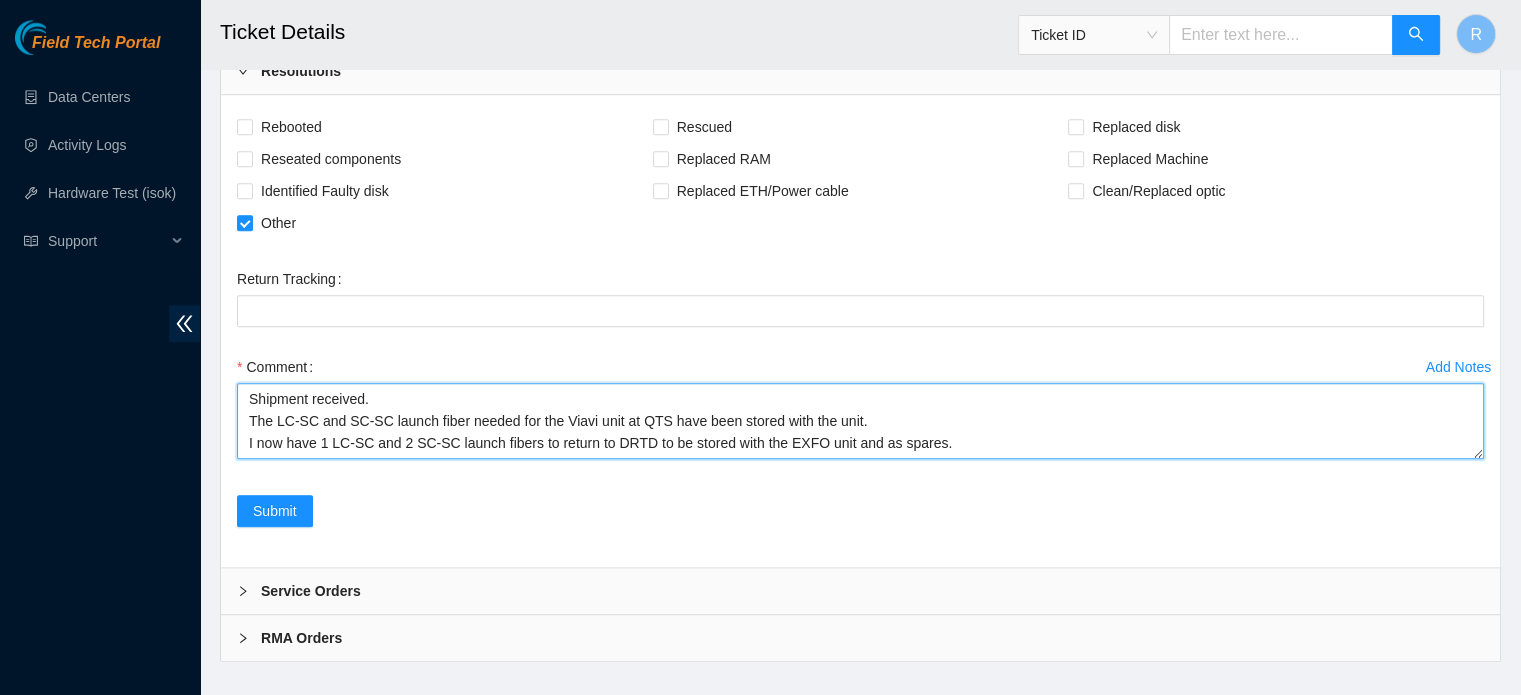 click on "Shipment received.
The LC-SC and SC-SC launch fiber needed for the Viavi unit at QTS have been stored with the unit.
I now have 1 LC-SC and 2 SC-SC launch fibers to return to DRTD to be stored with the EXFO unit and as spares." at bounding box center (860, 421) 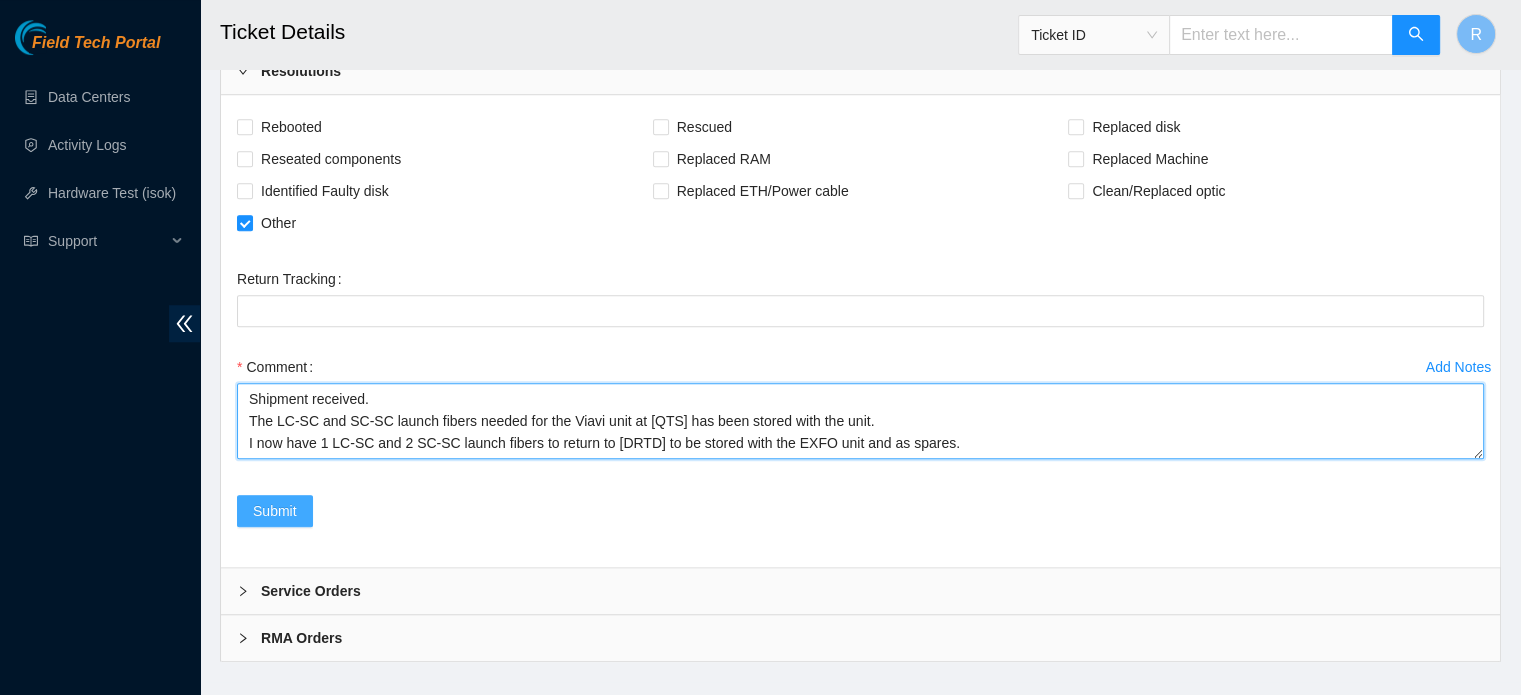 type on "Shipment received.
The LC-SC and SC-SC launch fibers needed for the Viavi unit at QTS have been stored with the unit.
I now have 1 LC-SC and 2 SC-SC launch fibers to return to DRTD to be stored with the EXFO unit and as spares." 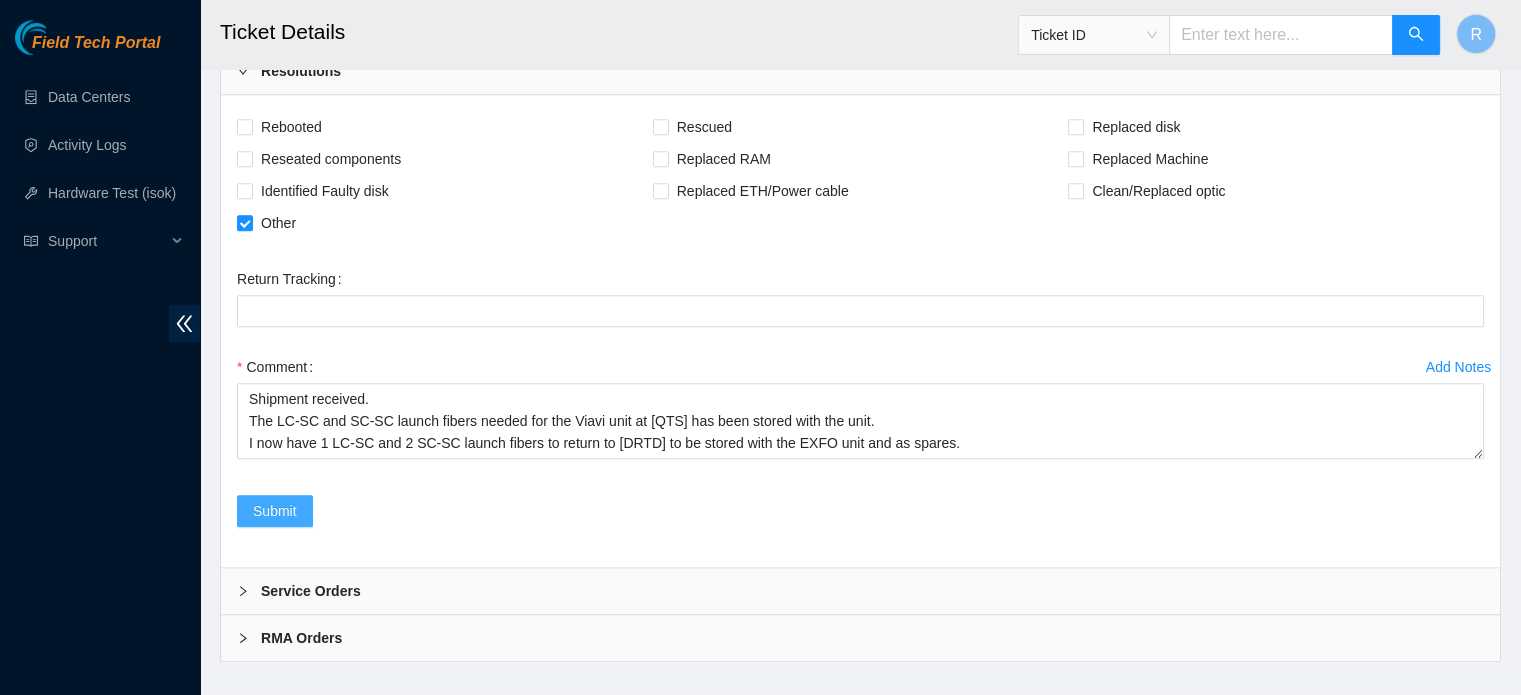 click on "Submit" at bounding box center [275, 511] 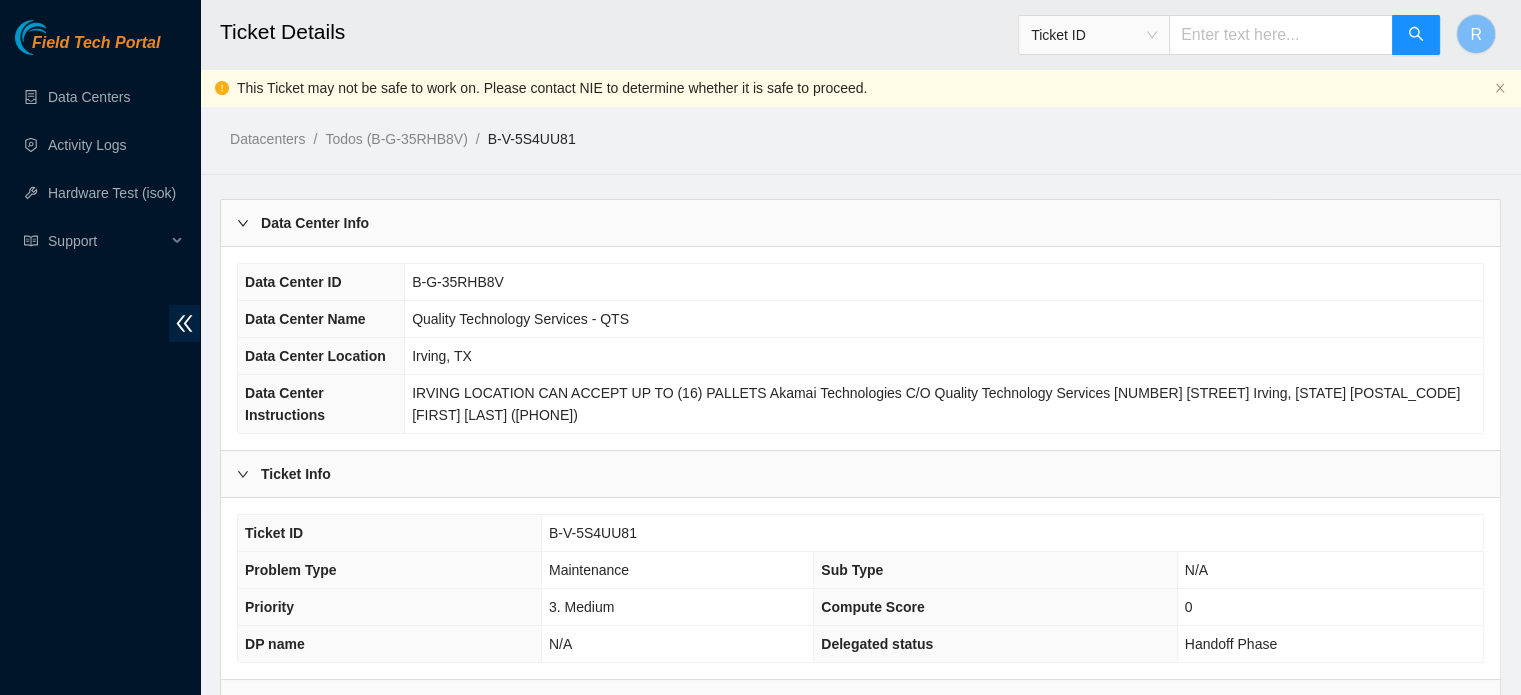 scroll, scrollTop: 584, scrollLeft: 0, axis: vertical 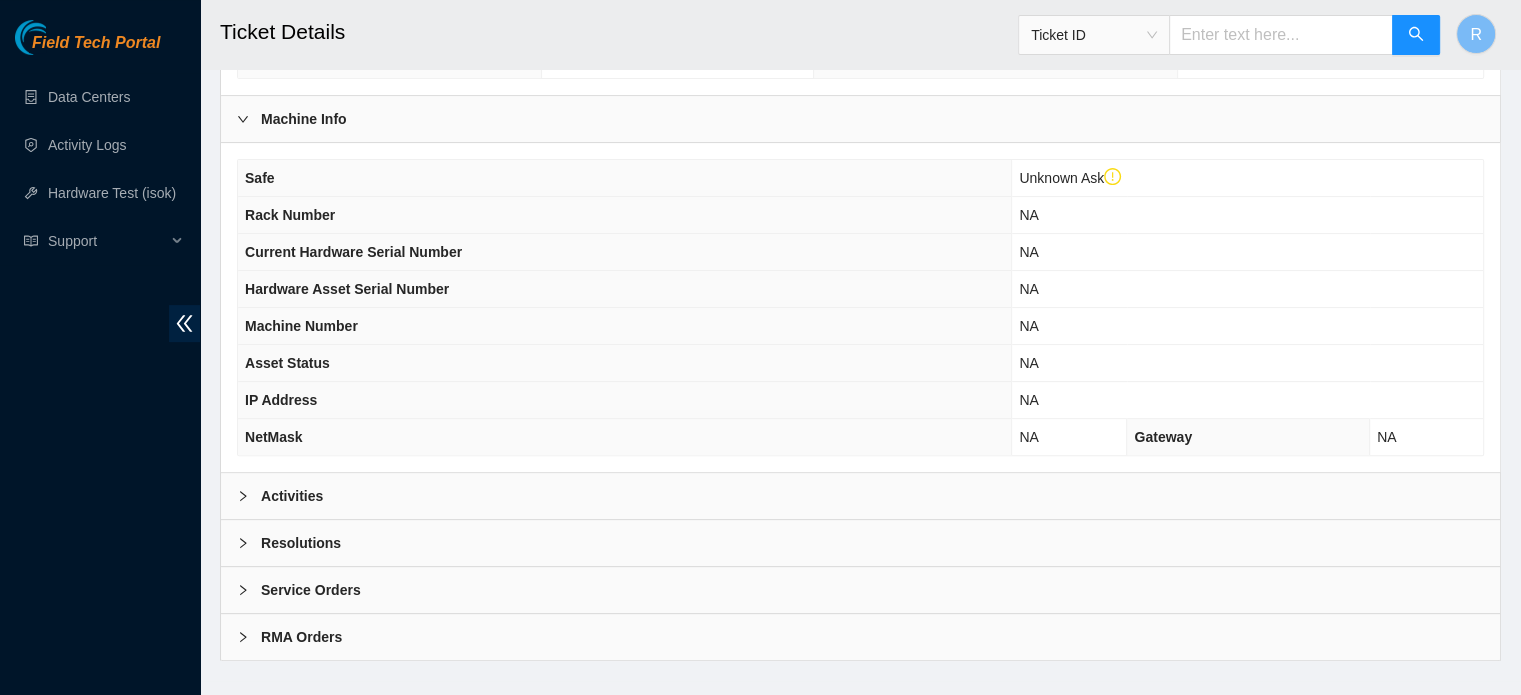 click on "Activities" at bounding box center [860, 496] 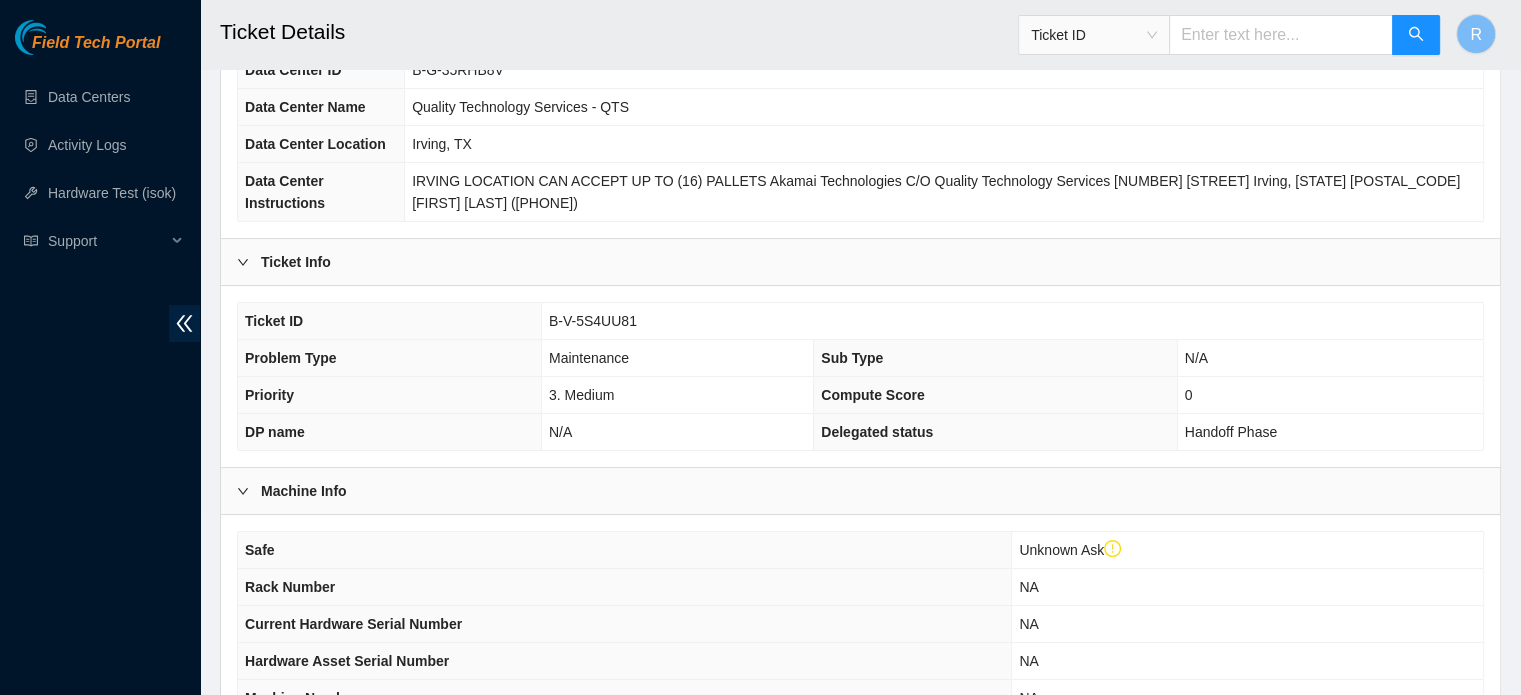 scroll, scrollTop: 0, scrollLeft: 0, axis: both 